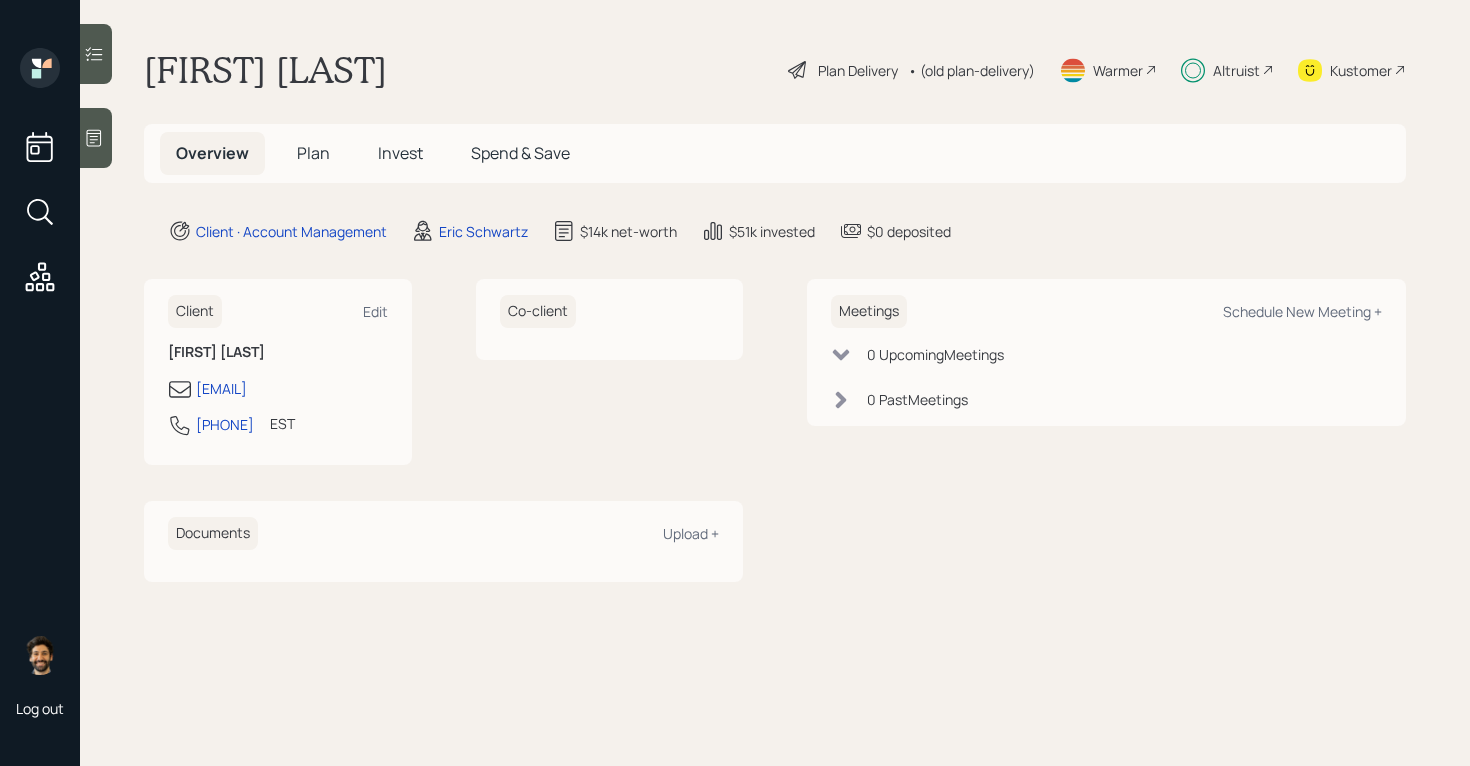 scroll, scrollTop: 0, scrollLeft: 0, axis: both 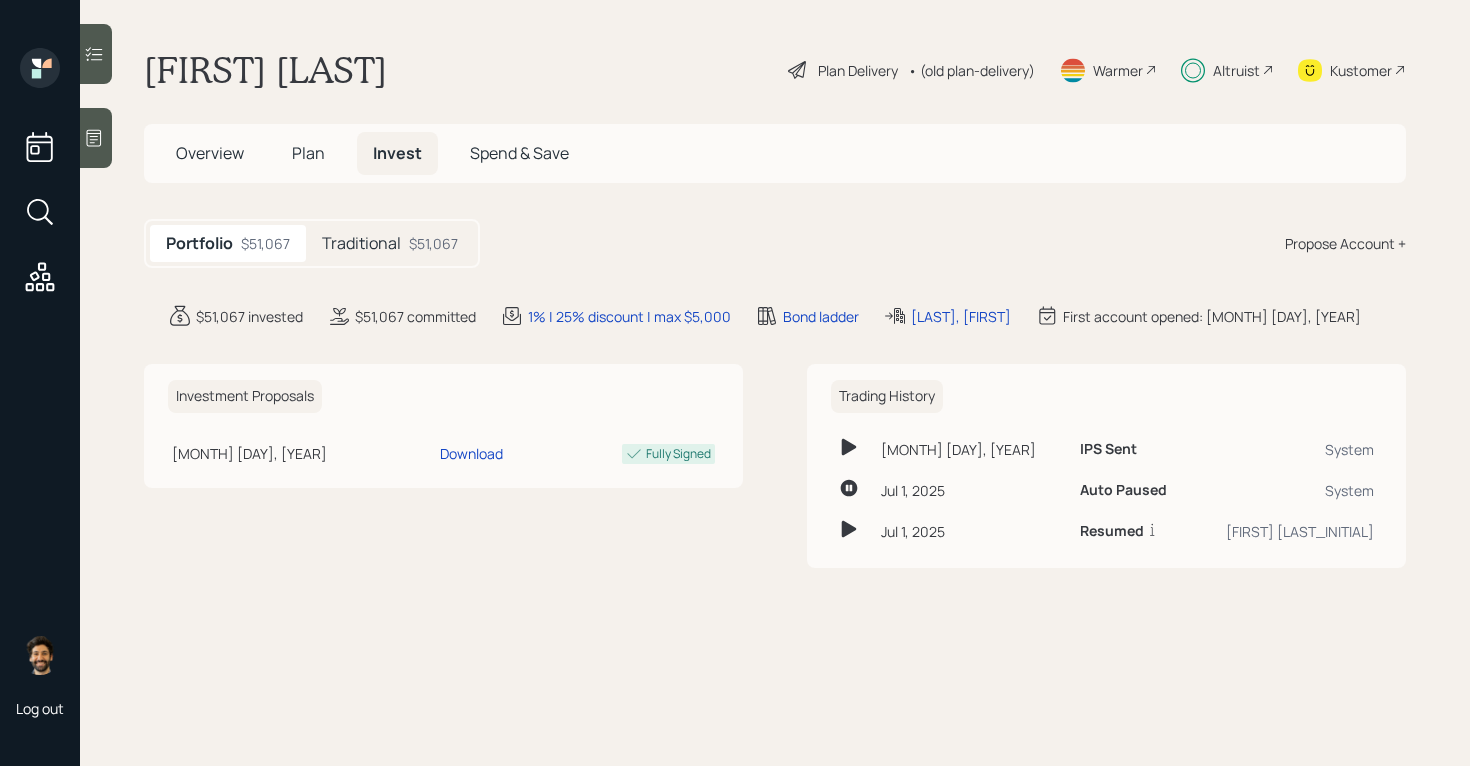 click on "Portfolio $51,067 Traditional $51,067" at bounding box center (312, 243) 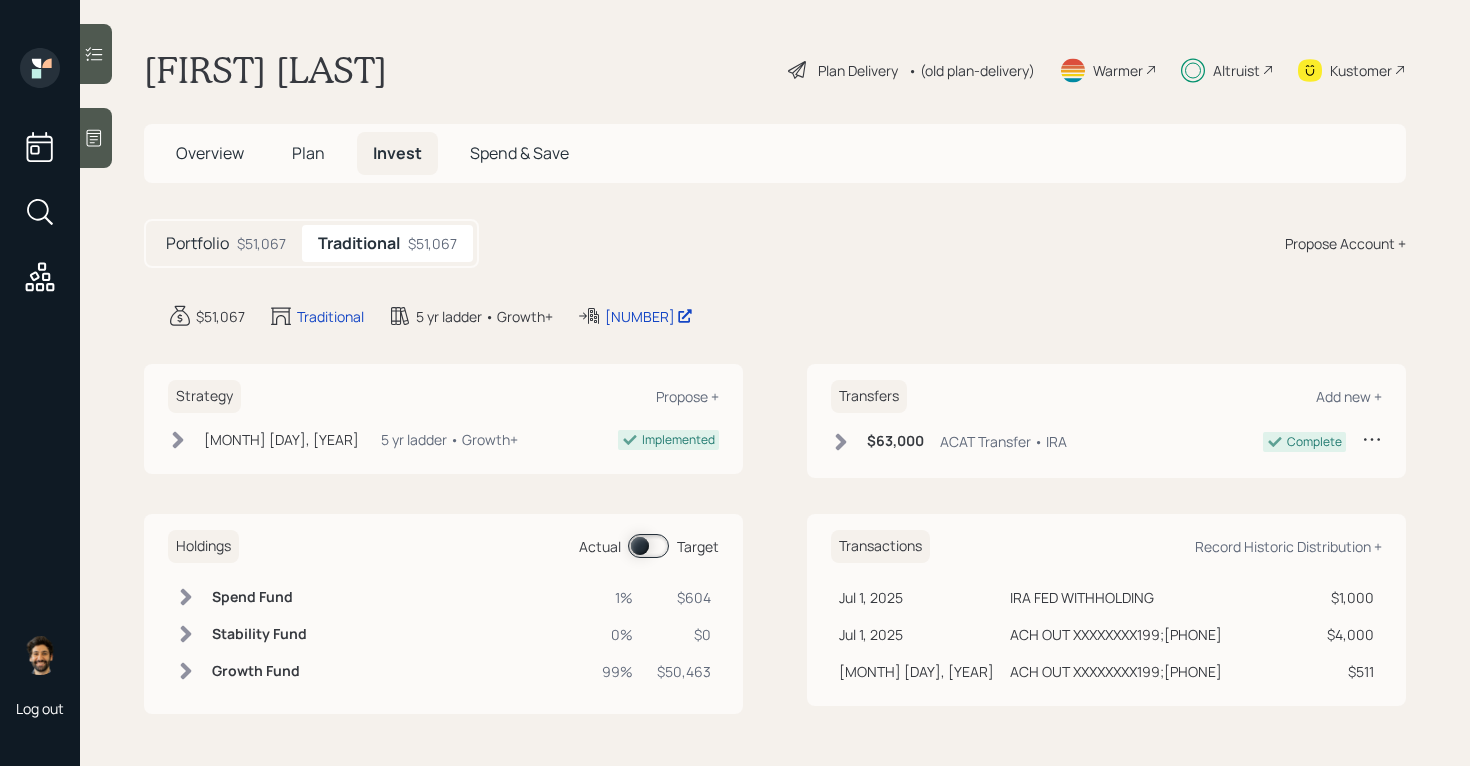 click on "Plan" at bounding box center (308, 153) 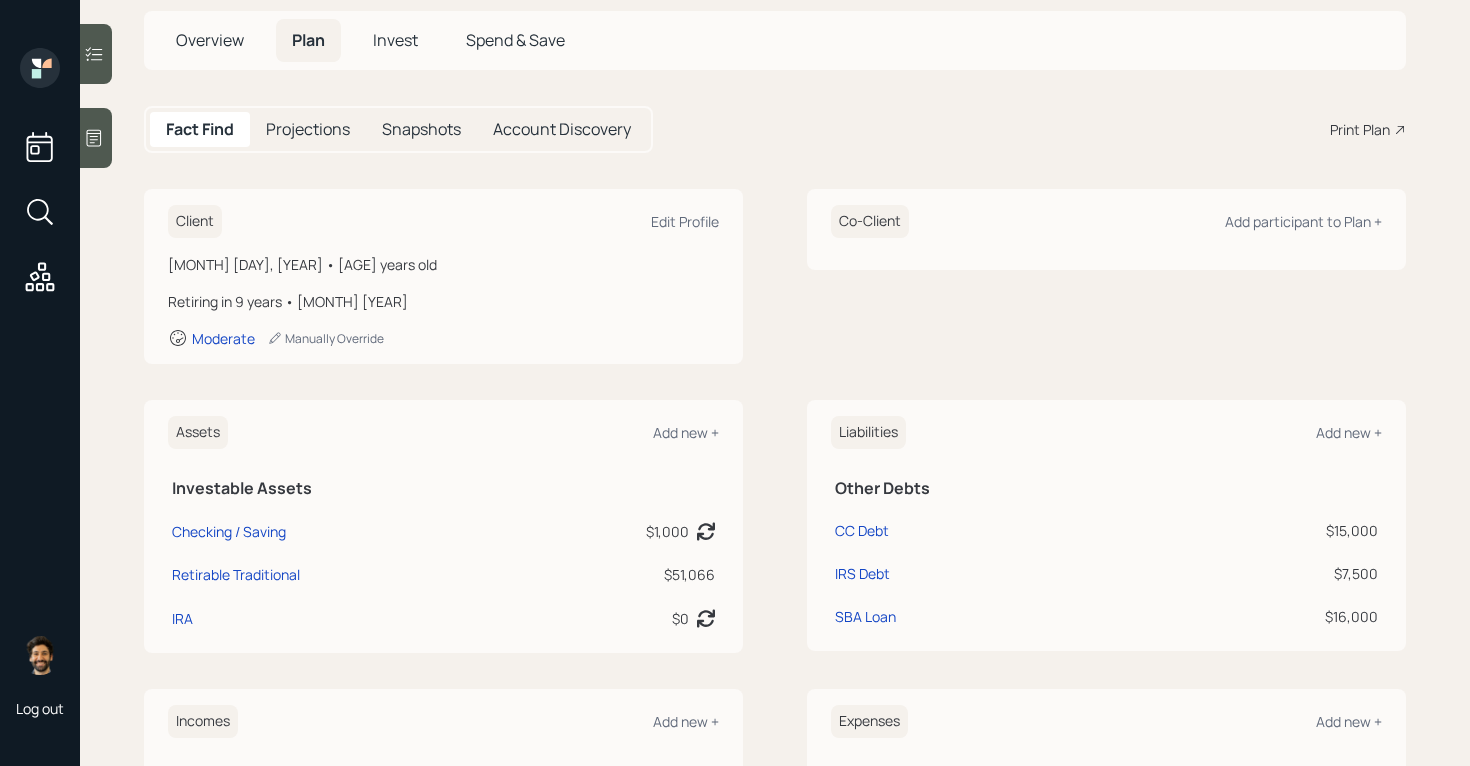 scroll, scrollTop: 0, scrollLeft: 0, axis: both 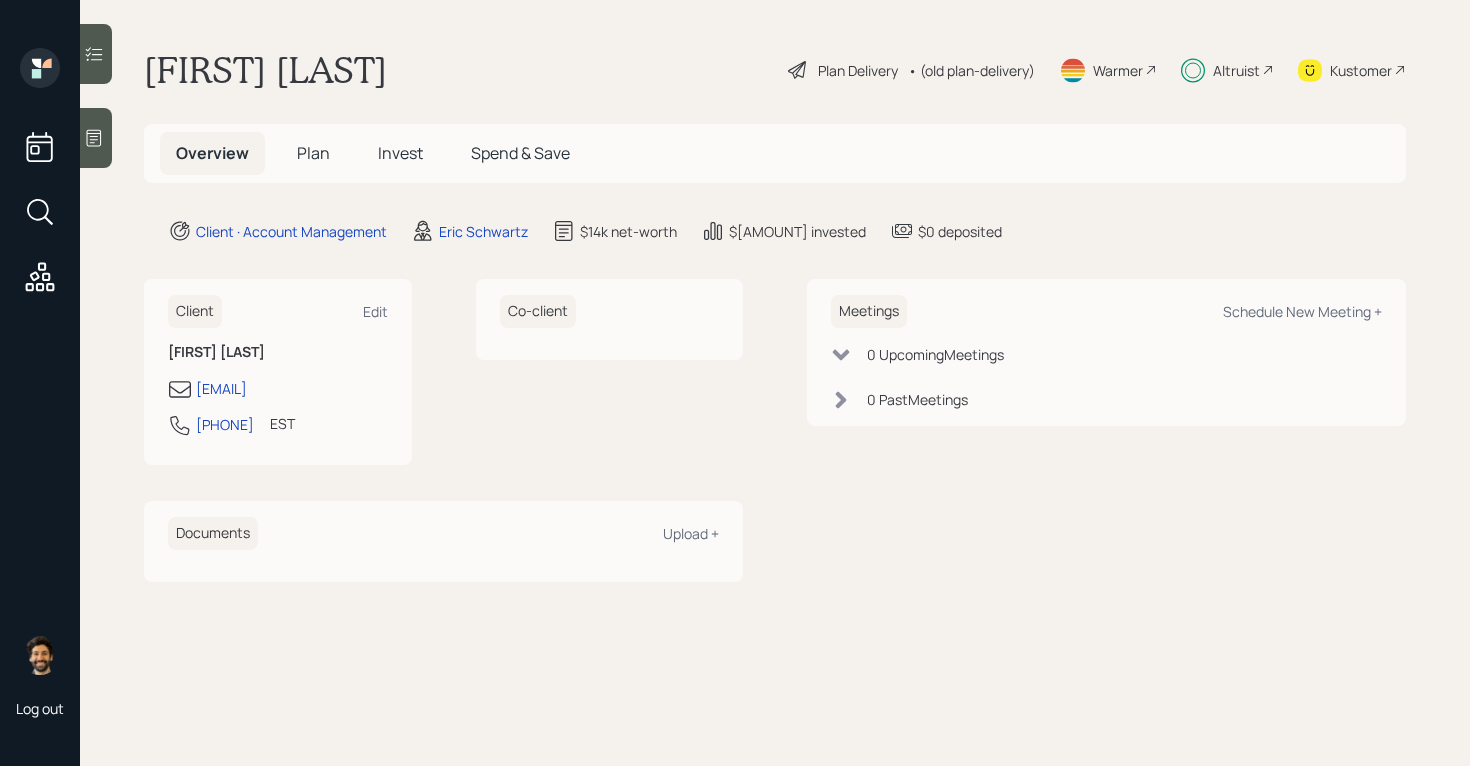 click on "Invest" at bounding box center (400, 153) 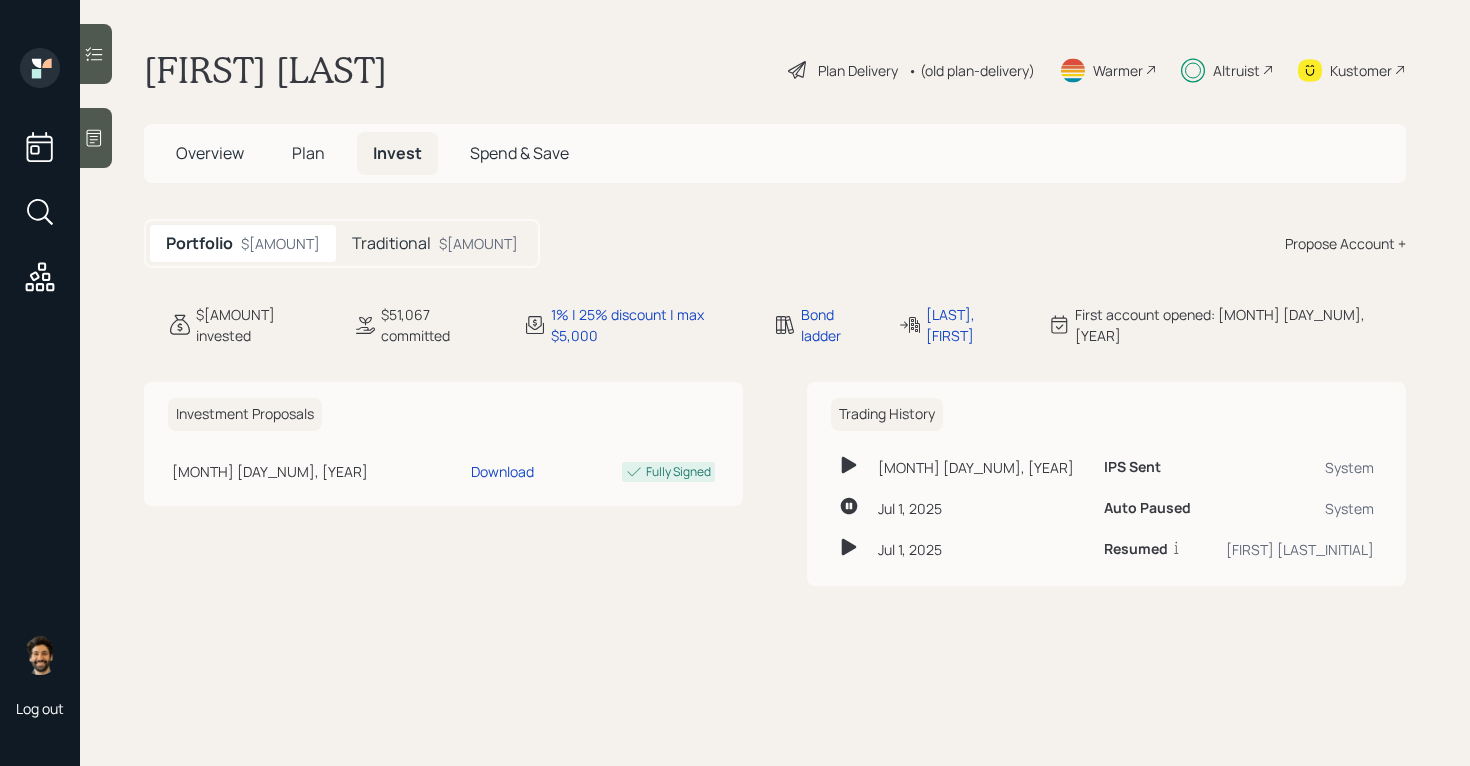 click on "Plan" at bounding box center [308, 153] 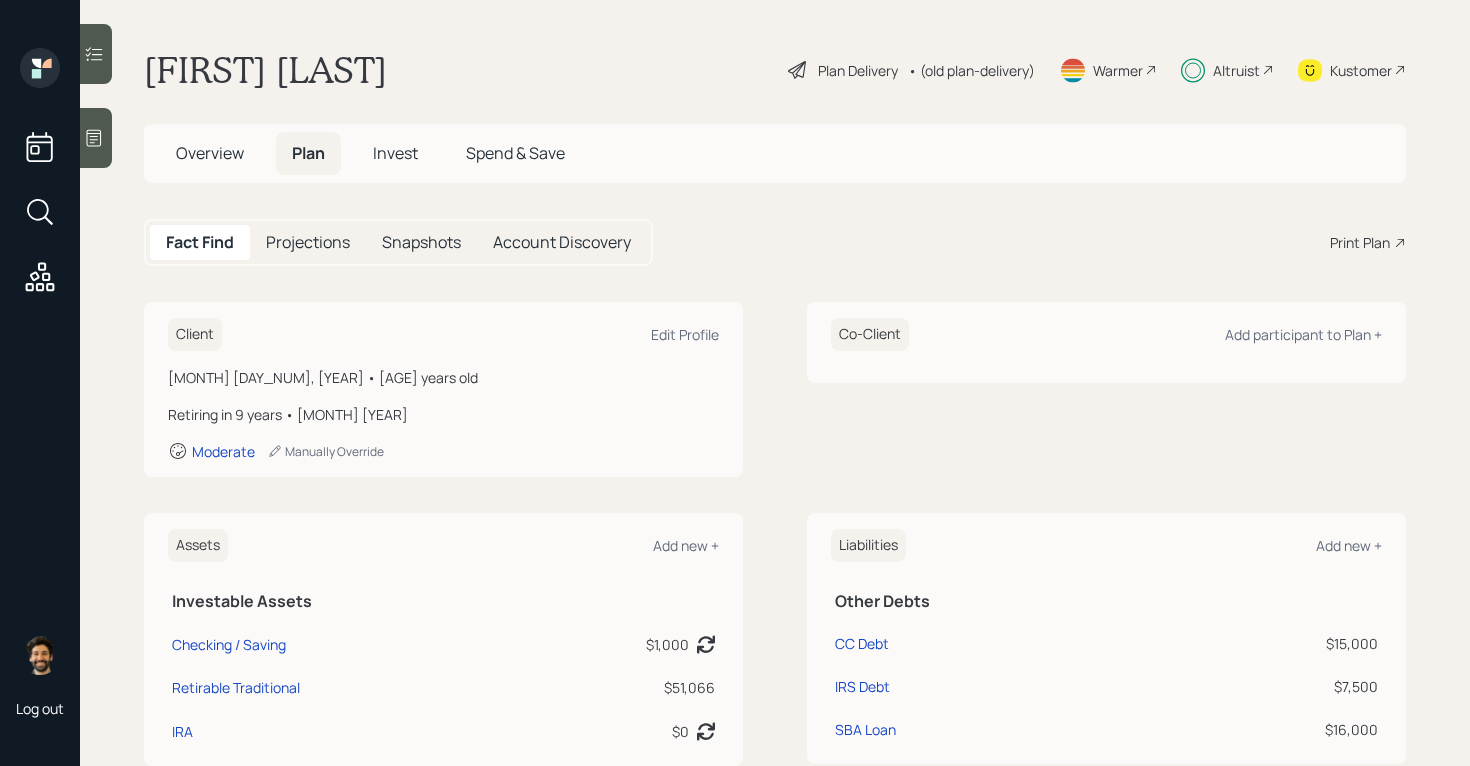click on "Invest" at bounding box center (395, 153) 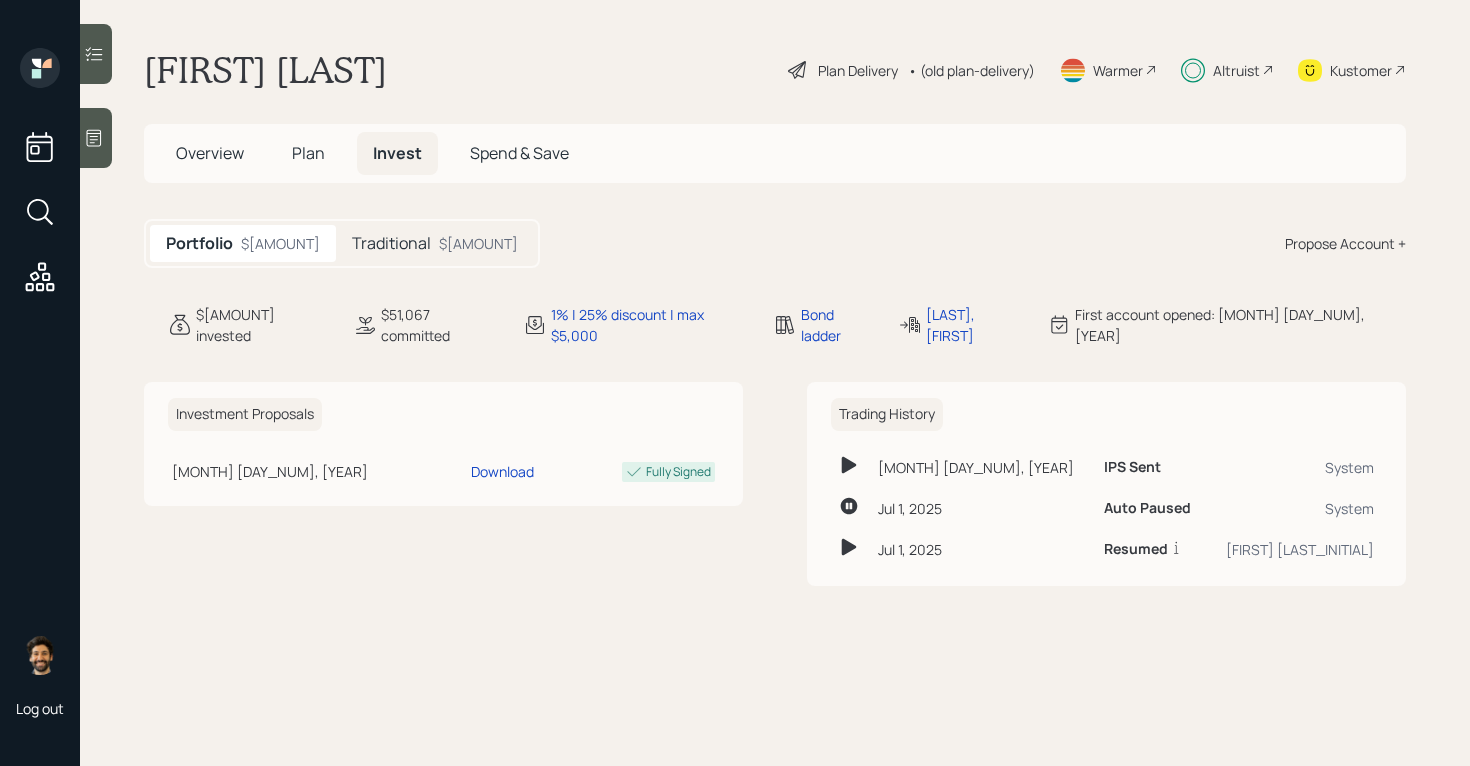 click on "Traditional $51,067" at bounding box center [435, 243] 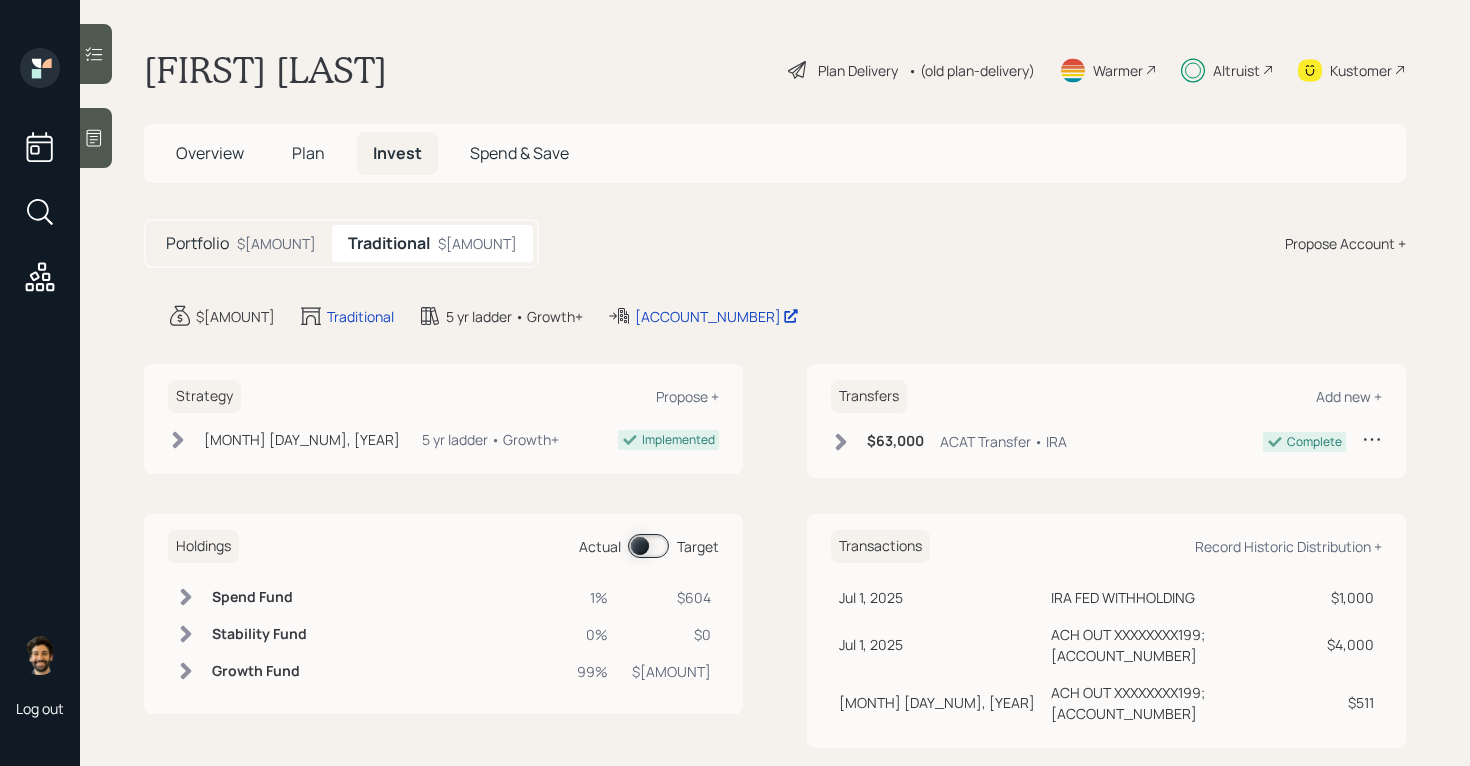 click on "Plan" at bounding box center [308, 153] 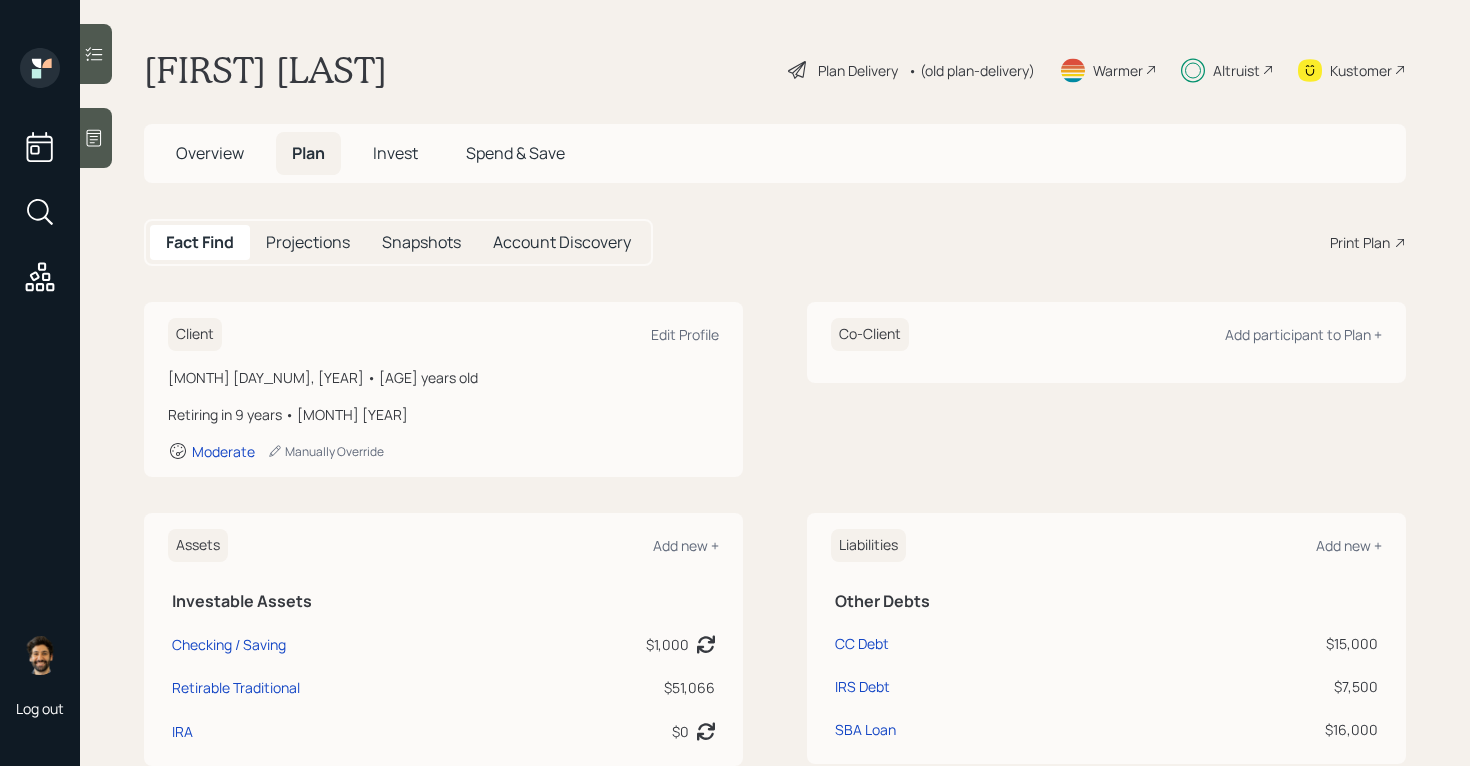 click on "Invest" at bounding box center [395, 153] 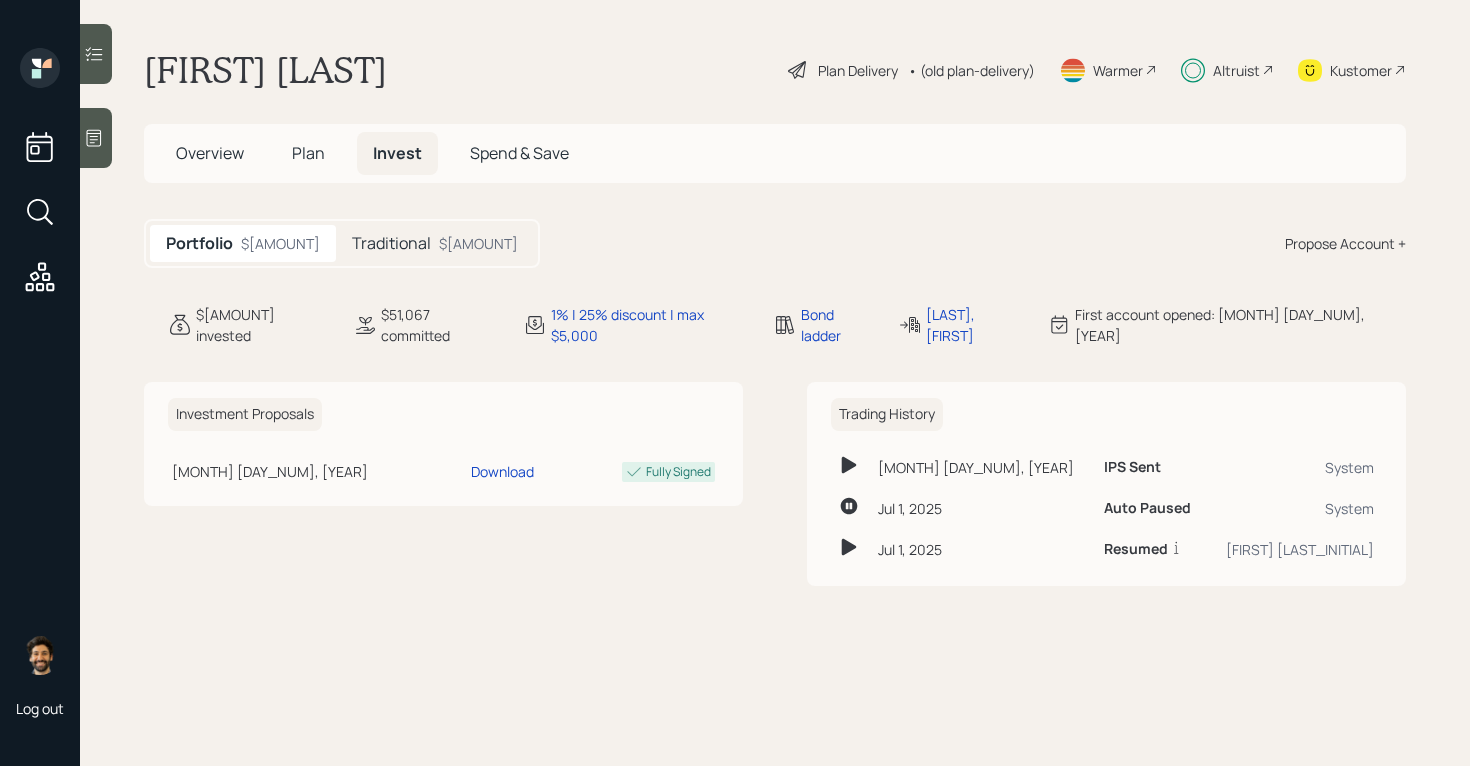 click on "Overview" at bounding box center [210, 153] 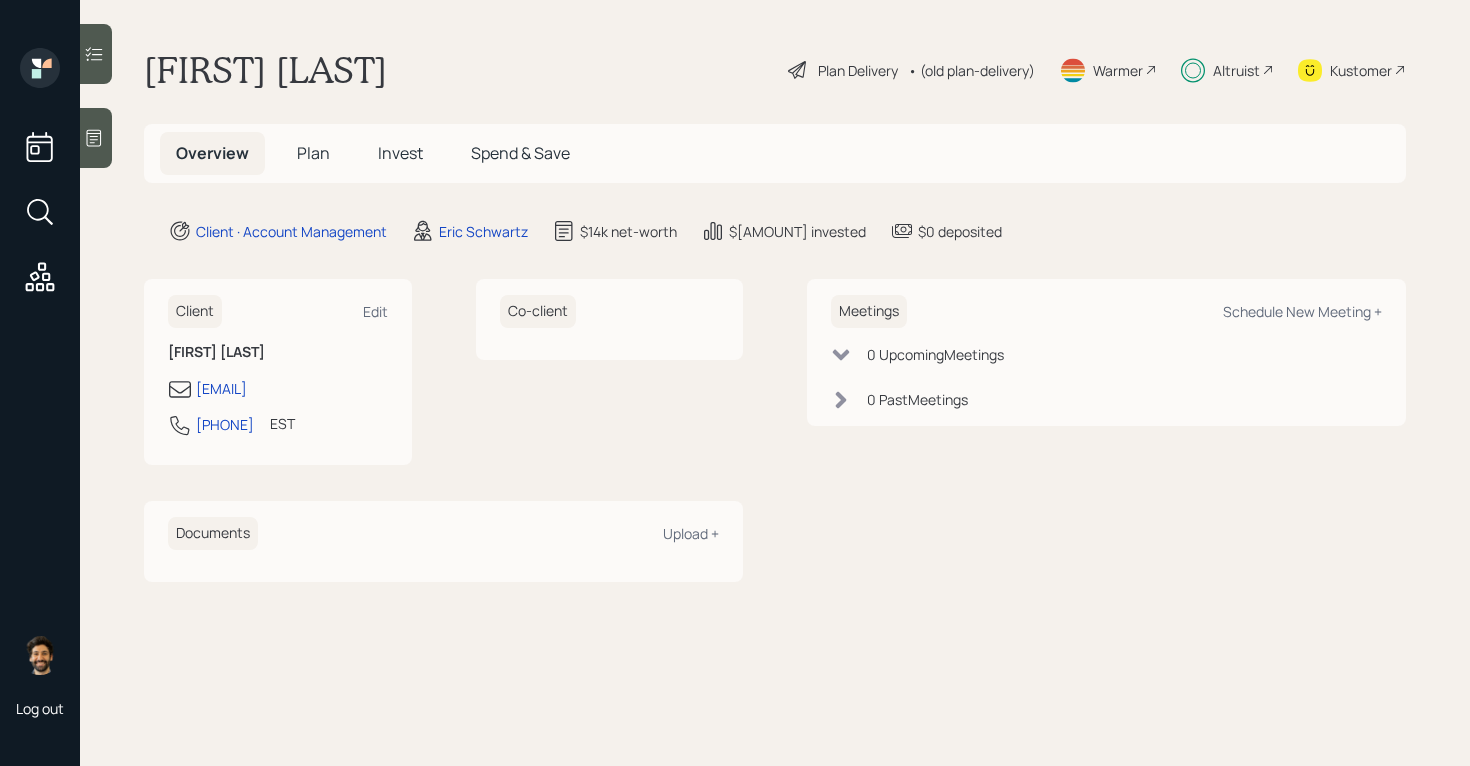 click on "Invest" at bounding box center (400, 153) 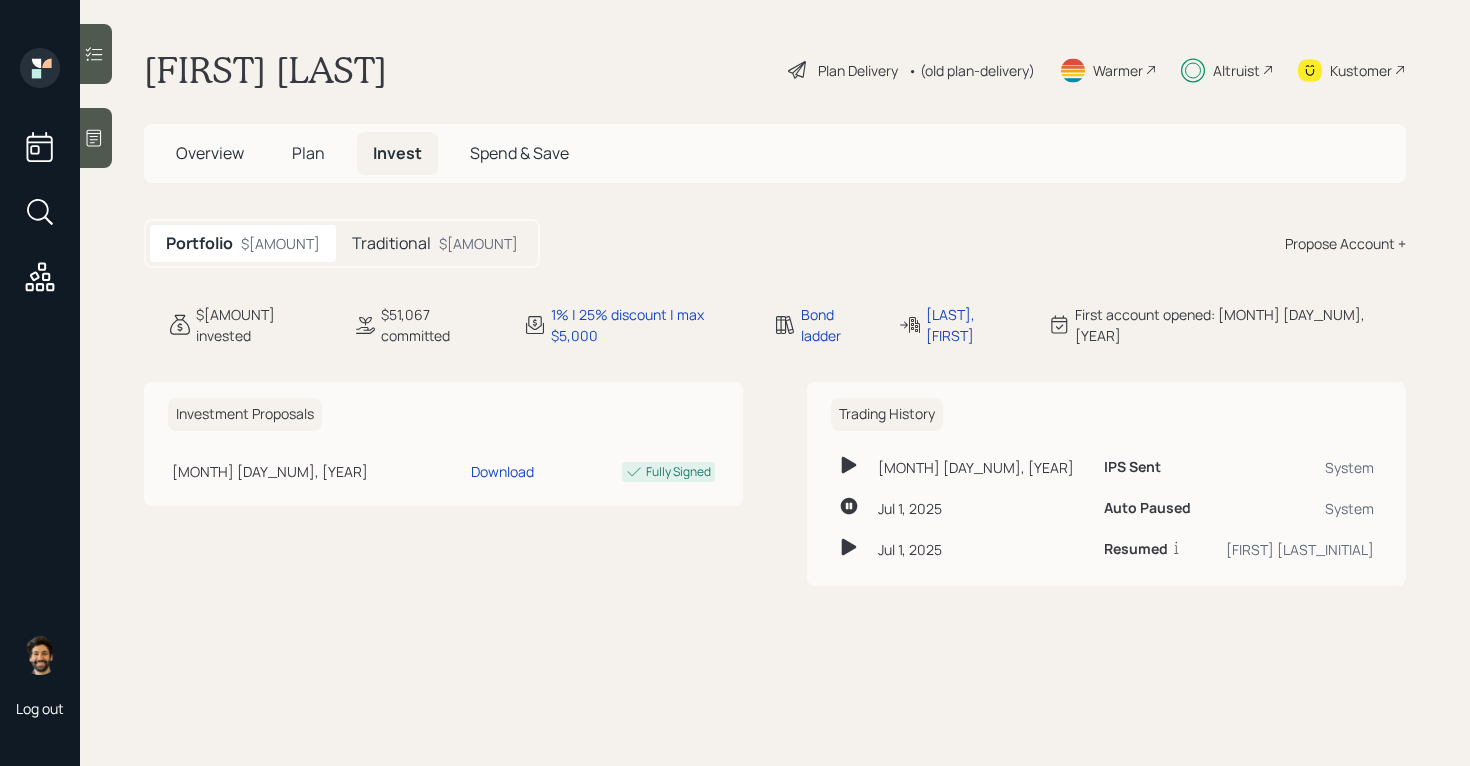 click on "Plan" at bounding box center (308, 153) 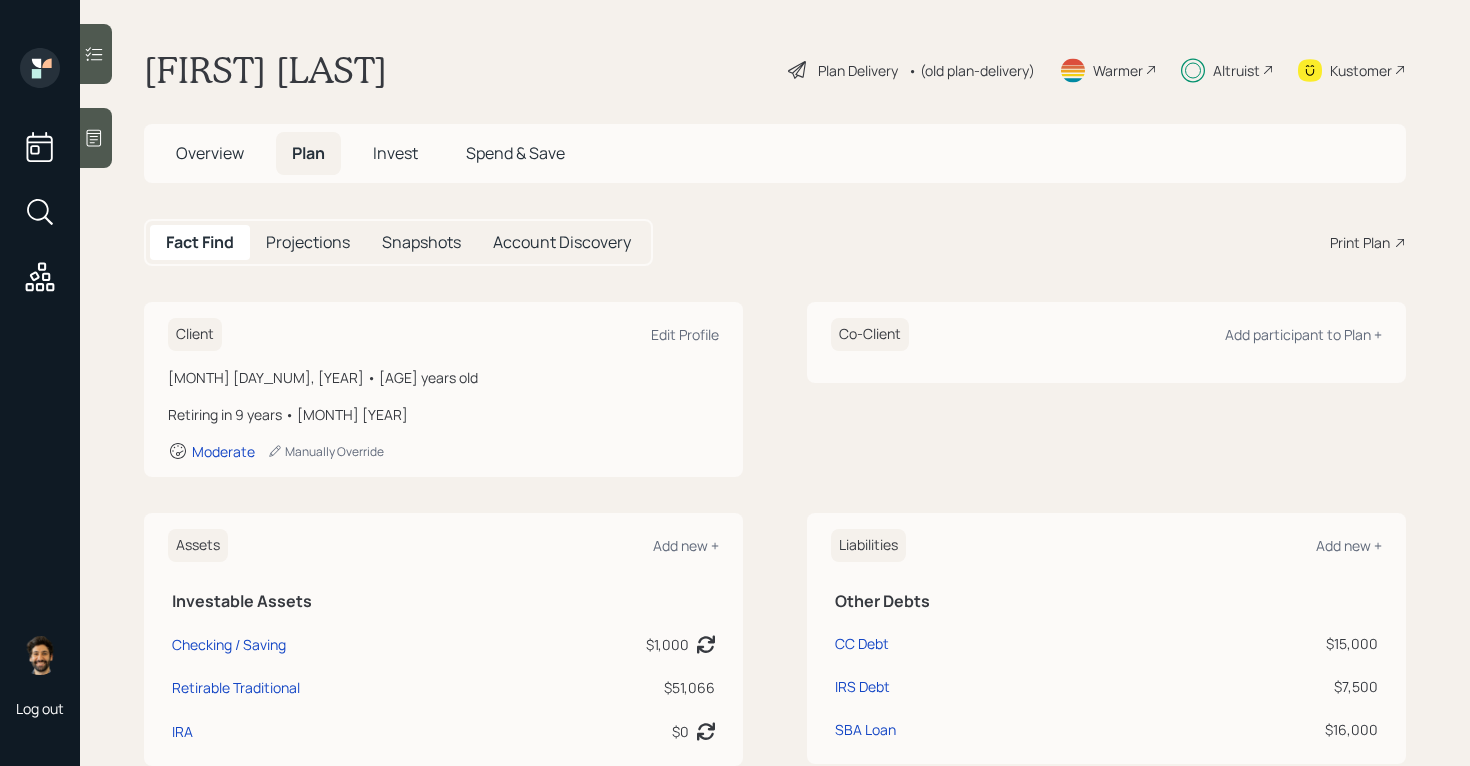 click on "Overview" at bounding box center [210, 153] 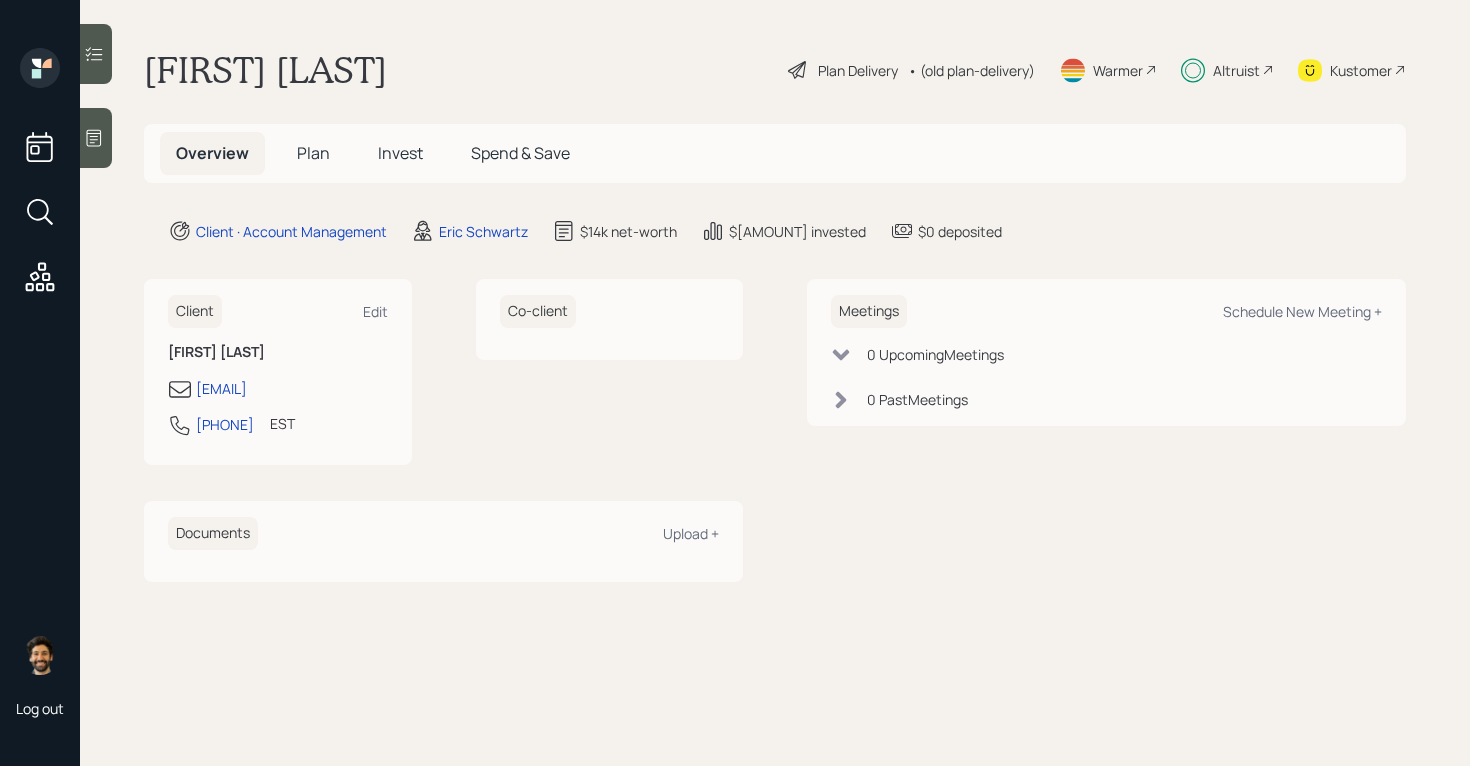click on "Invest" at bounding box center [400, 153] 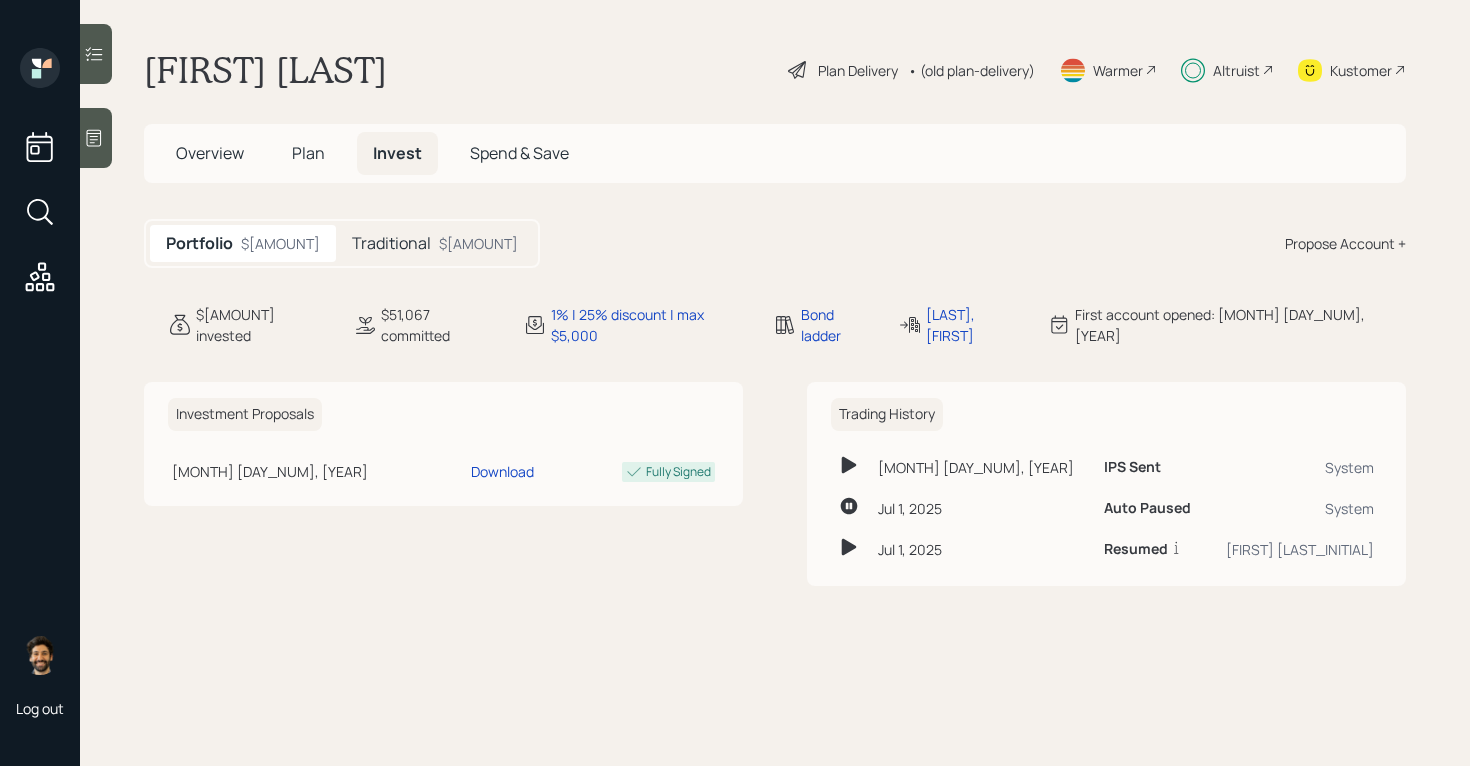 click on "Overview" at bounding box center [210, 153] 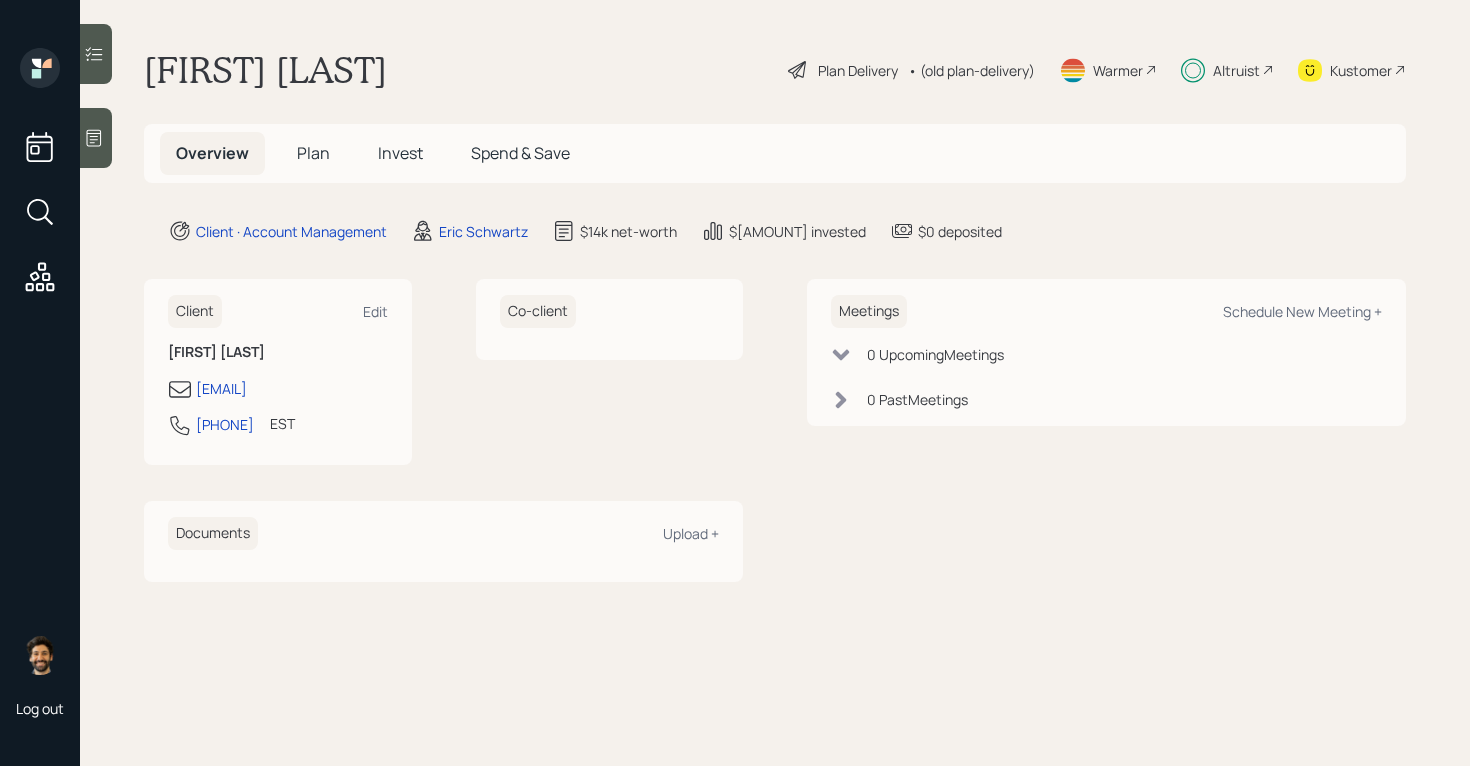 click on "Plan" at bounding box center (313, 153) 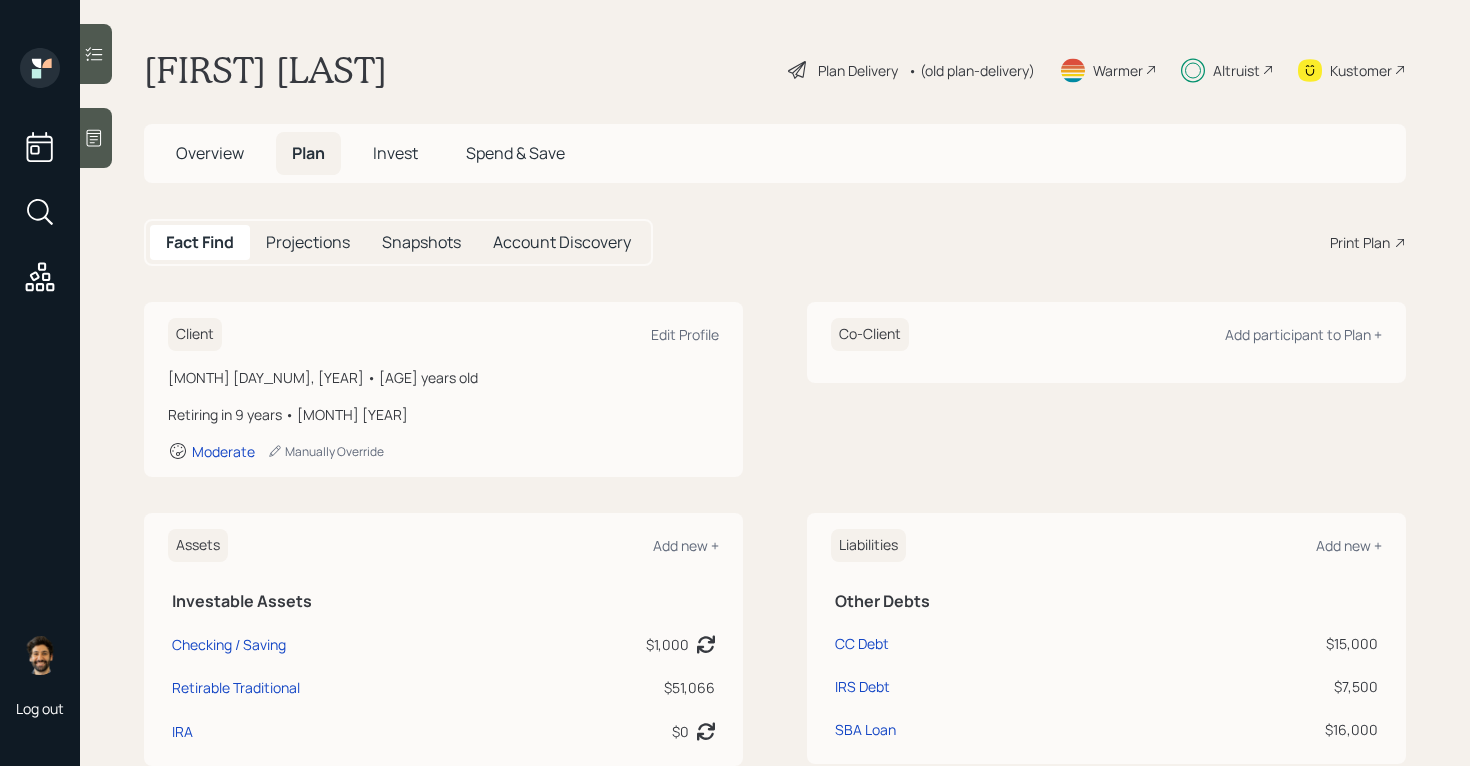 click on "Invest" at bounding box center (395, 153) 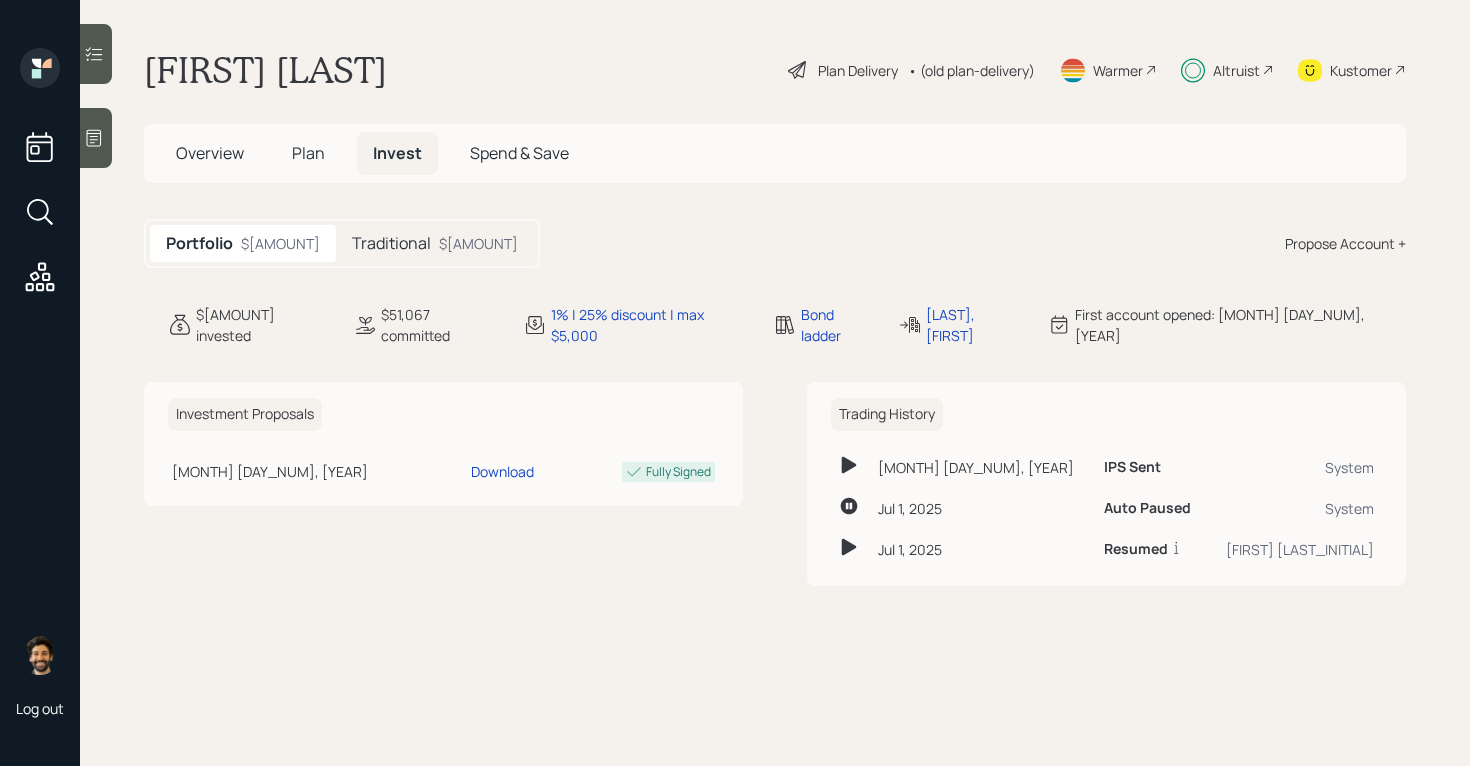 click on "Traditional $51,067" at bounding box center [435, 243] 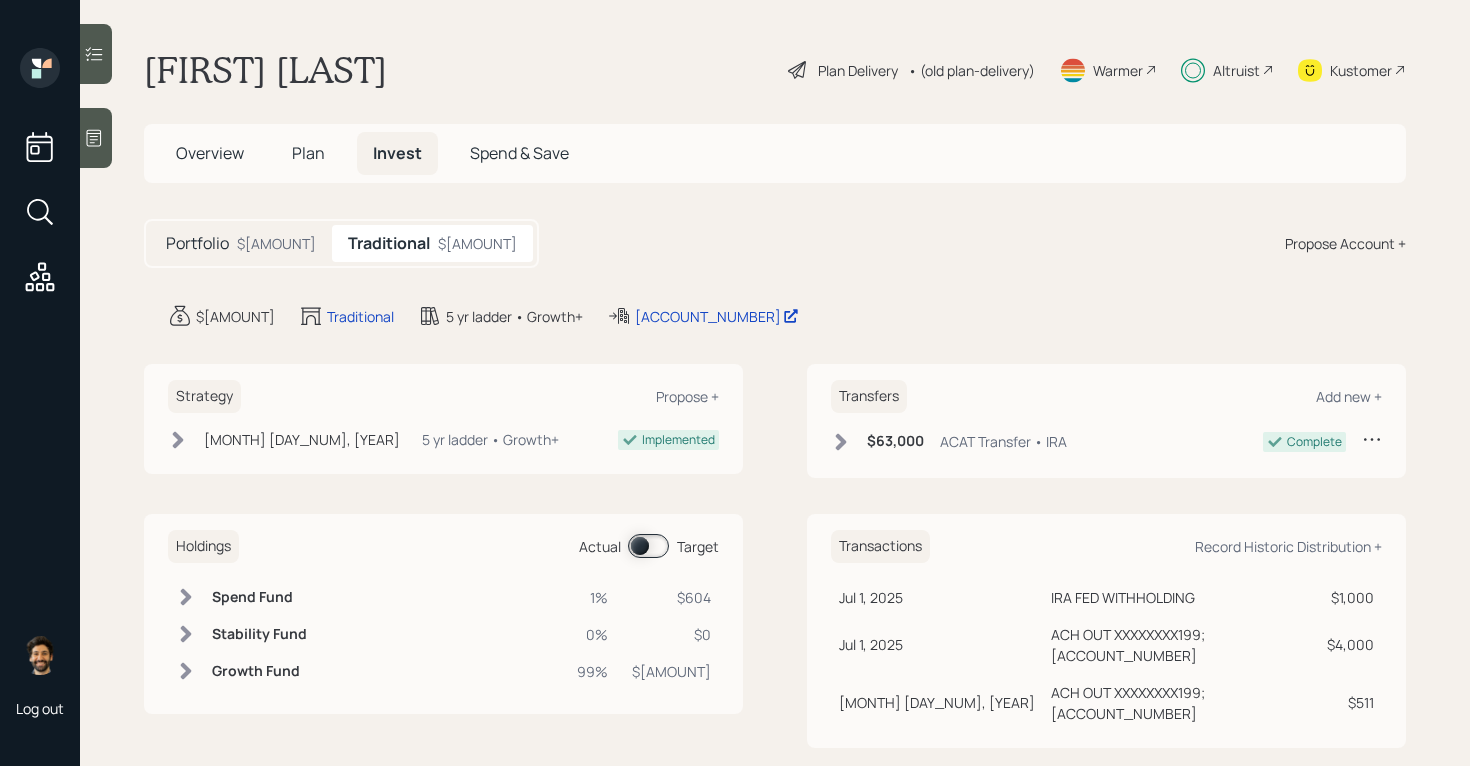 click on "Plan" at bounding box center (308, 153) 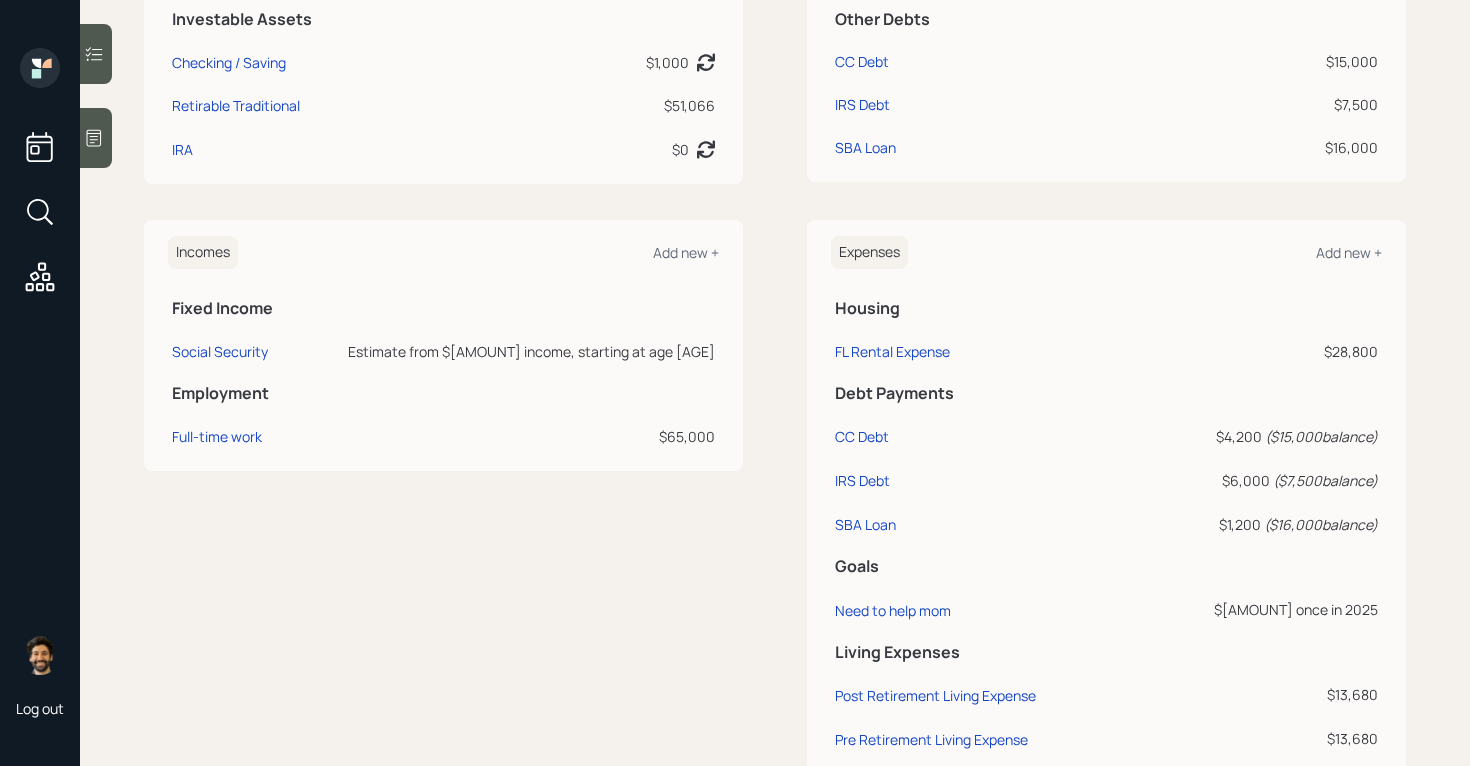 scroll, scrollTop: 525, scrollLeft: 0, axis: vertical 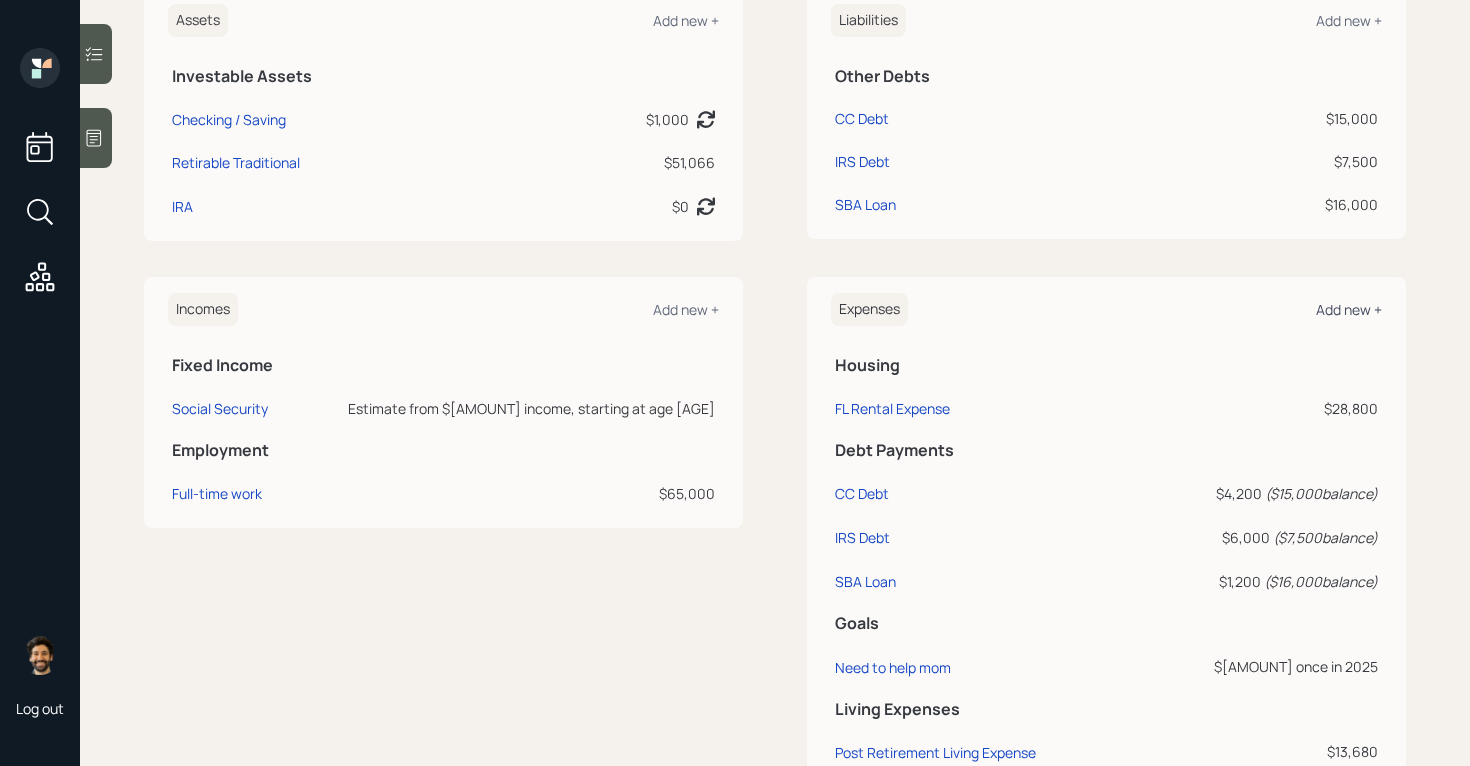 click on "Add new +" at bounding box center (1349, 309) 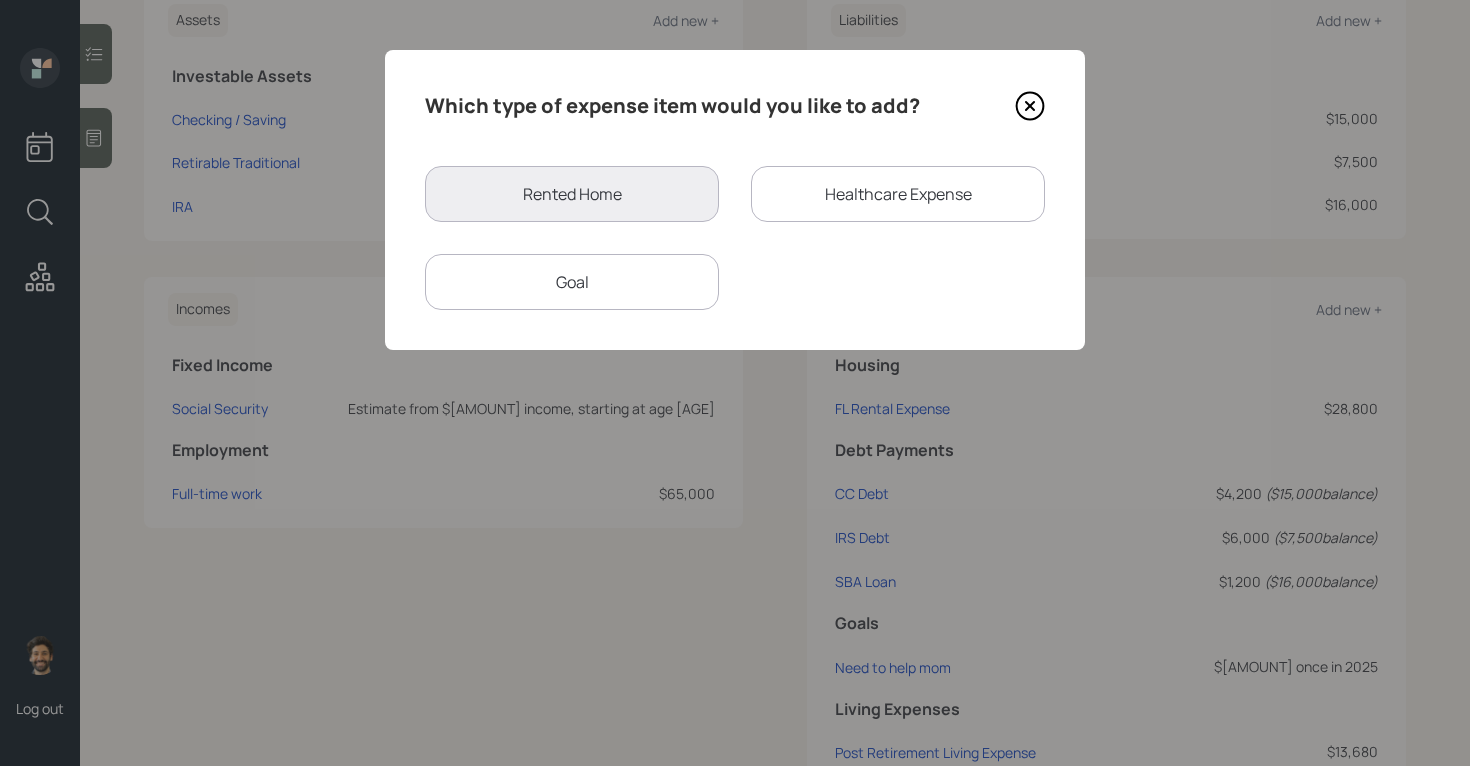 click on "Goal" at bounding box center [572, 282] 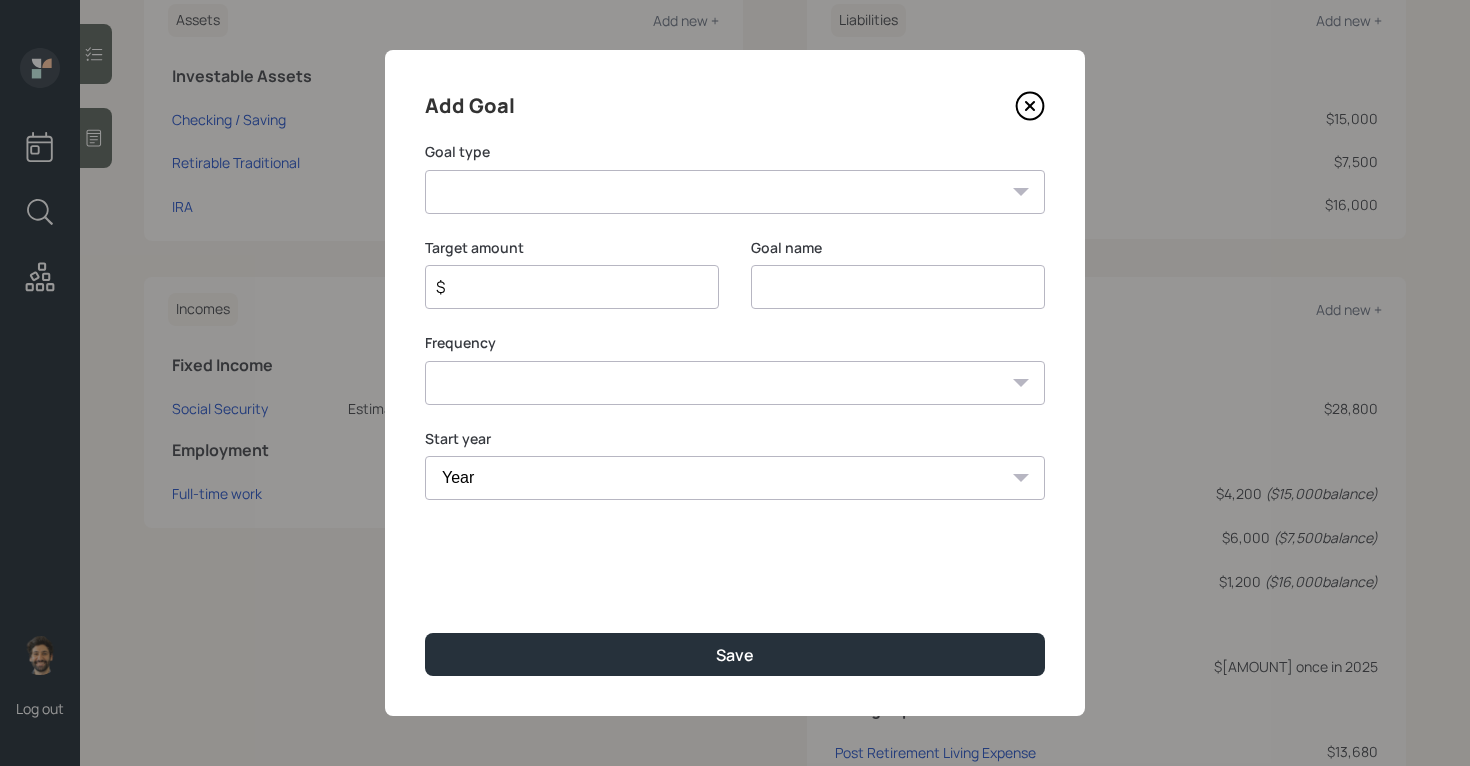 click on "Create an emergency fund Donate to charity Purchase a home Make a purchase Support a dependent Plan for travel Purchase a car Leave an inheritance Other" at bounding box center [735, 192] 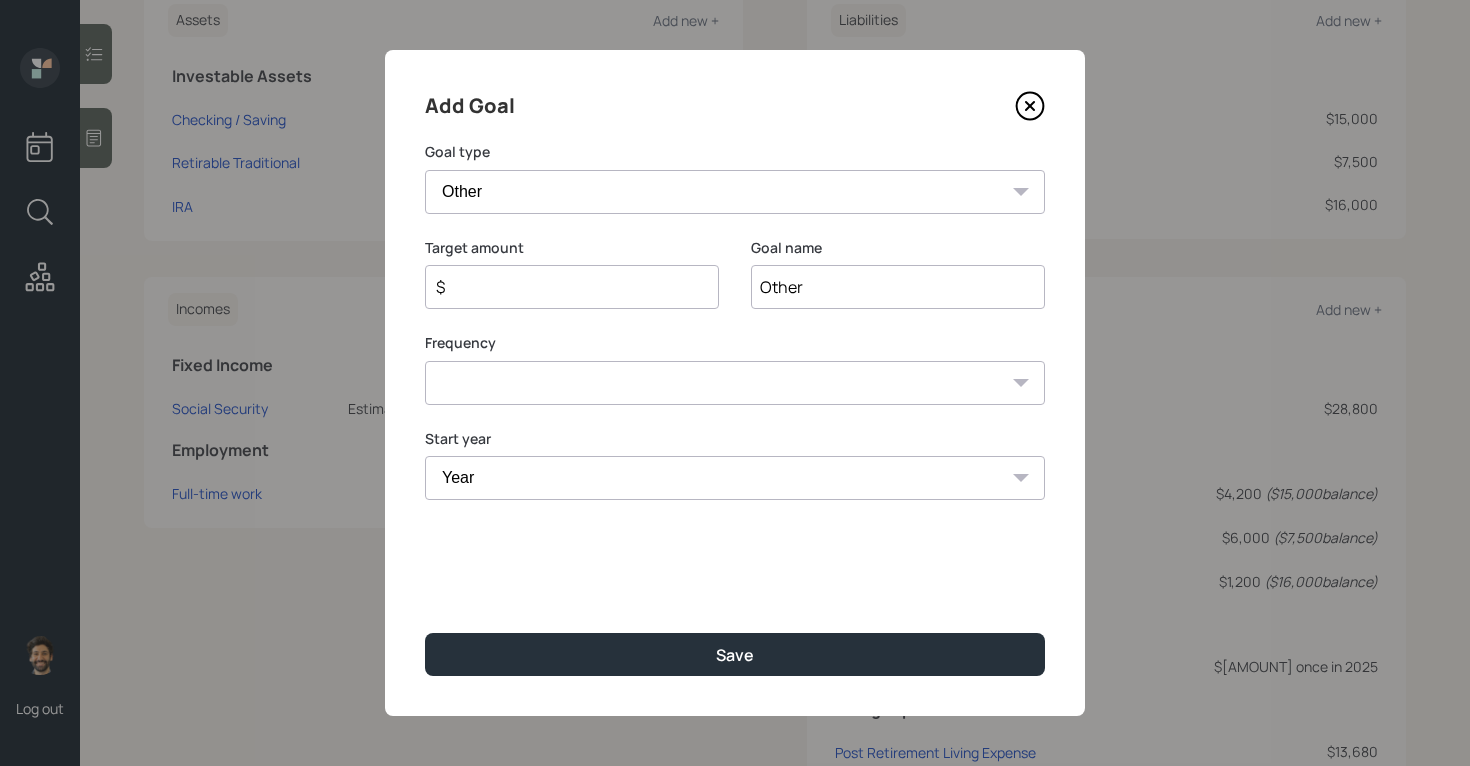 click on "Other" at bounding box center (898, 287) 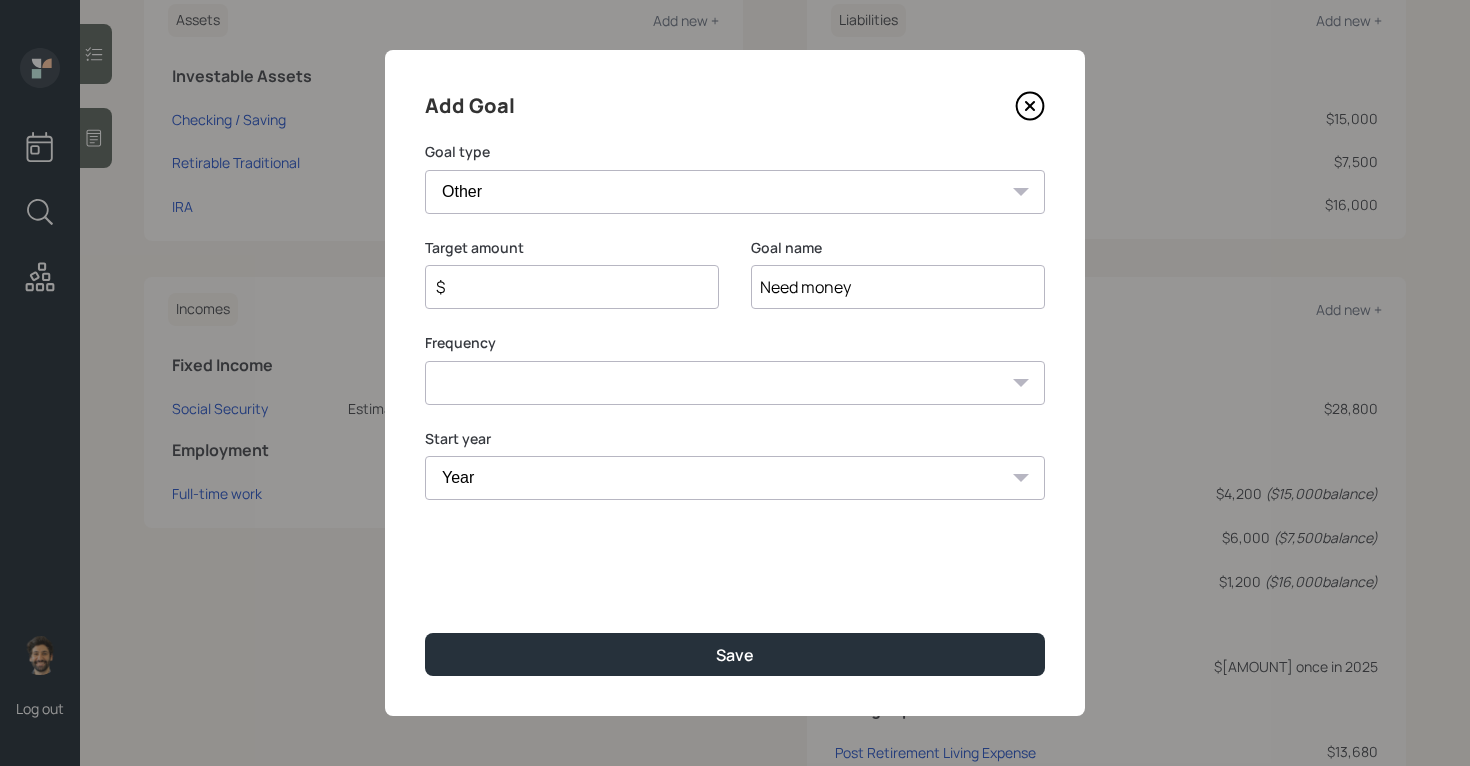 type on "Need money" 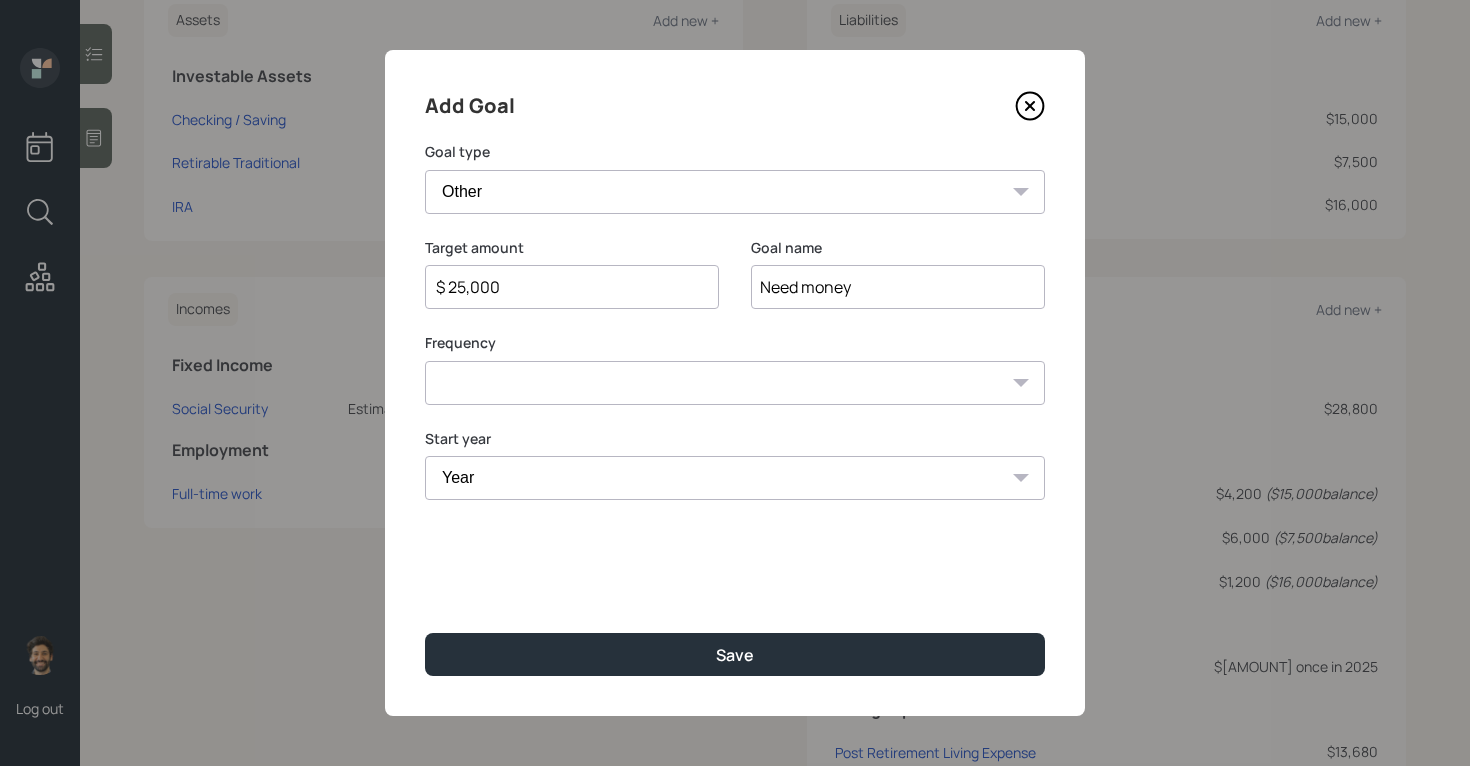 type on "$ 25,000" 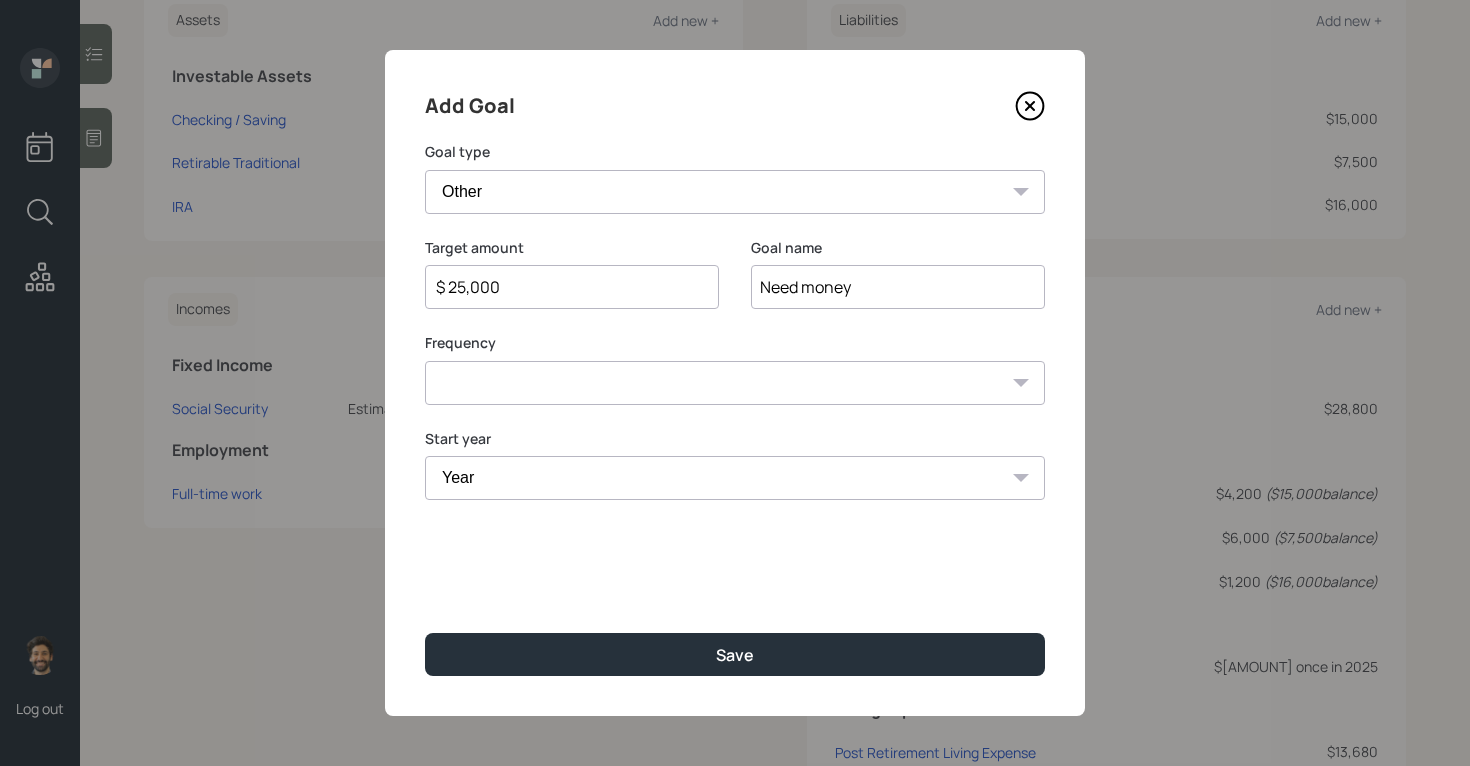 click on "One time Every 1 year Every 2 years Every 3 years Every 4 years Every 5 years Every 6 years Every 7 years Every 8 years Every 9 years" at bounding box center [735, 383] 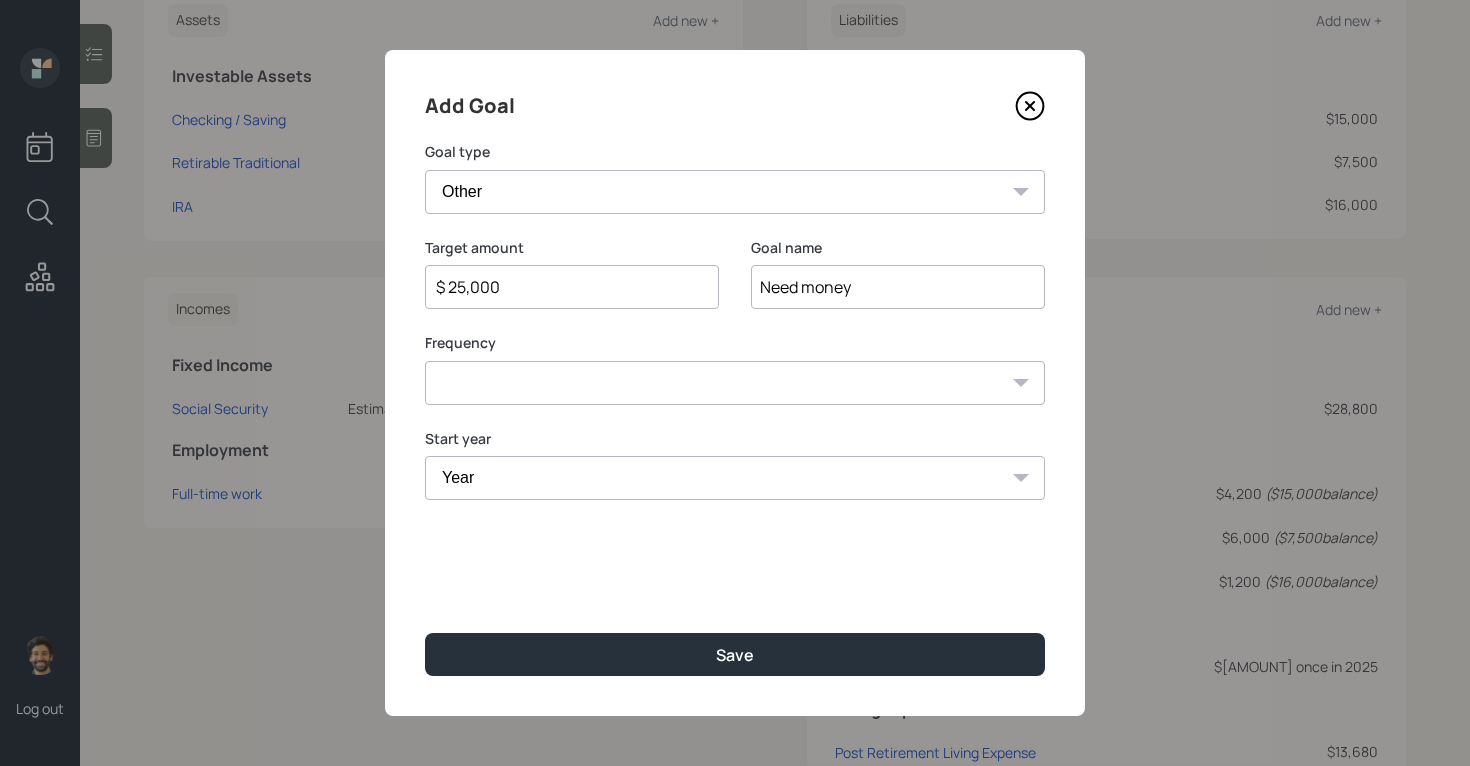 select on "0" 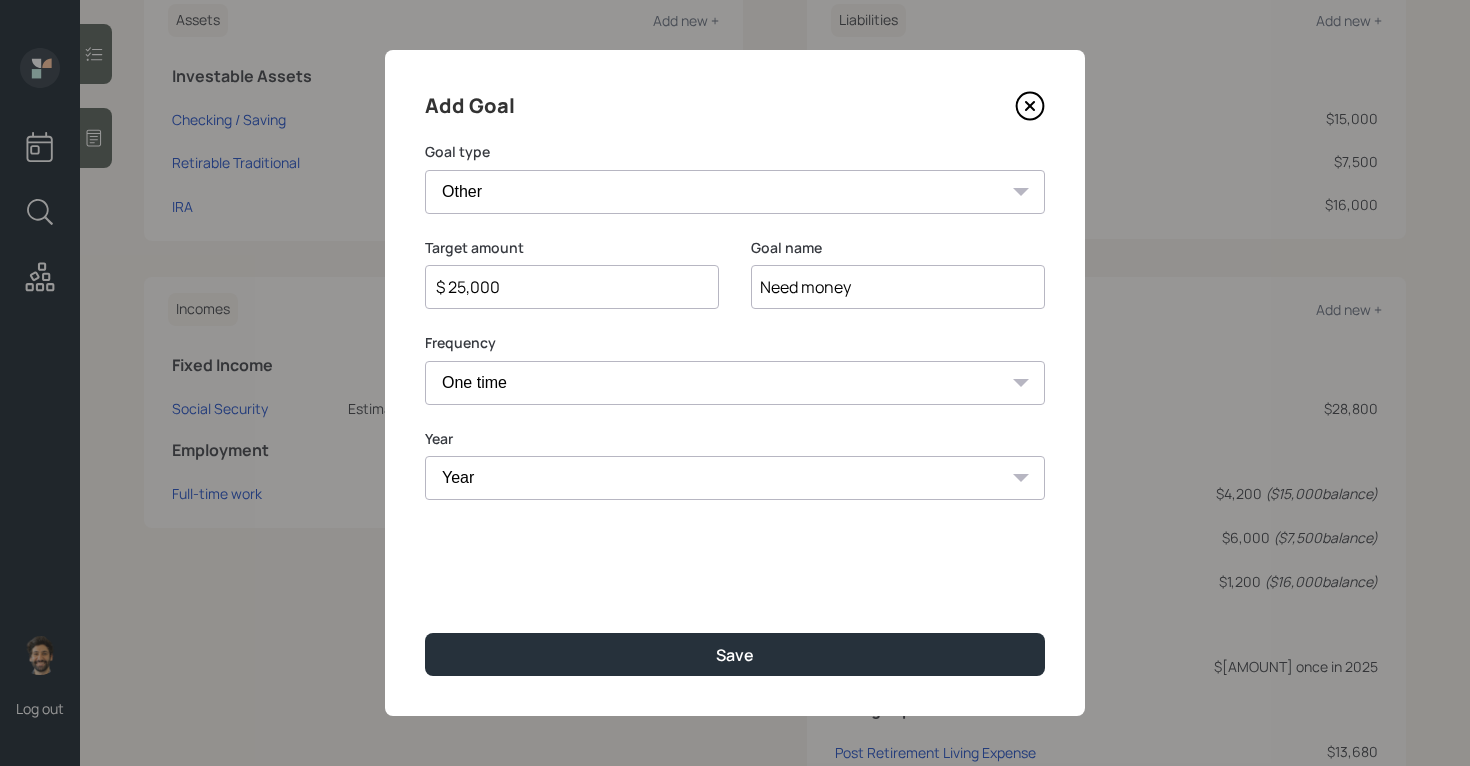 click on "Year 2025 2026 2027 2028 2029 2030 2031 2032 2033 2034 2035 2036 2037 2038 2039 2040 2041 2042 2043 2044 2045 2046 2047 2048 2049 2050 2051 2052 2053 2054 2055 2056 2057 2058" at bounding box center (735, 478) 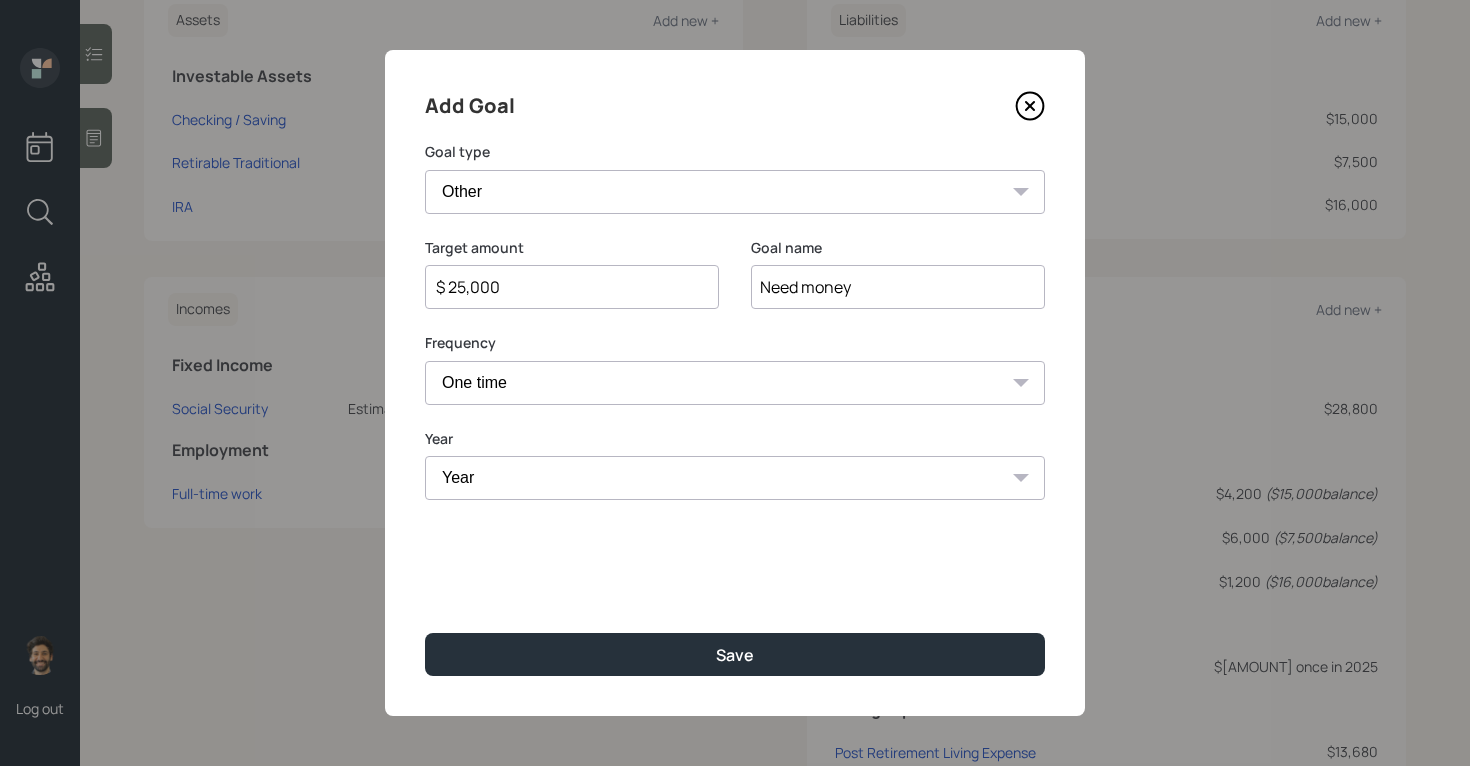 select on "2025" 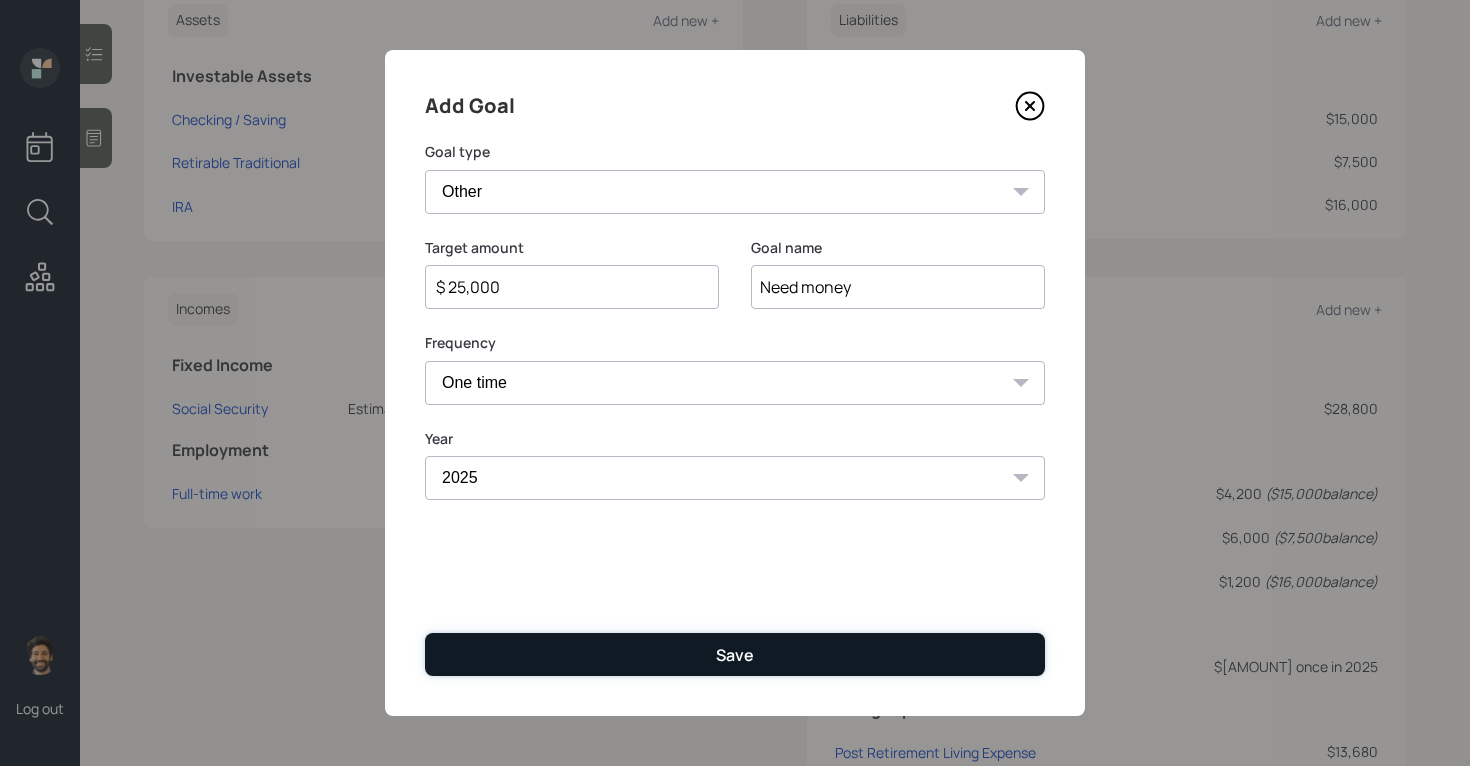 click on "Save" at bounding box center [735, 654] 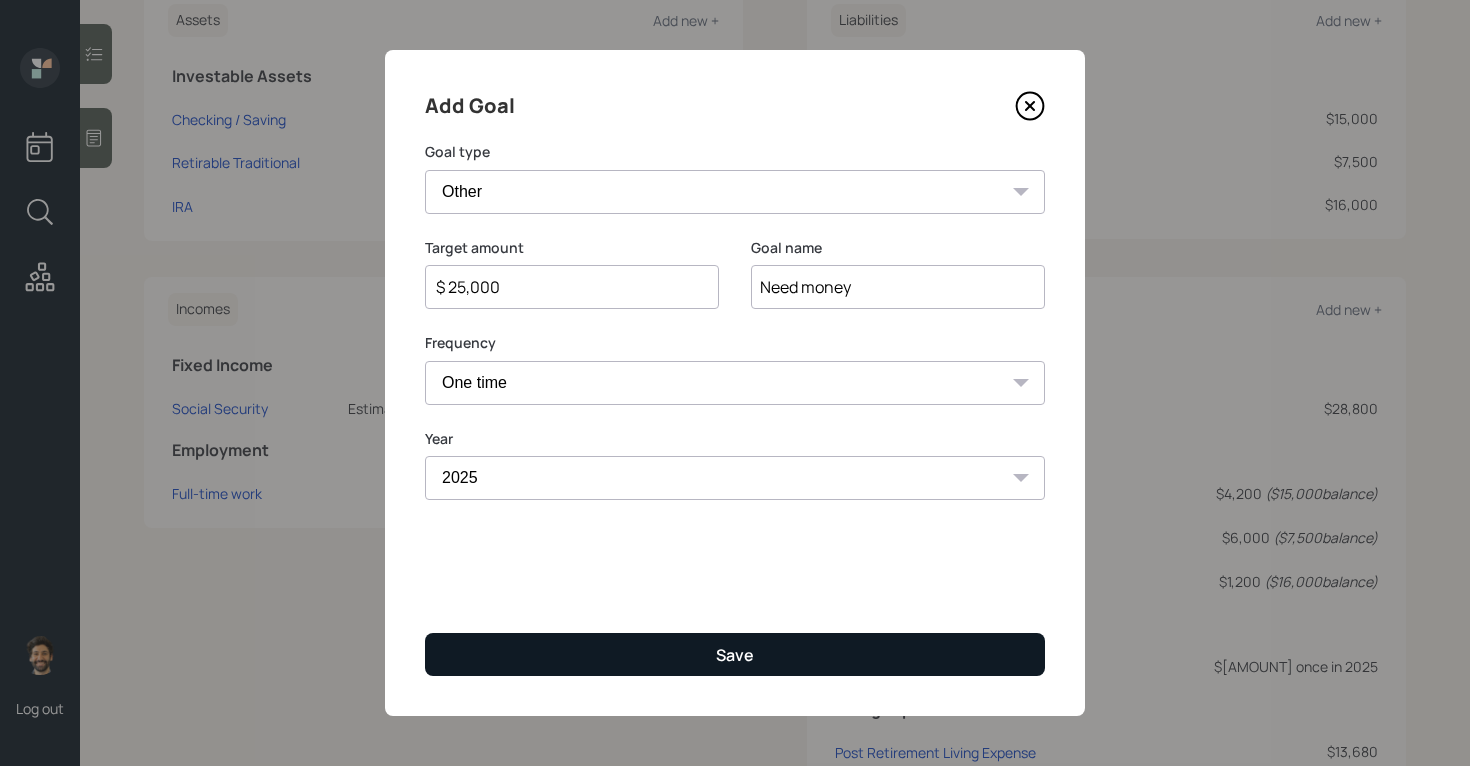 type on "$" 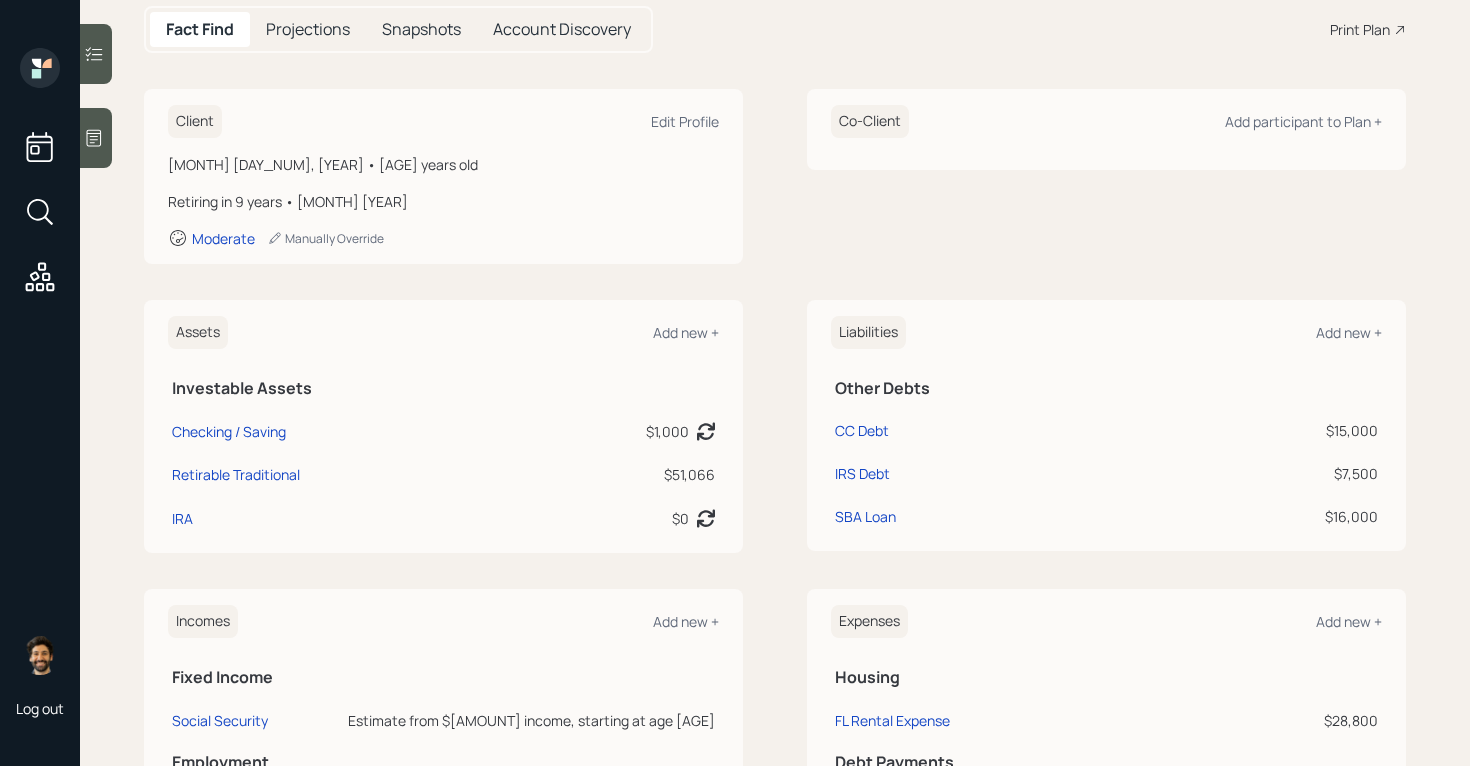 scroll, scrollTop: 0, scrollLeft: 0, axis: both 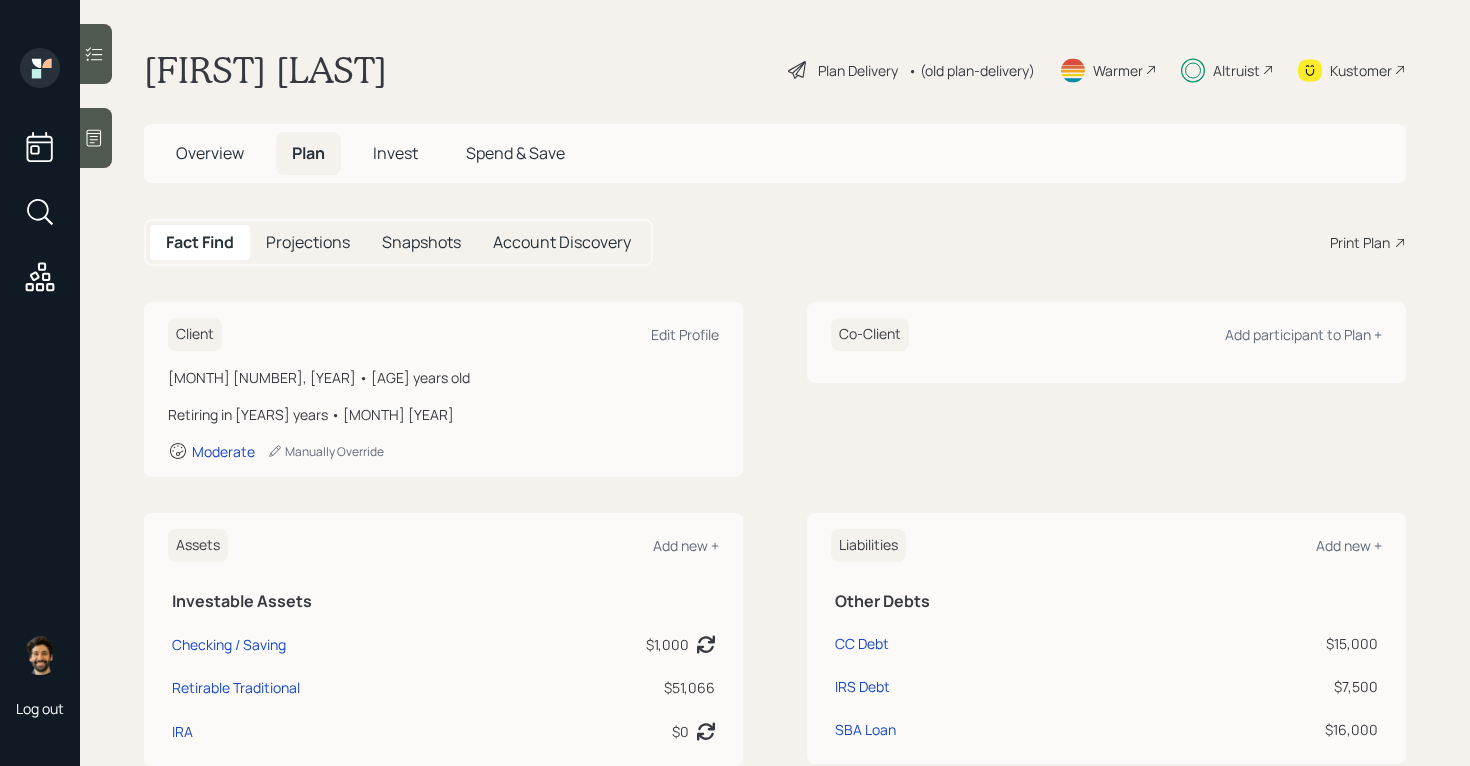 click on "Invest" at bounding box center [395, 153] 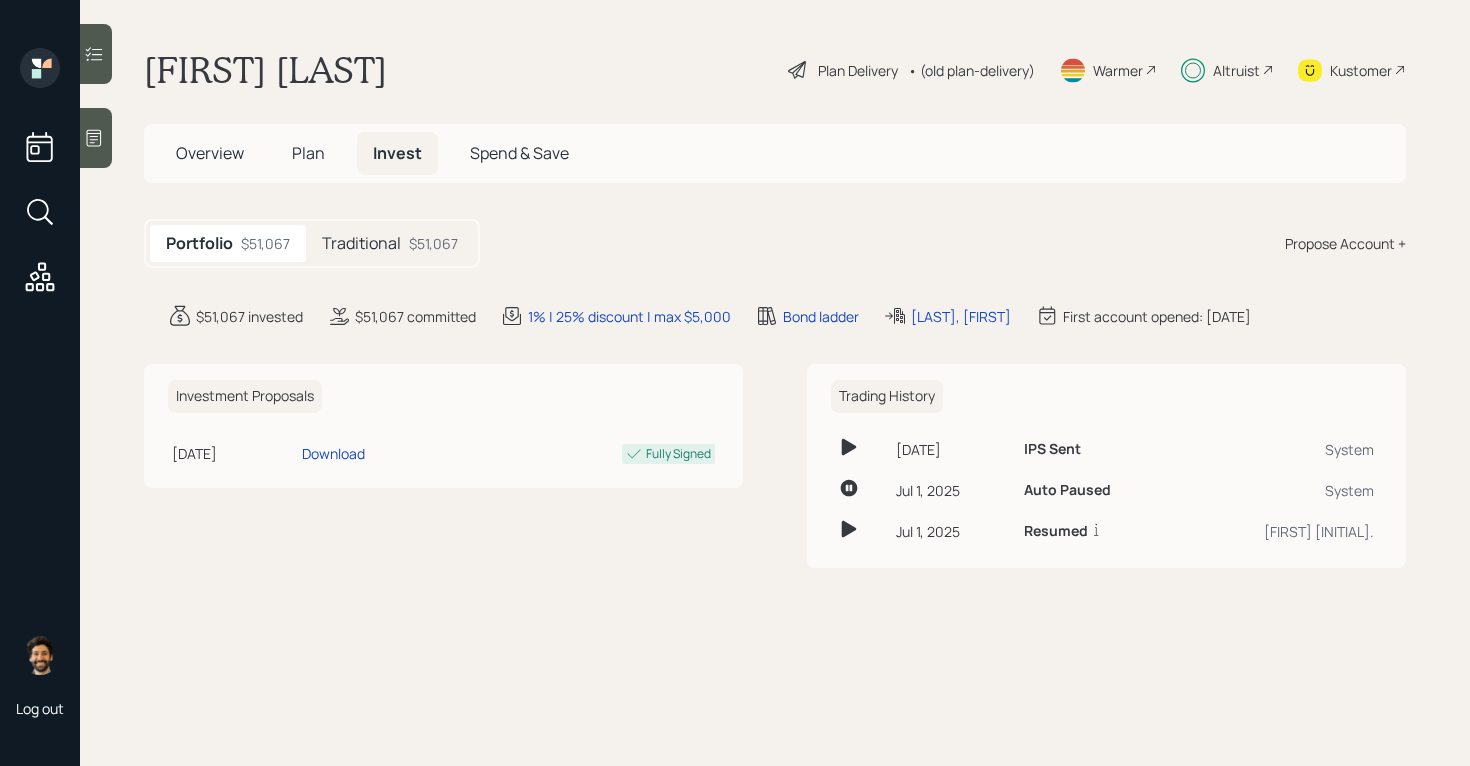 click on "Traditional" at bounding box center (361, 243) 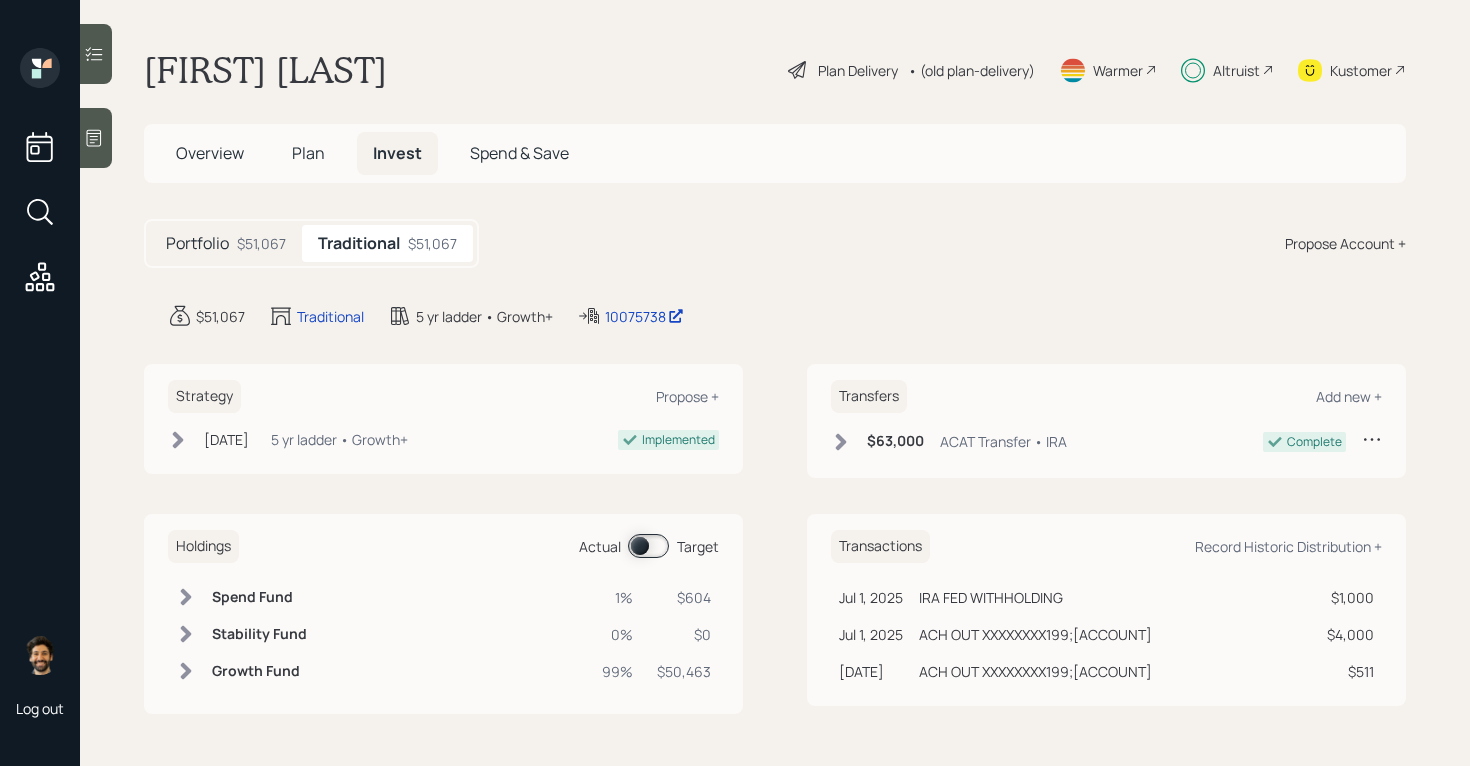 click at bounding box center (648, 546) 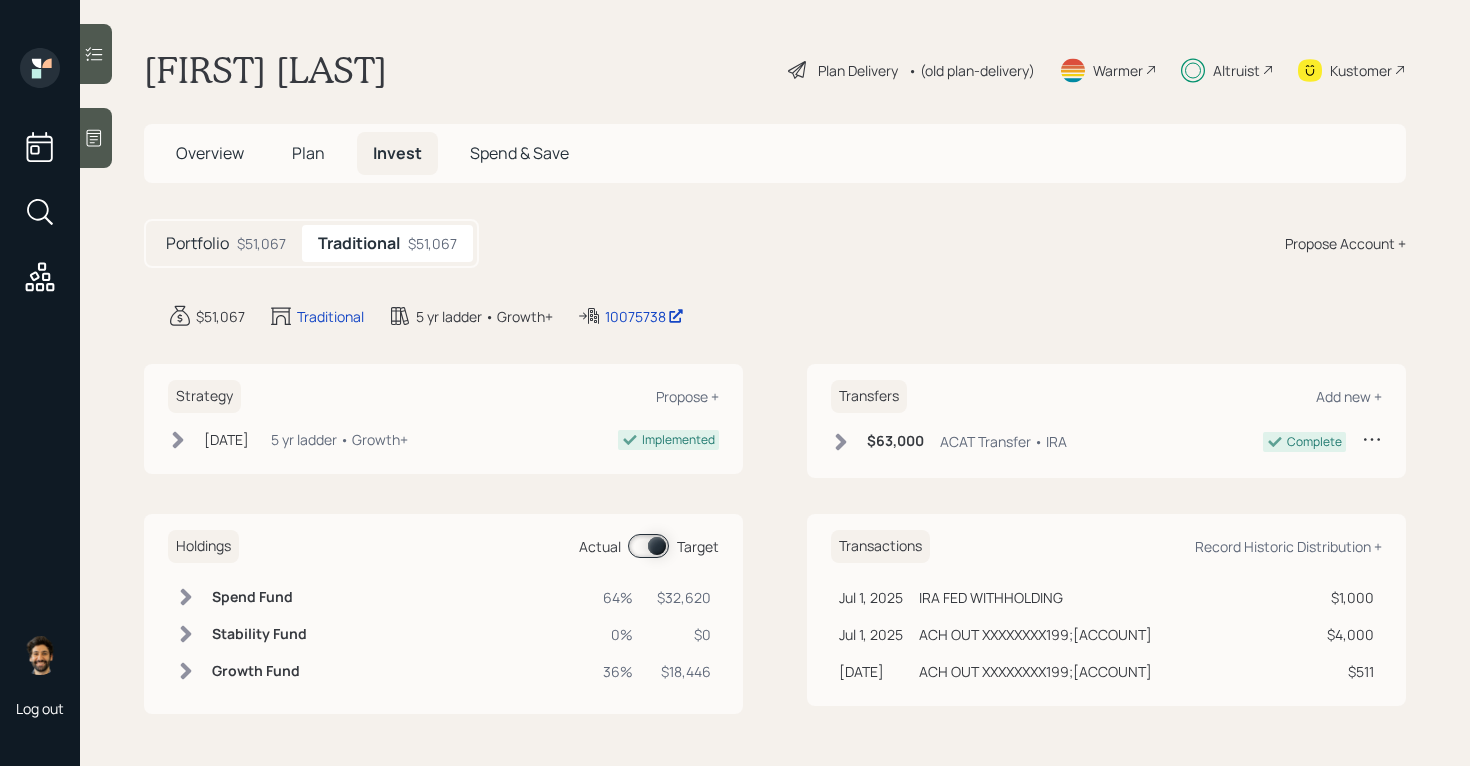 click on "Spend Fund" at bounding box center [259, 597] 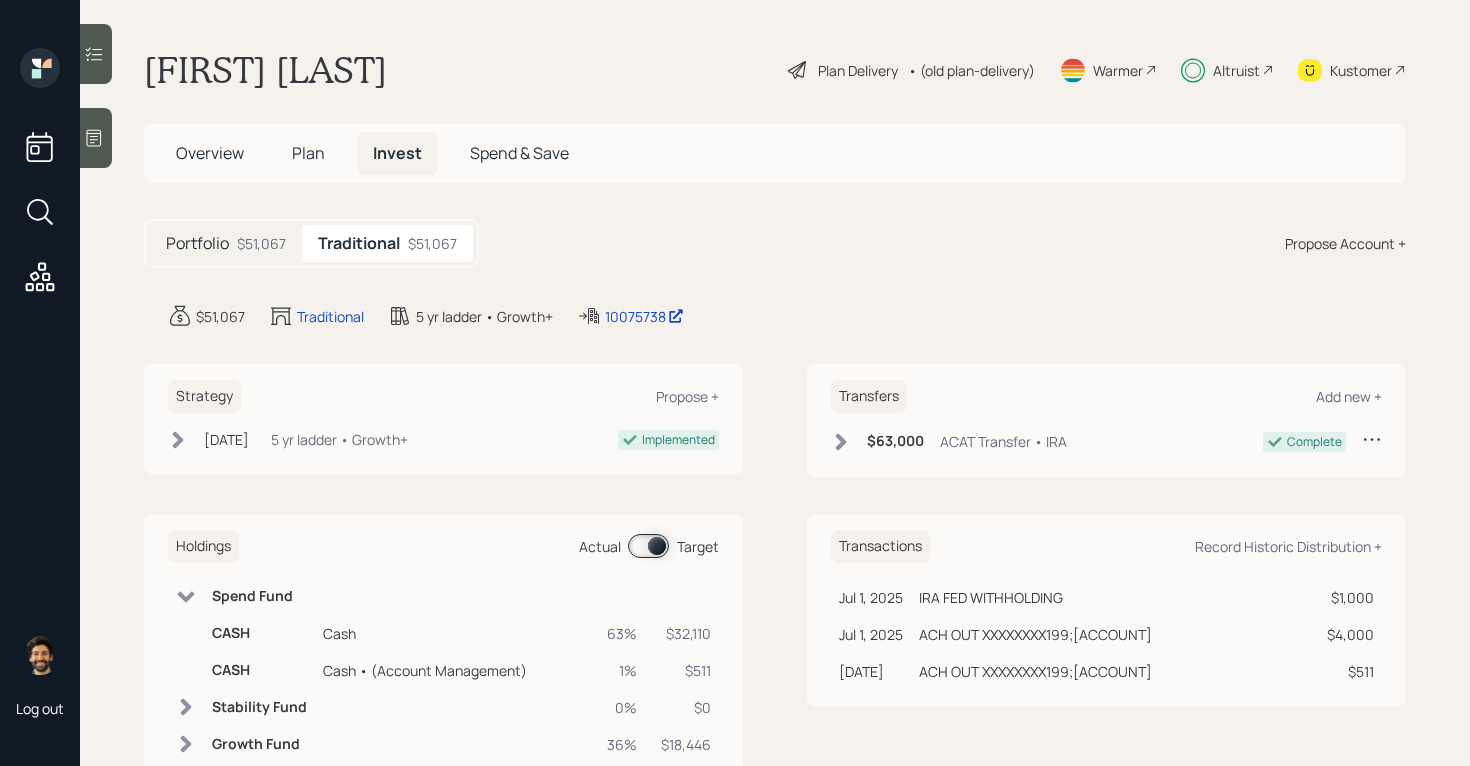click 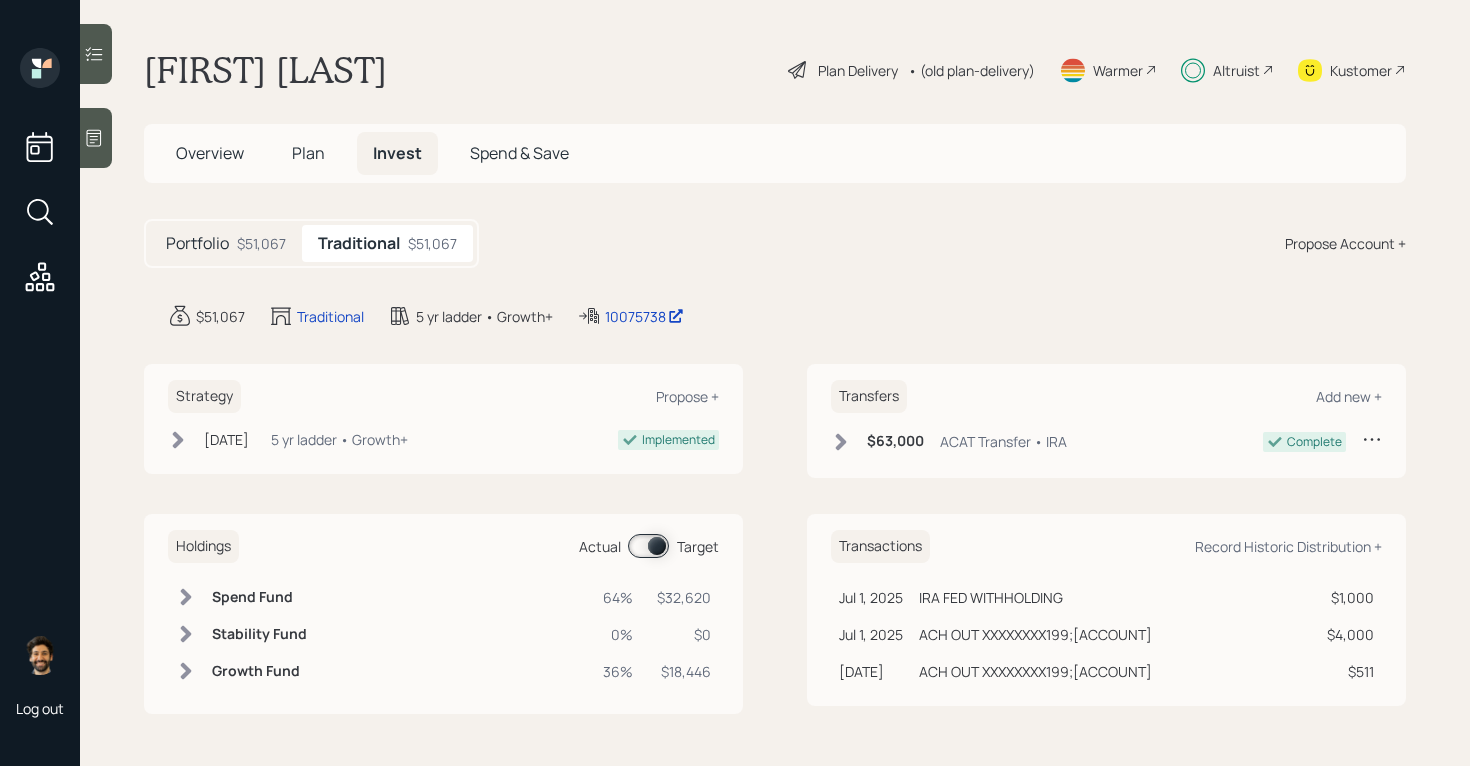 click on "Altruist" at bounding box center (1236, 70) 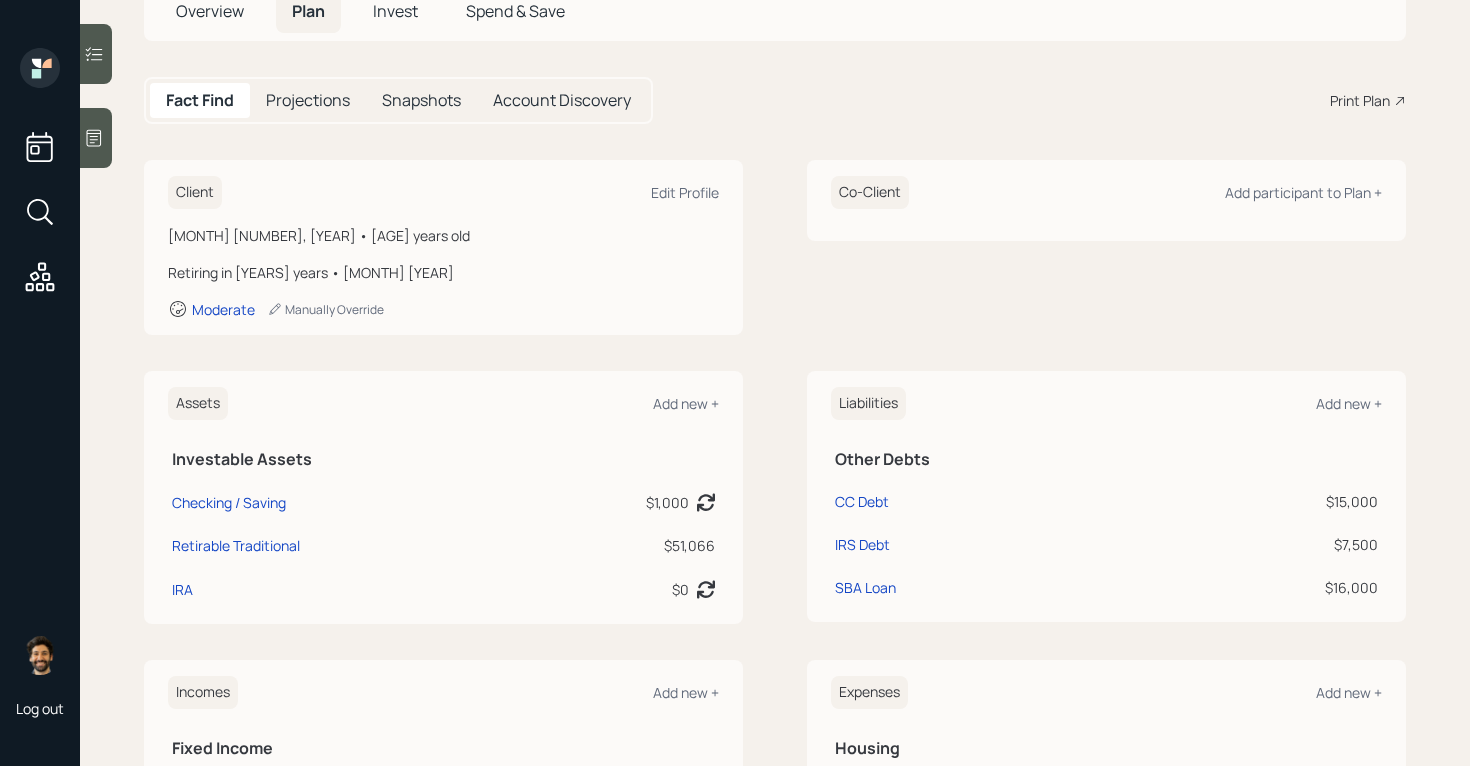 scroll, scrollTop: 0, scrollLeft: 0, axis: both 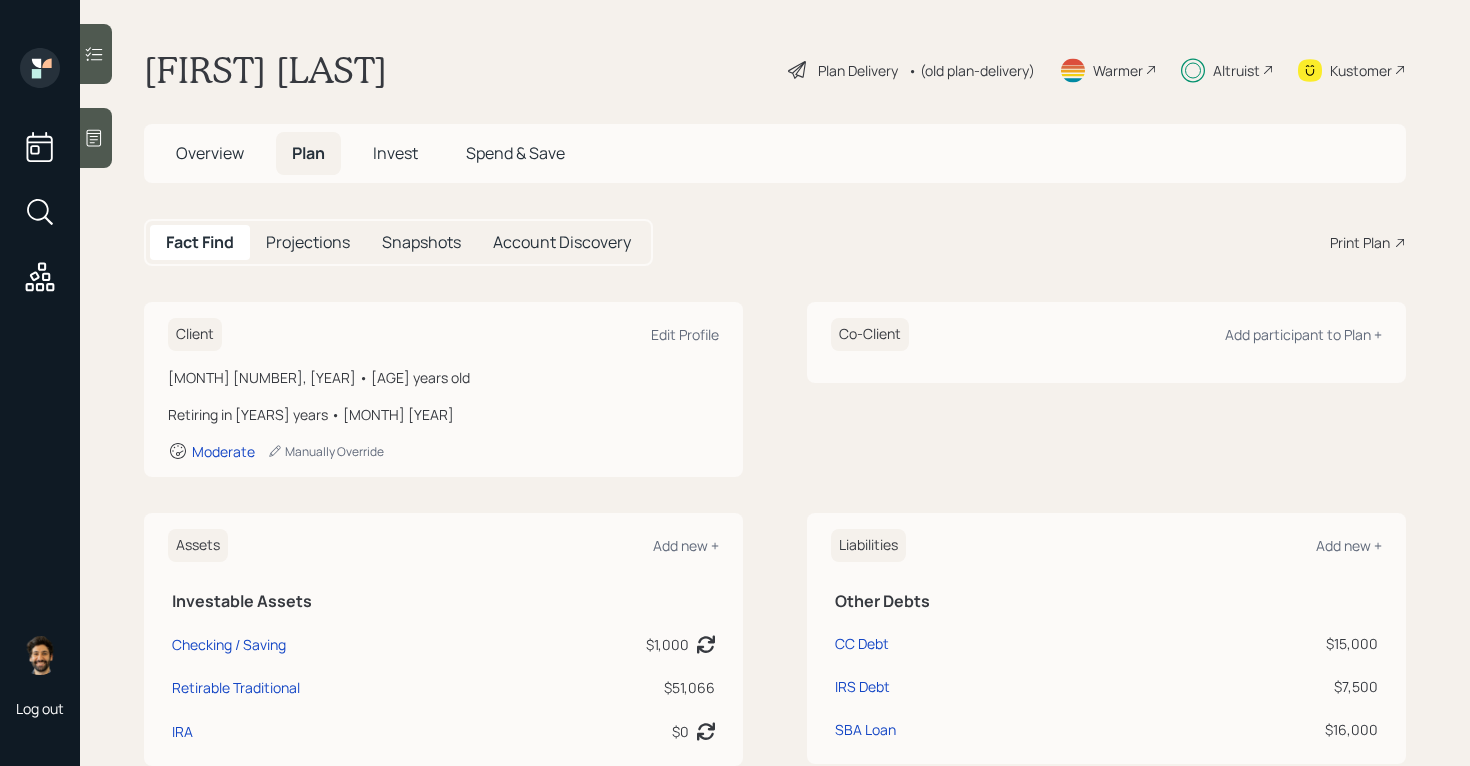 click on "Invest" at bounding box center (395, 153) 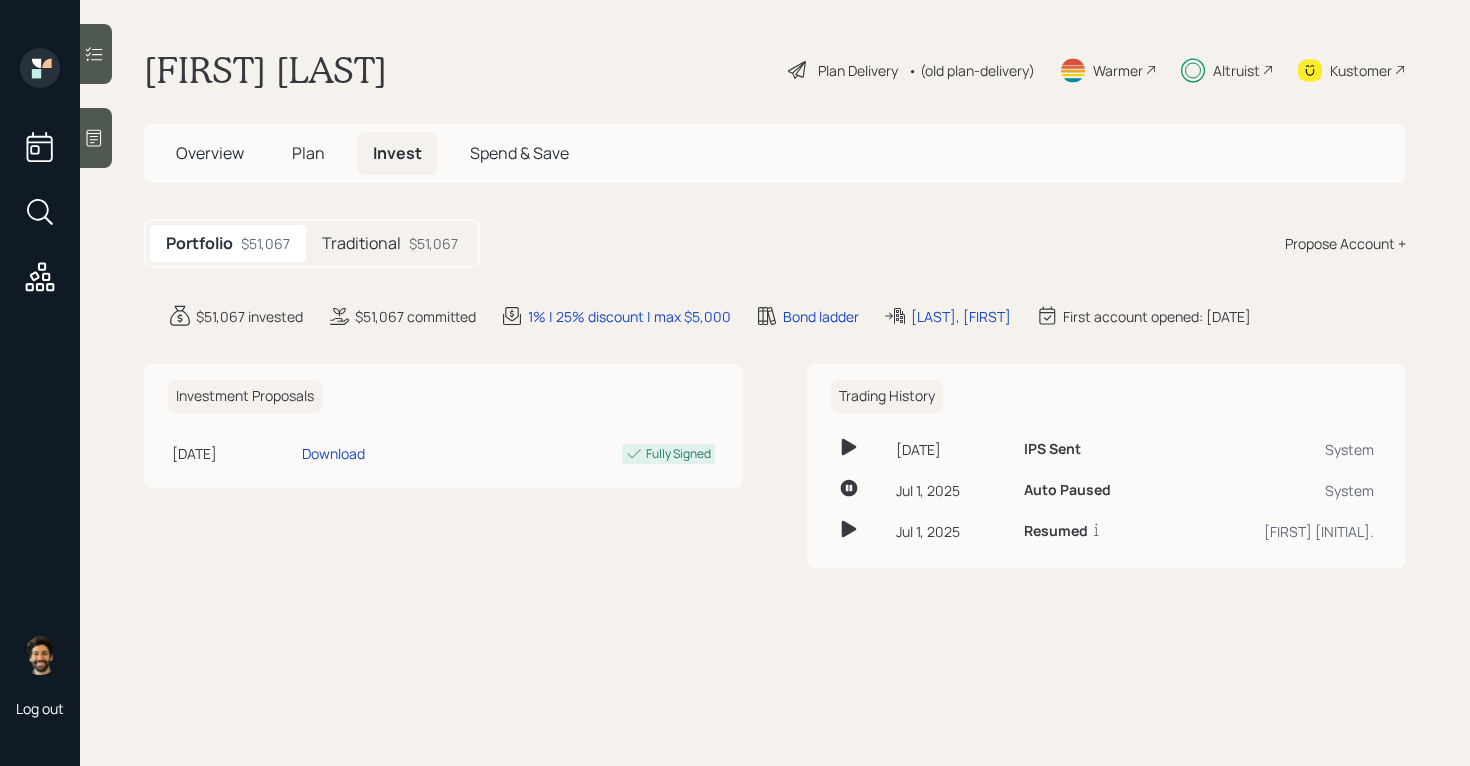 click on "Traditional" at bounding box center (361, 243) 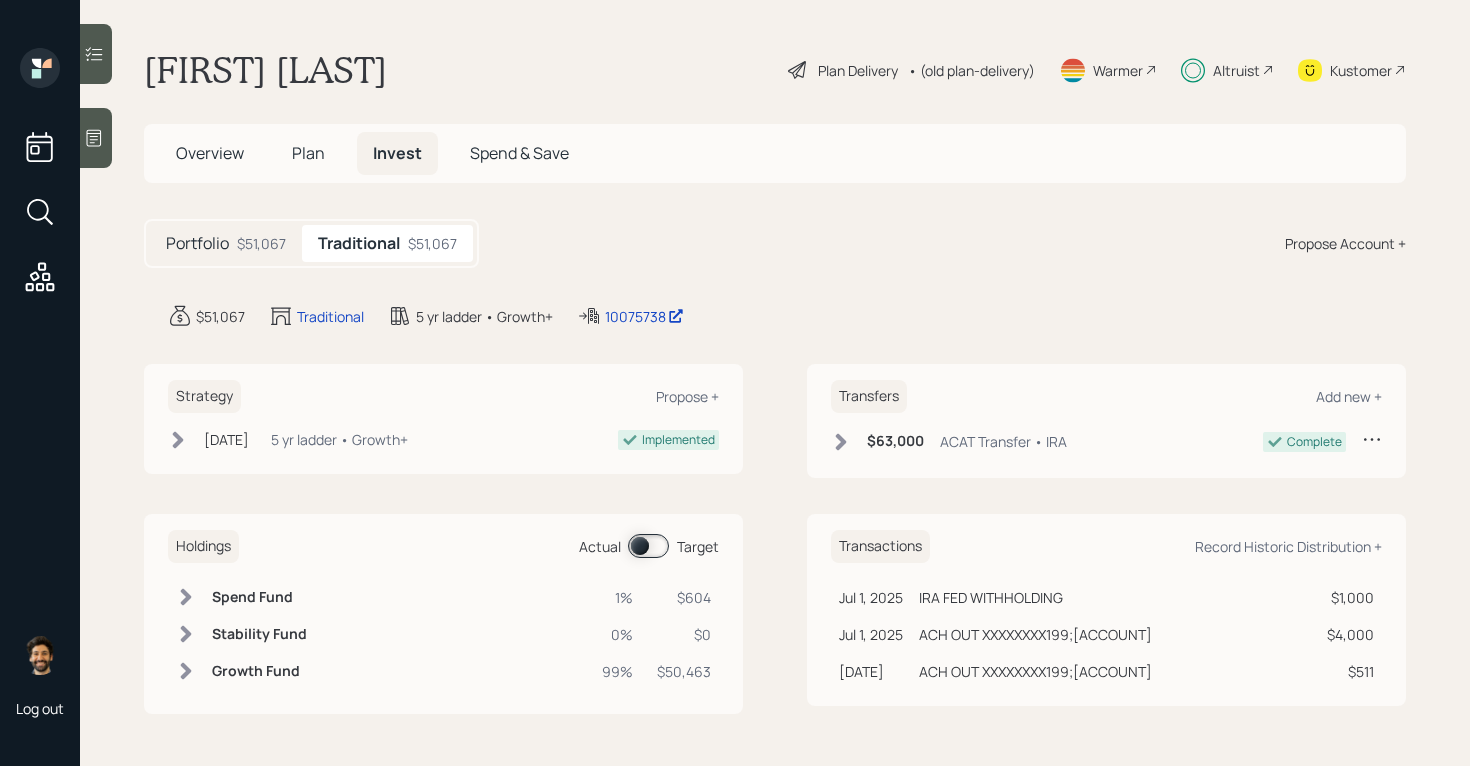 click on "Portfolio $51,067" at bounding box center [226, 243] 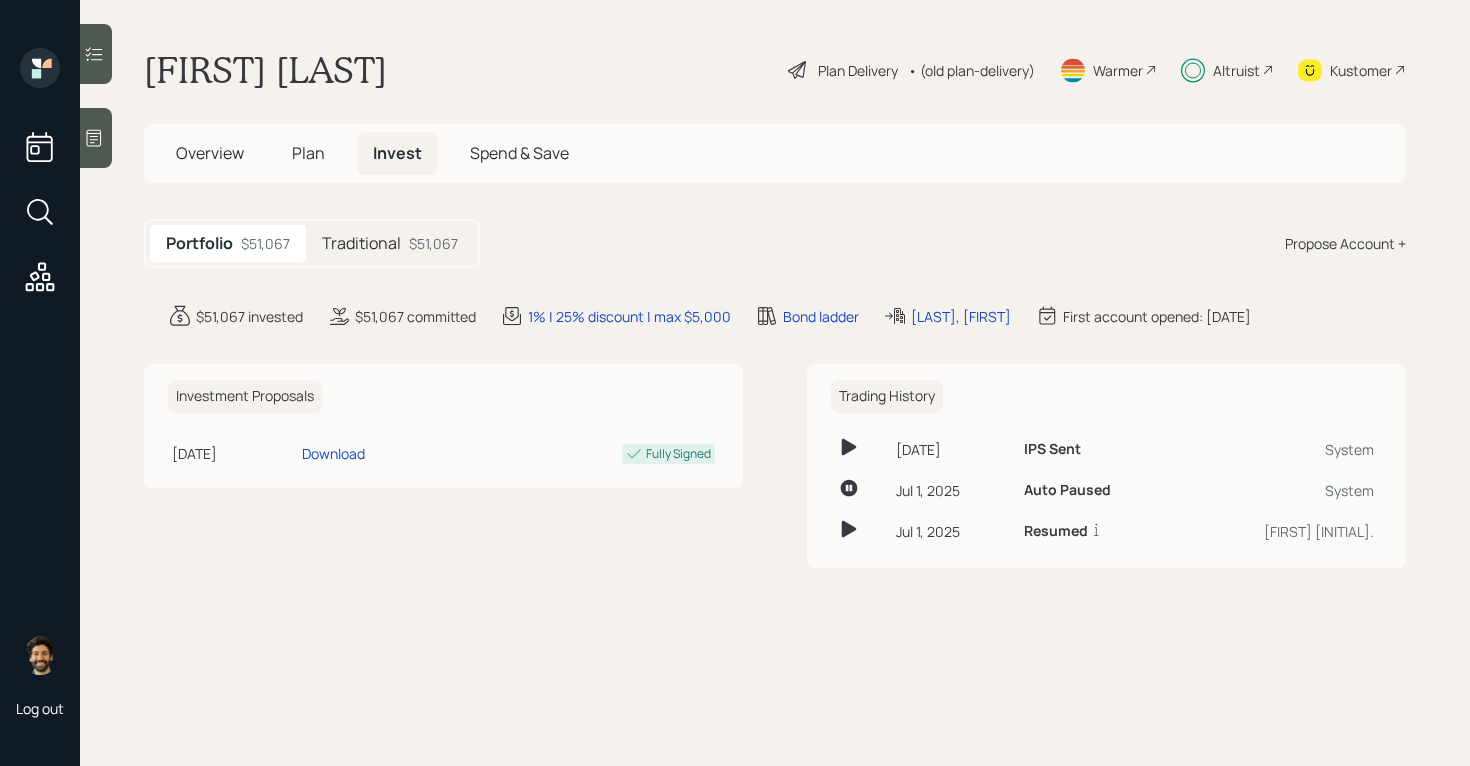 click on "Traditional" at bounding box center (361, 243) 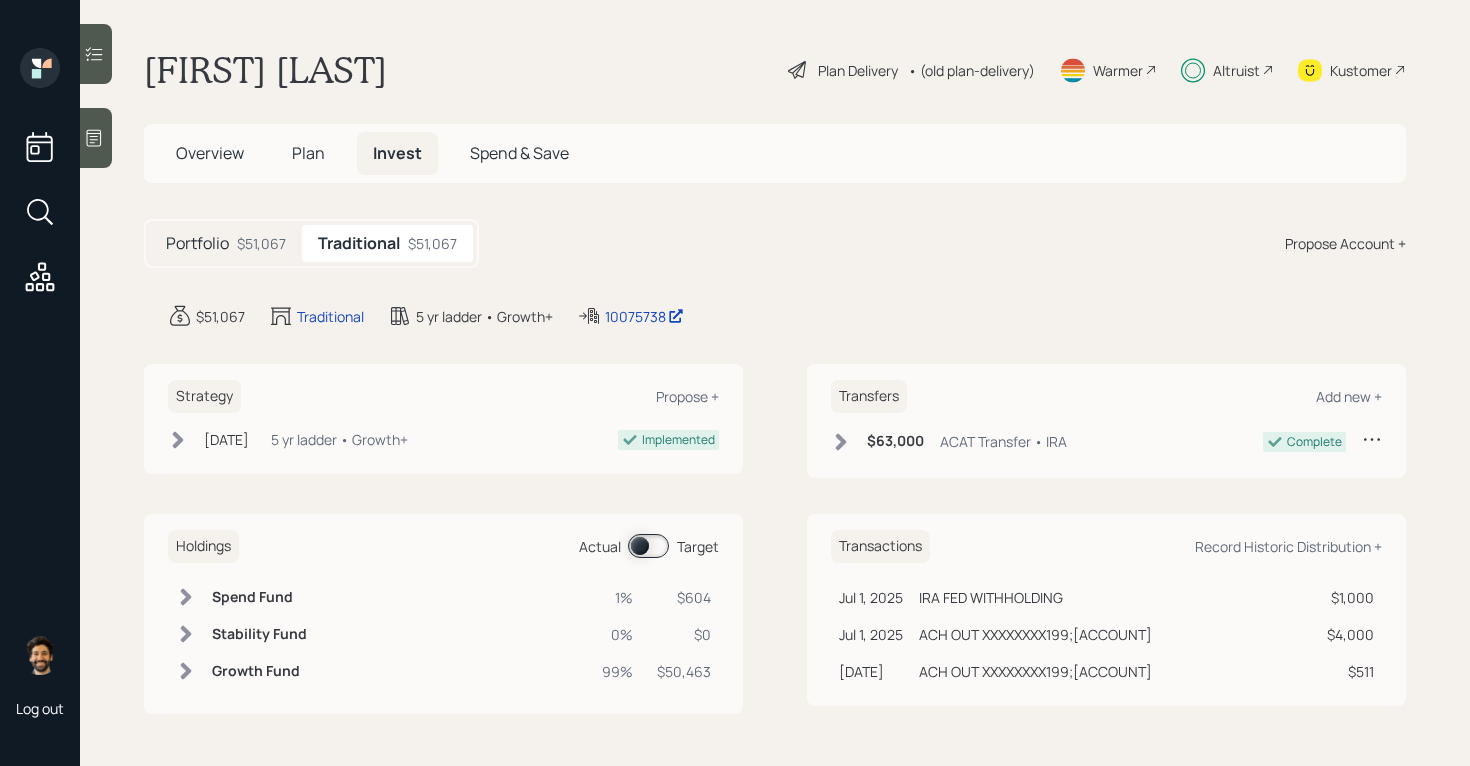 click at bounding box center (648, 546) 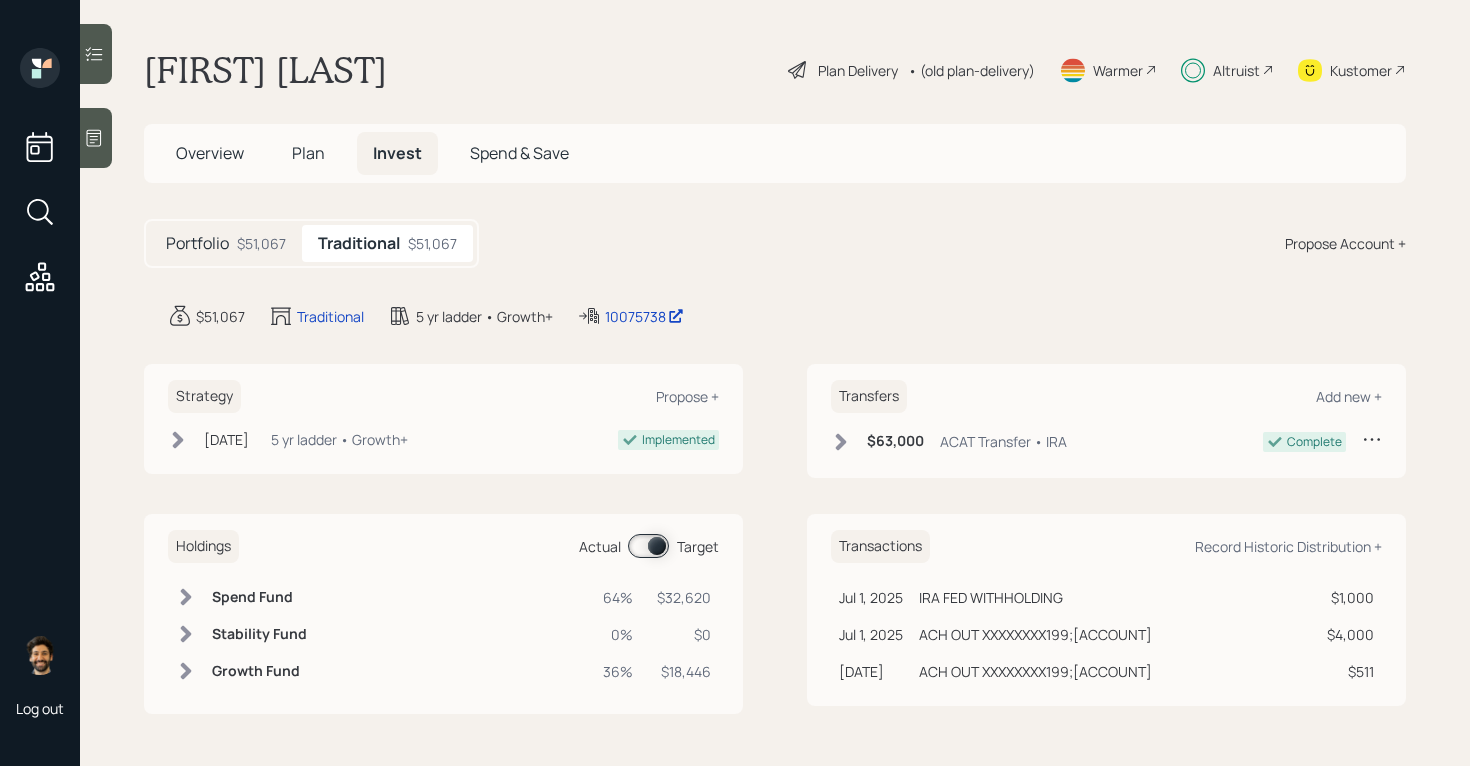 click at bounding box center (186, 597) 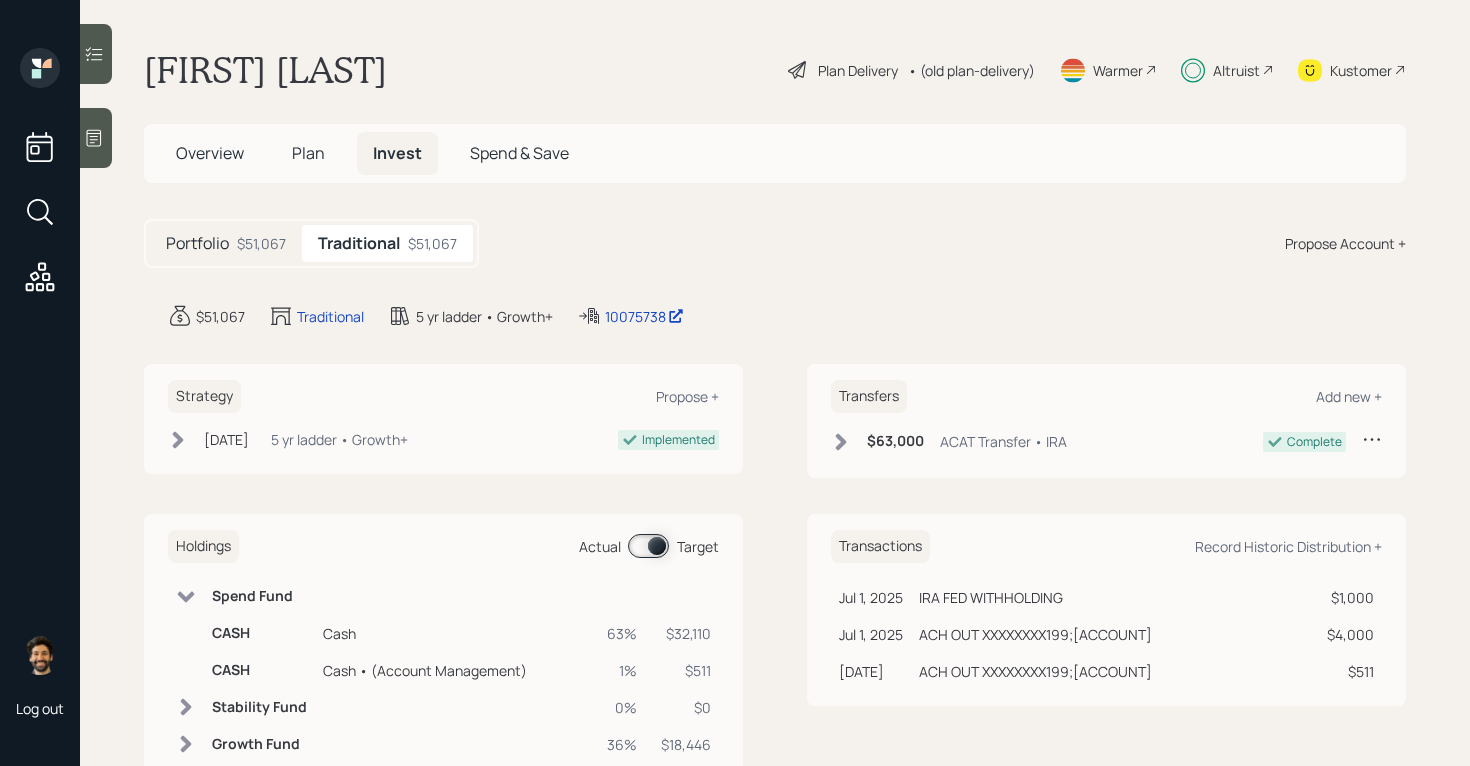 click on "Plan" at bounding box center [308, 153] 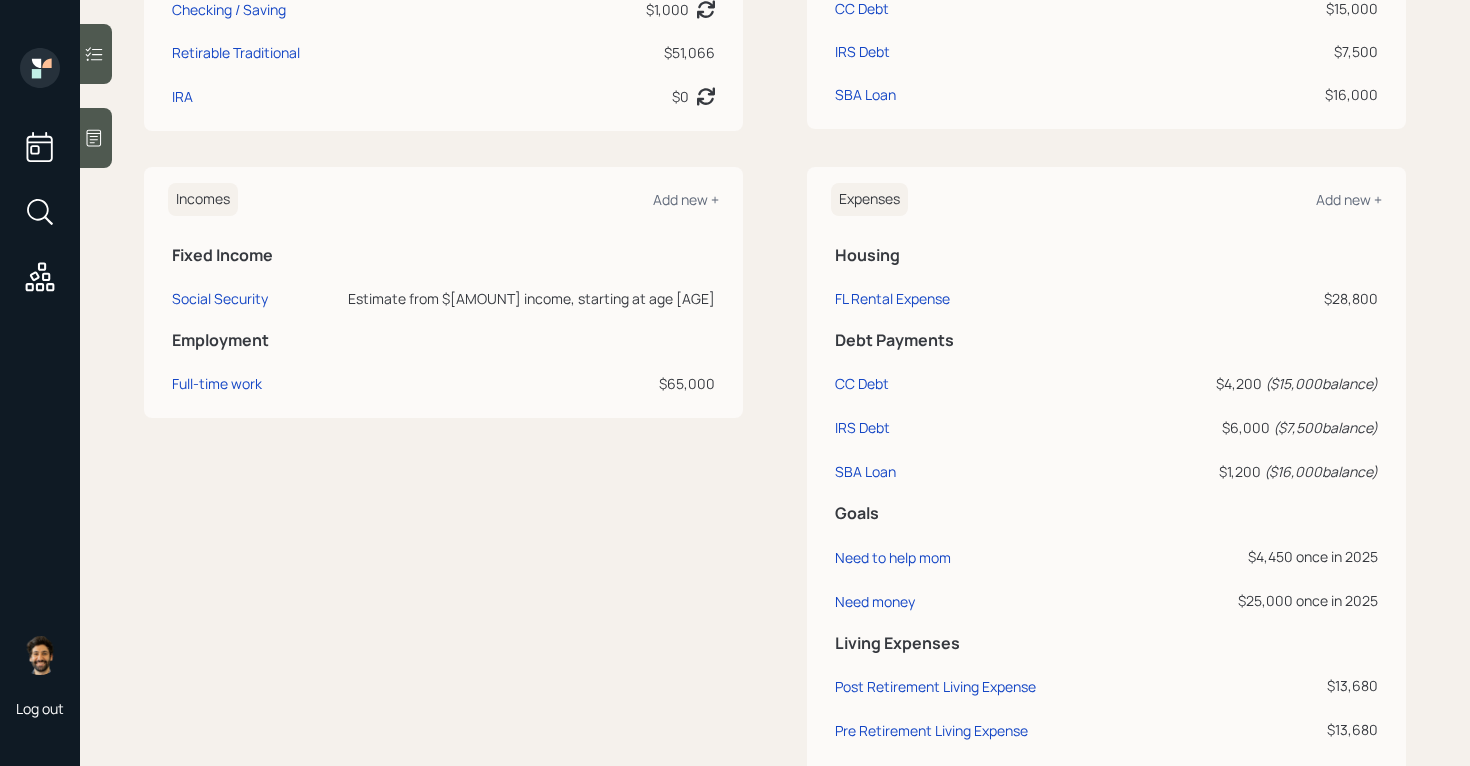 scroll, scrollTop: 648, scrollLeft: 0, axis: vertical 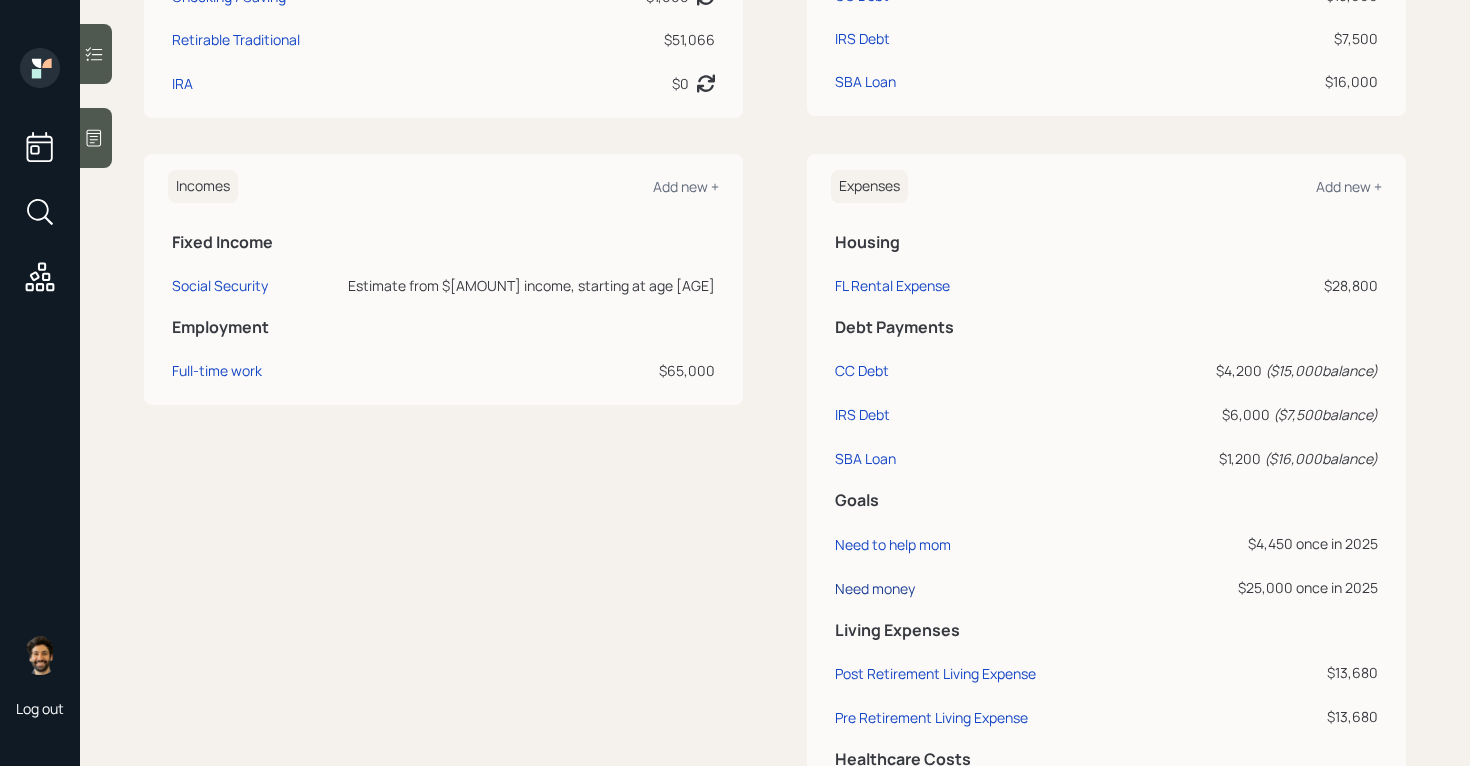 click on "Need money" at bounding box center [875, 588] 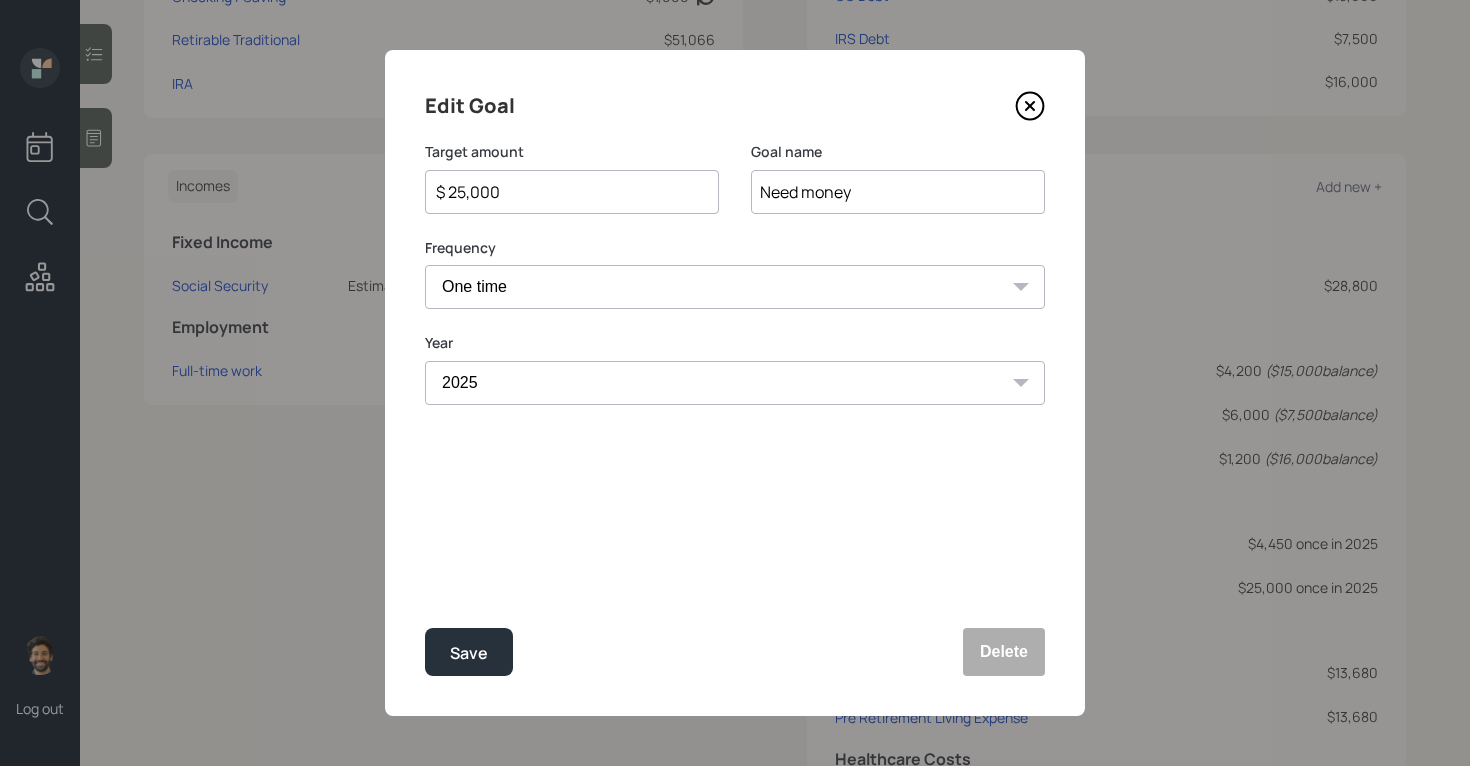 click on "$ 25,000" at bounding box center [572, 192] 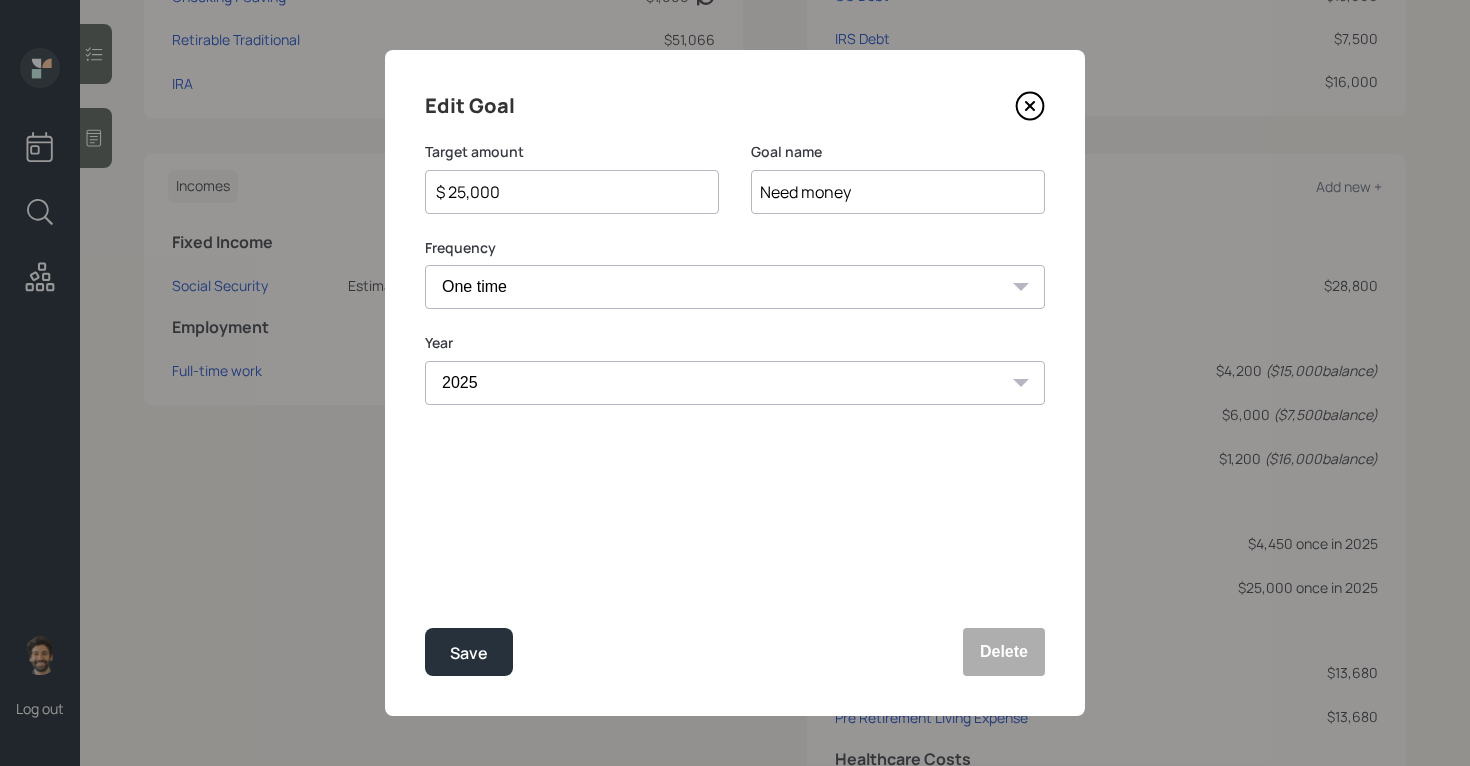 click on "$ 25,000" at bounding box center [564, 192] 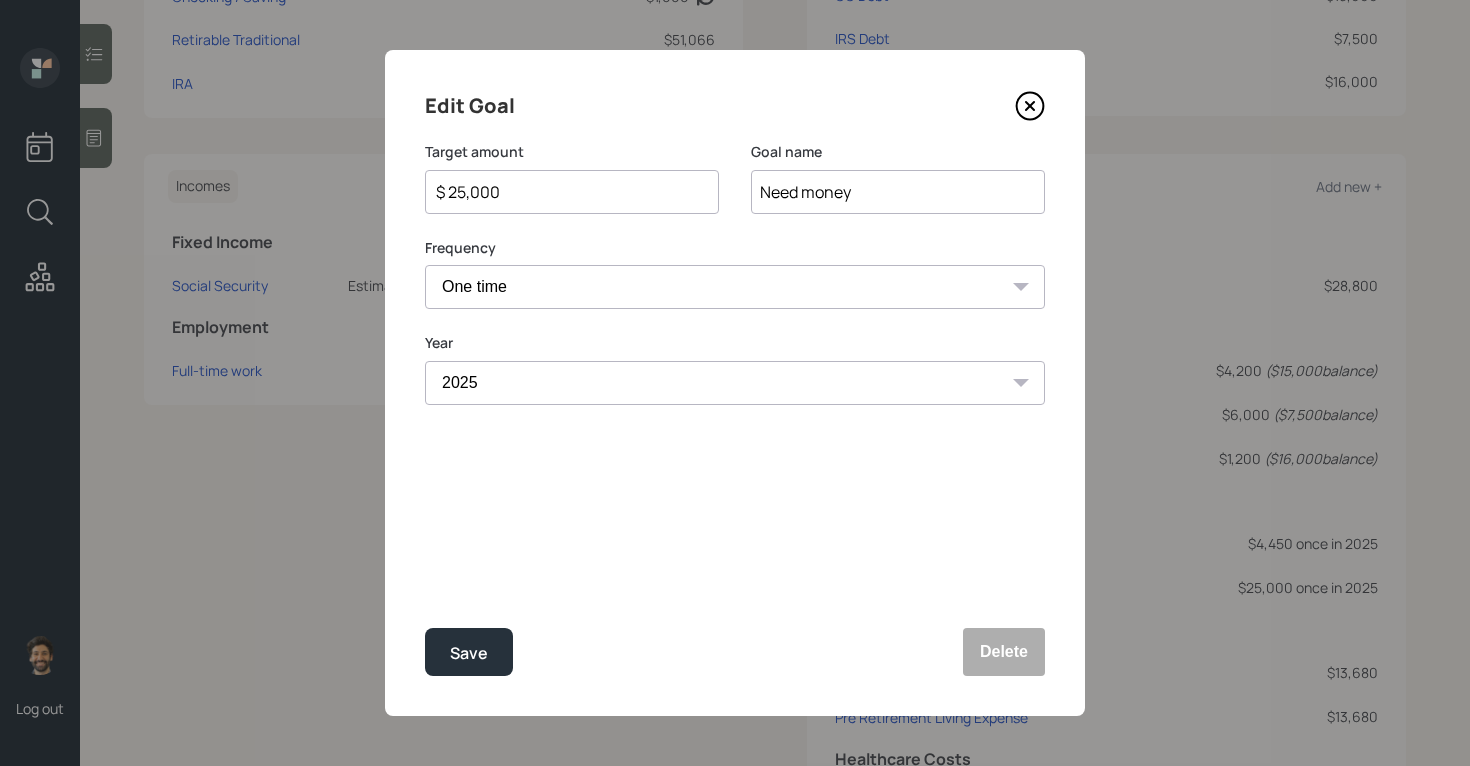 click on "$ 25,000" at bounding box center [564, 192] 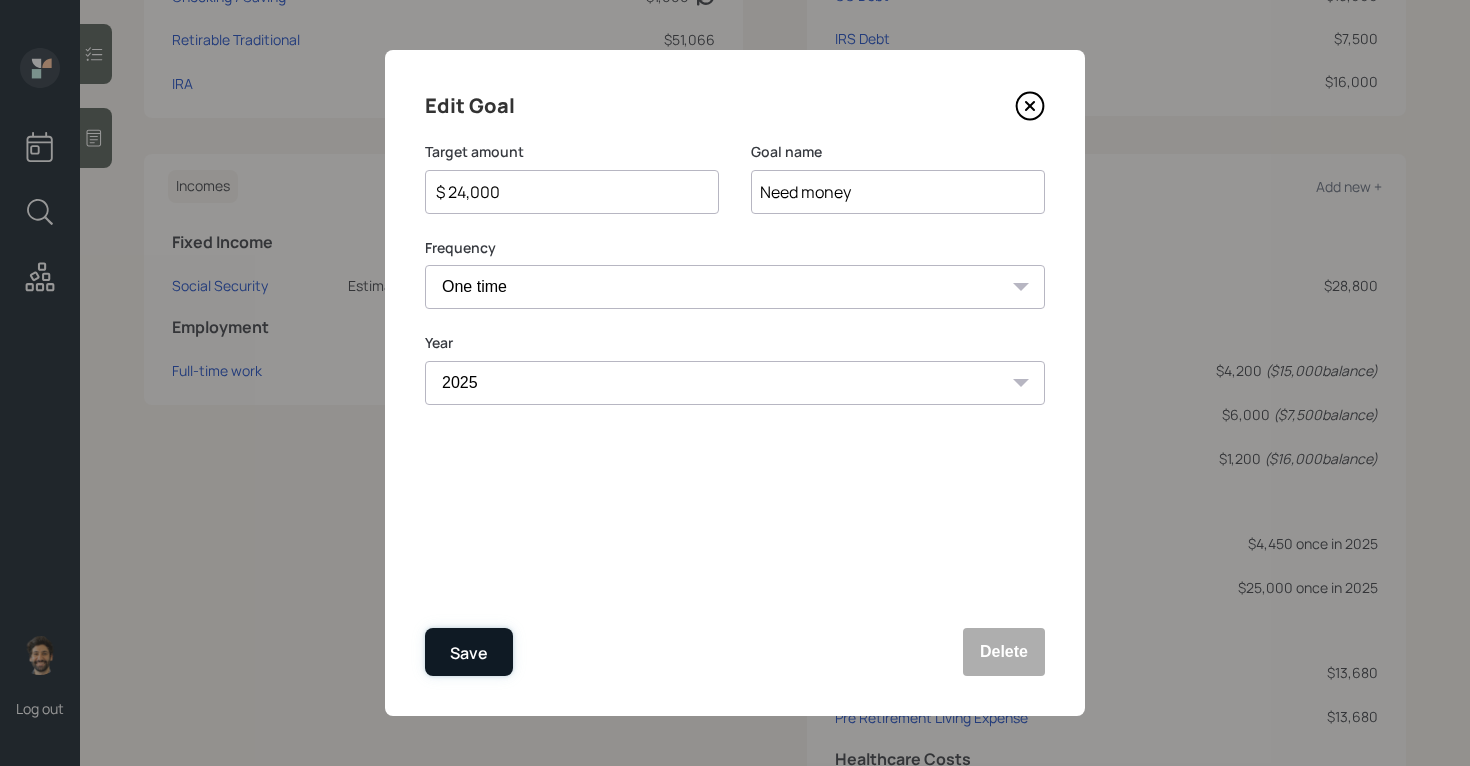 click on "Save" at bounding box center (469, 652) 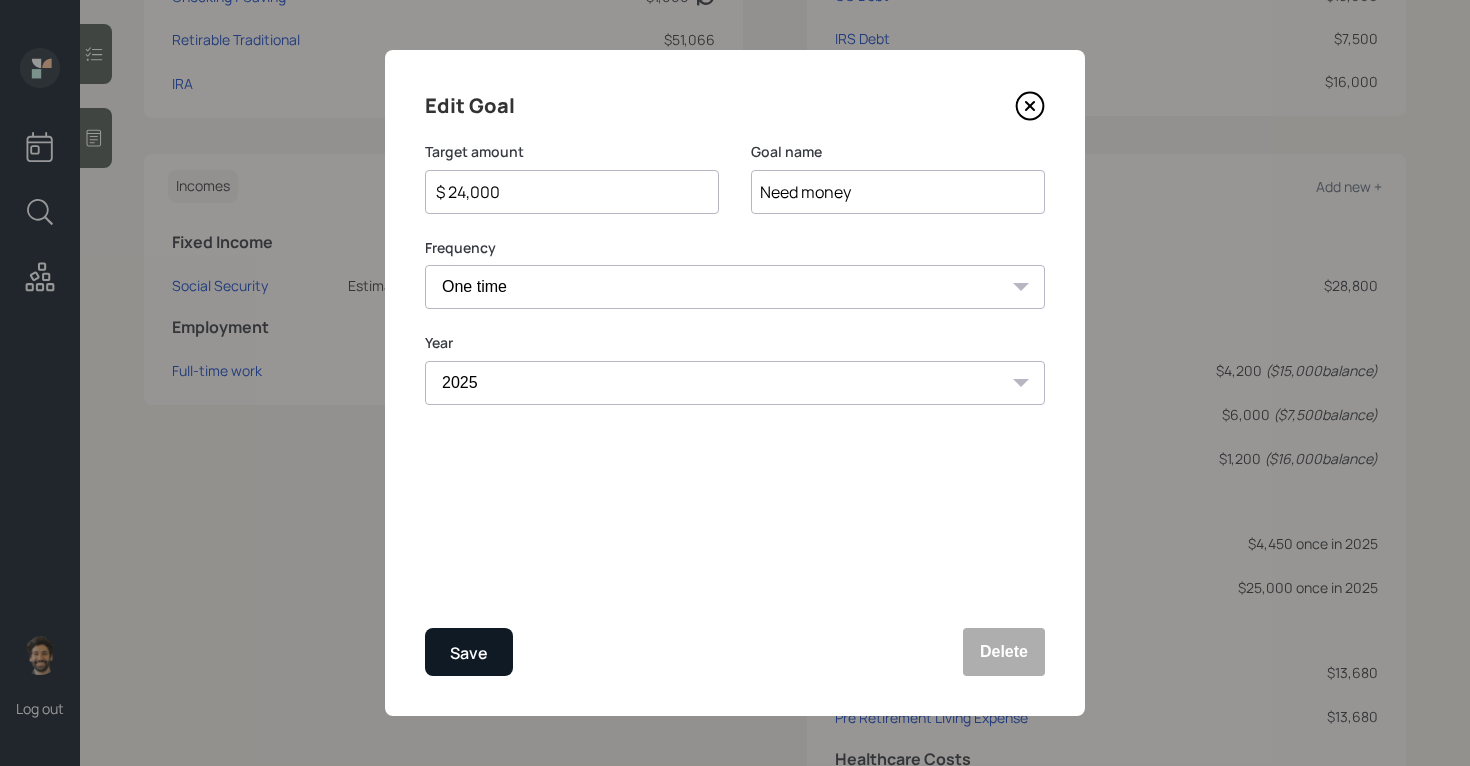 type on "$ 25,000" 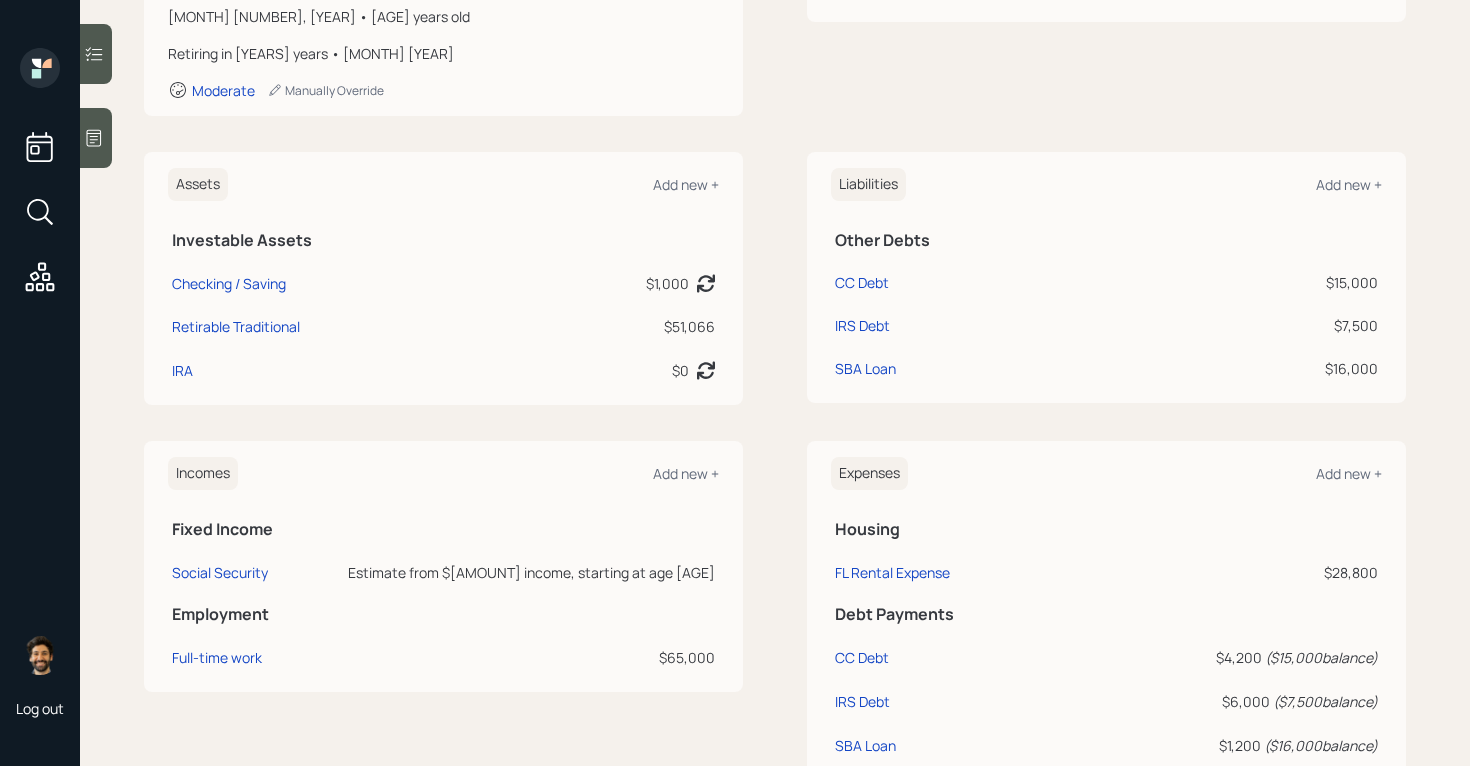 scroll, scrollTop: 0, scrollLeft: 0, axis: both 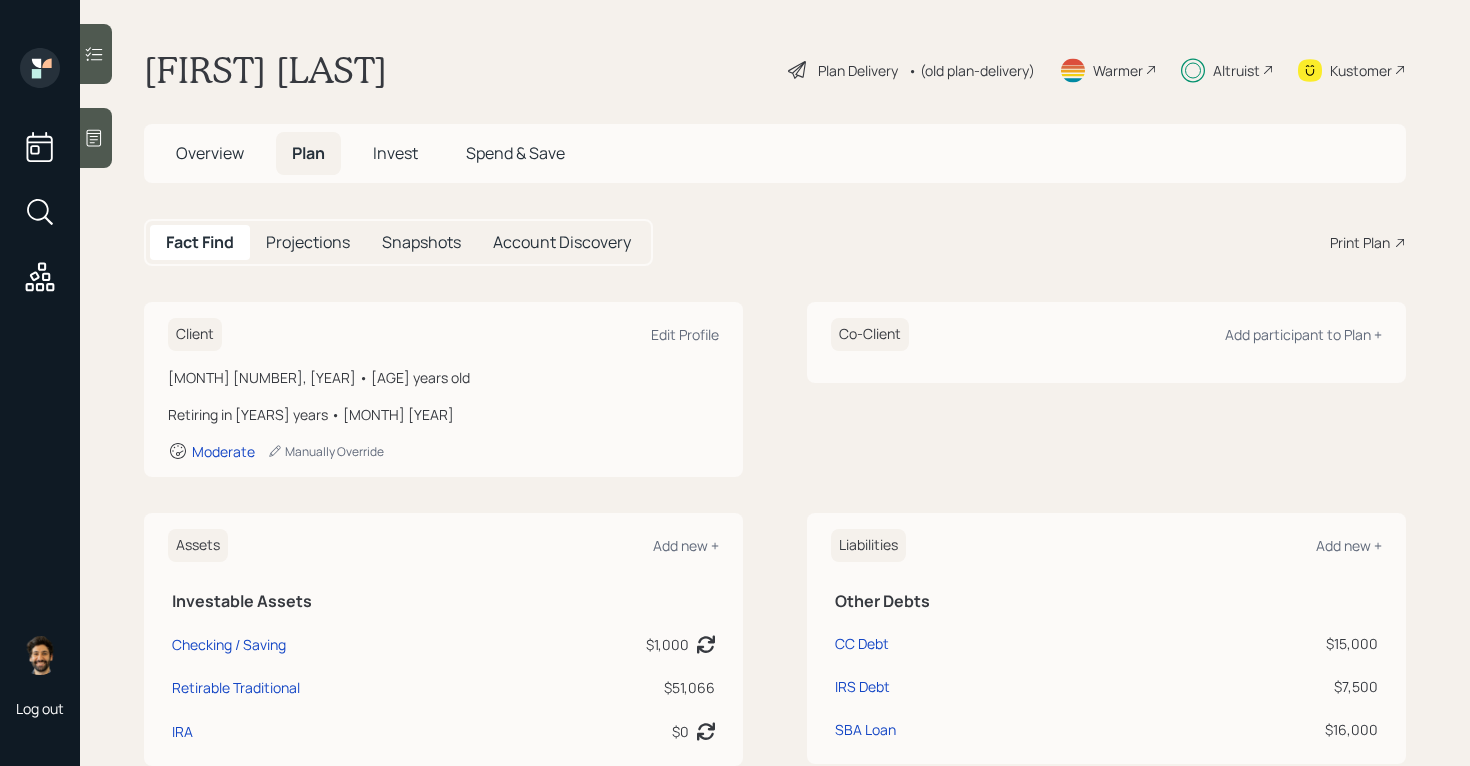 click on "Invest" at bounding box center (395, 153) 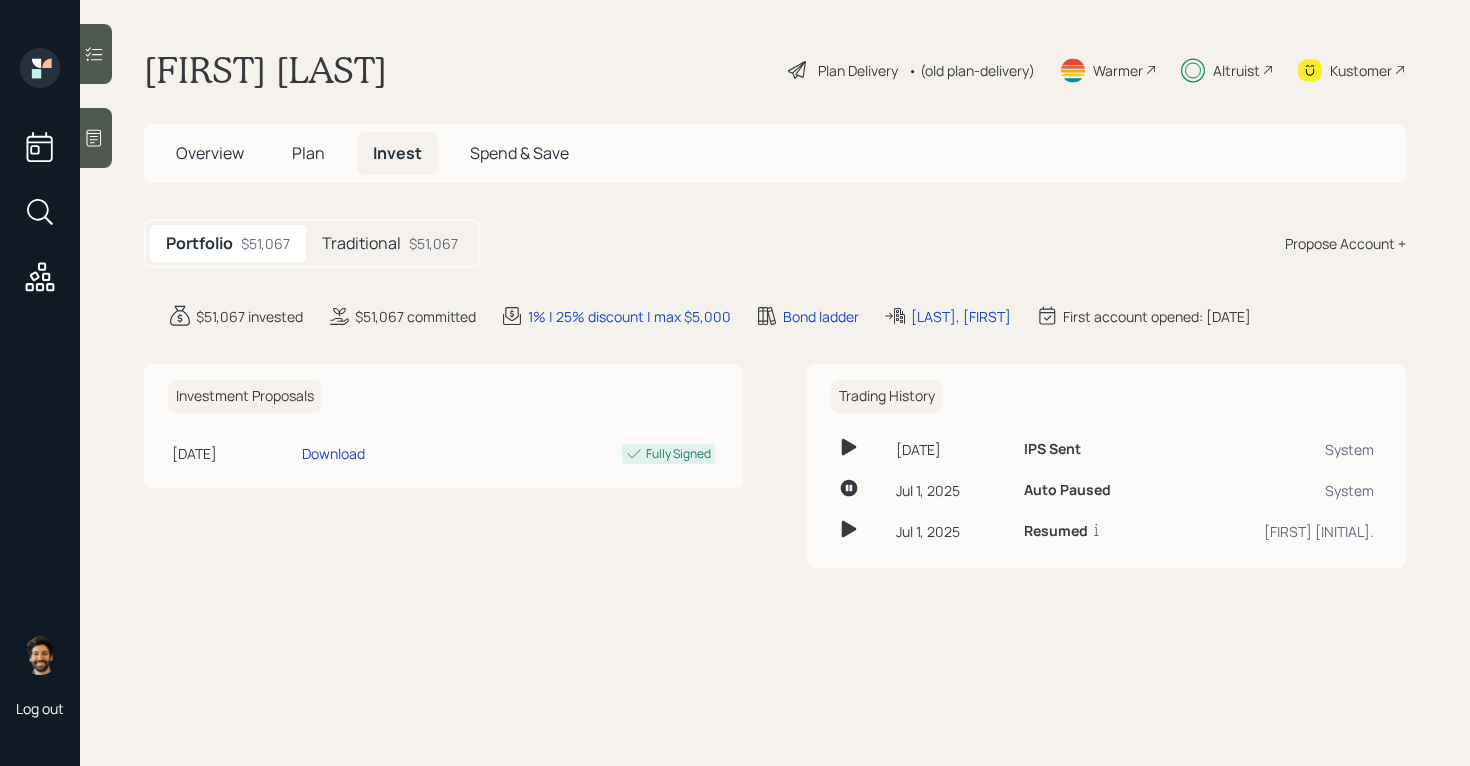 click on "Traditional" at bounding box center (361, 243) 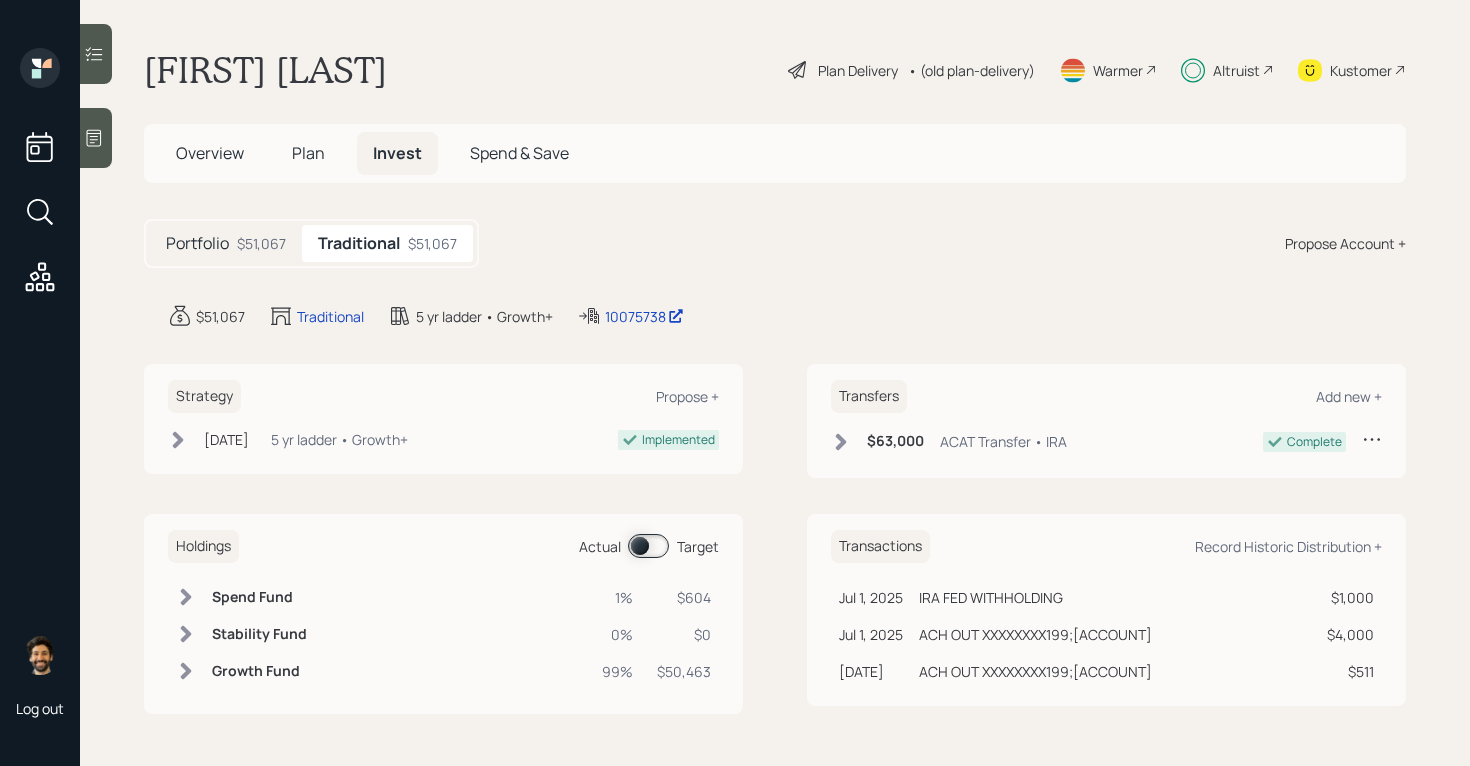 click at bounding box center (648, 546) 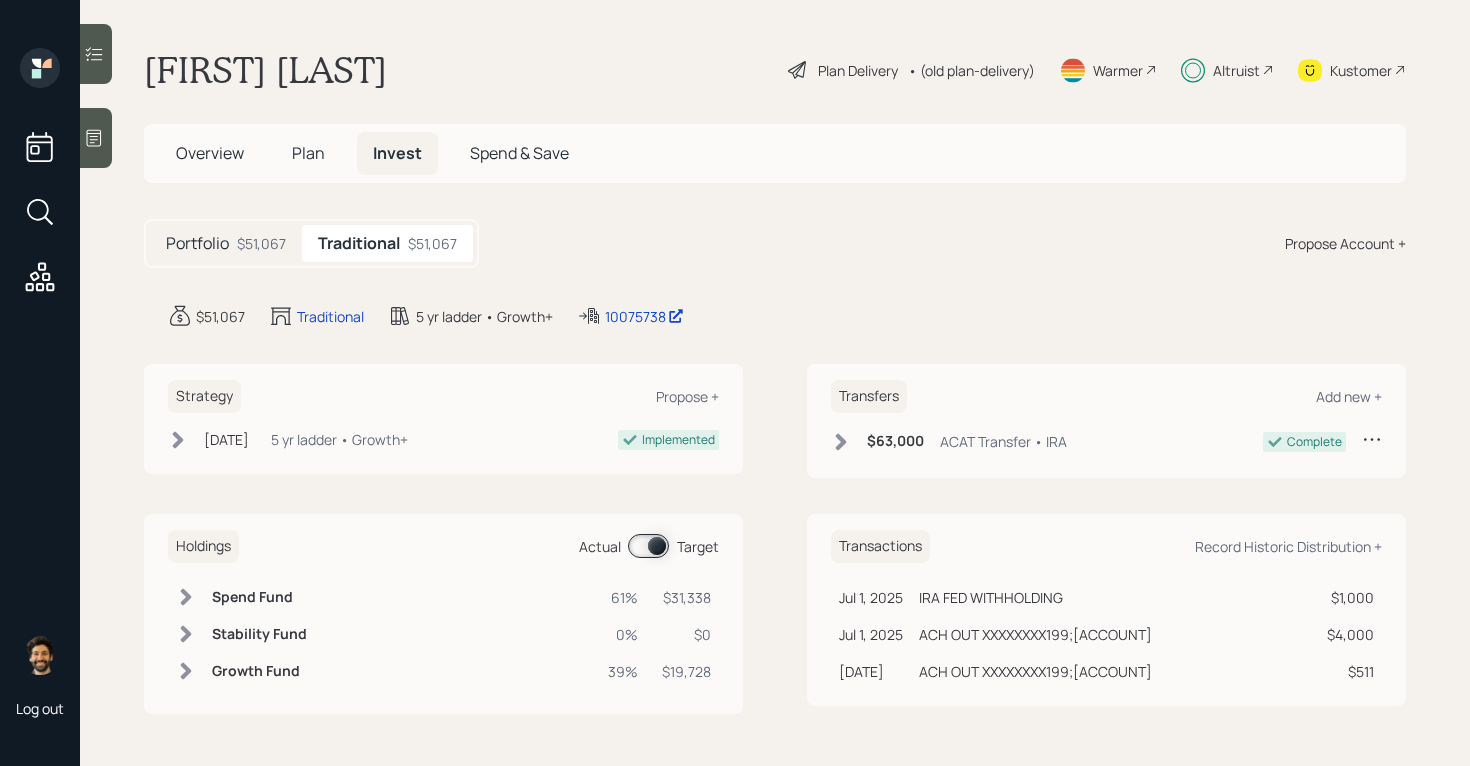 click on "Plan" at bounding box center (308, 153) 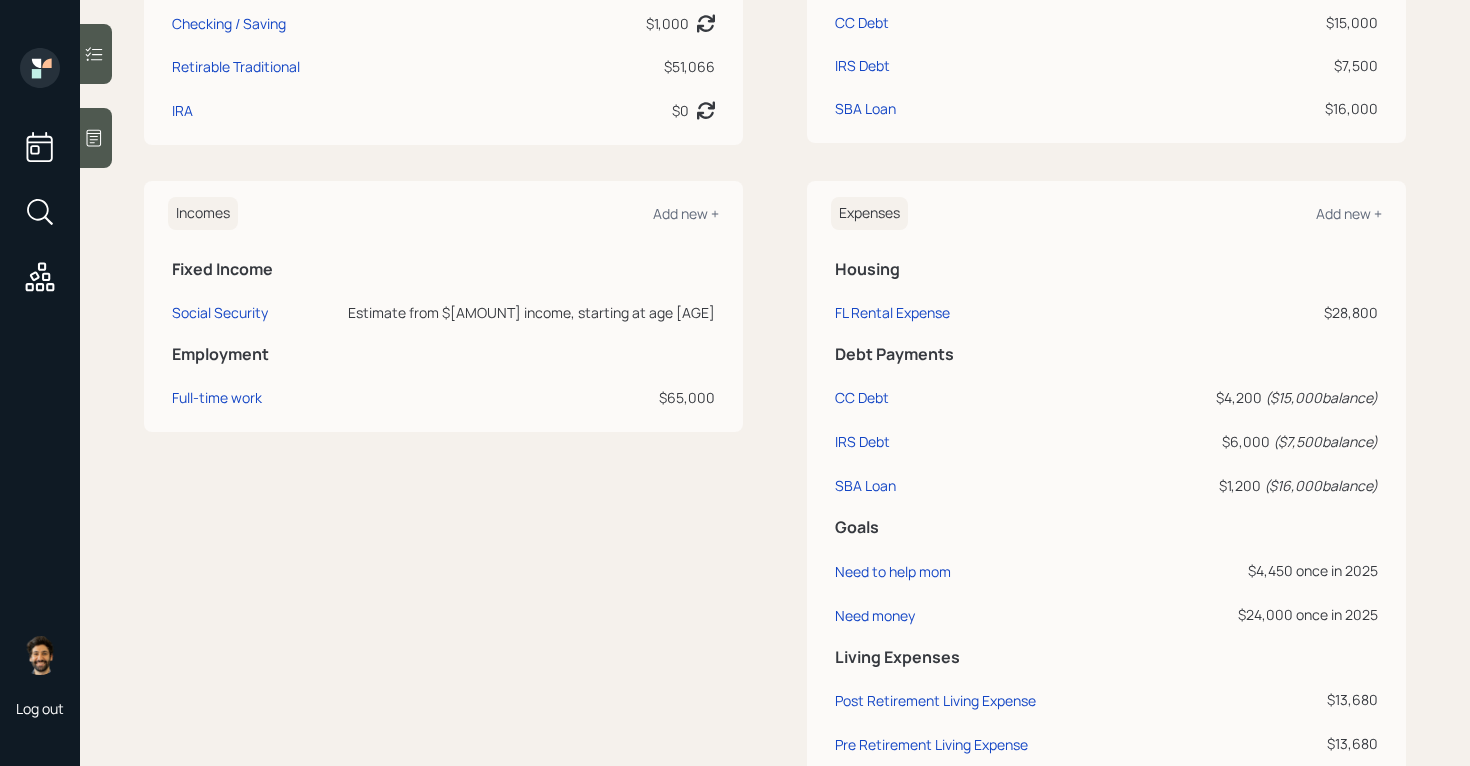 scroll, scrollTop: 782, scrollLeft: 0, axis: vertical 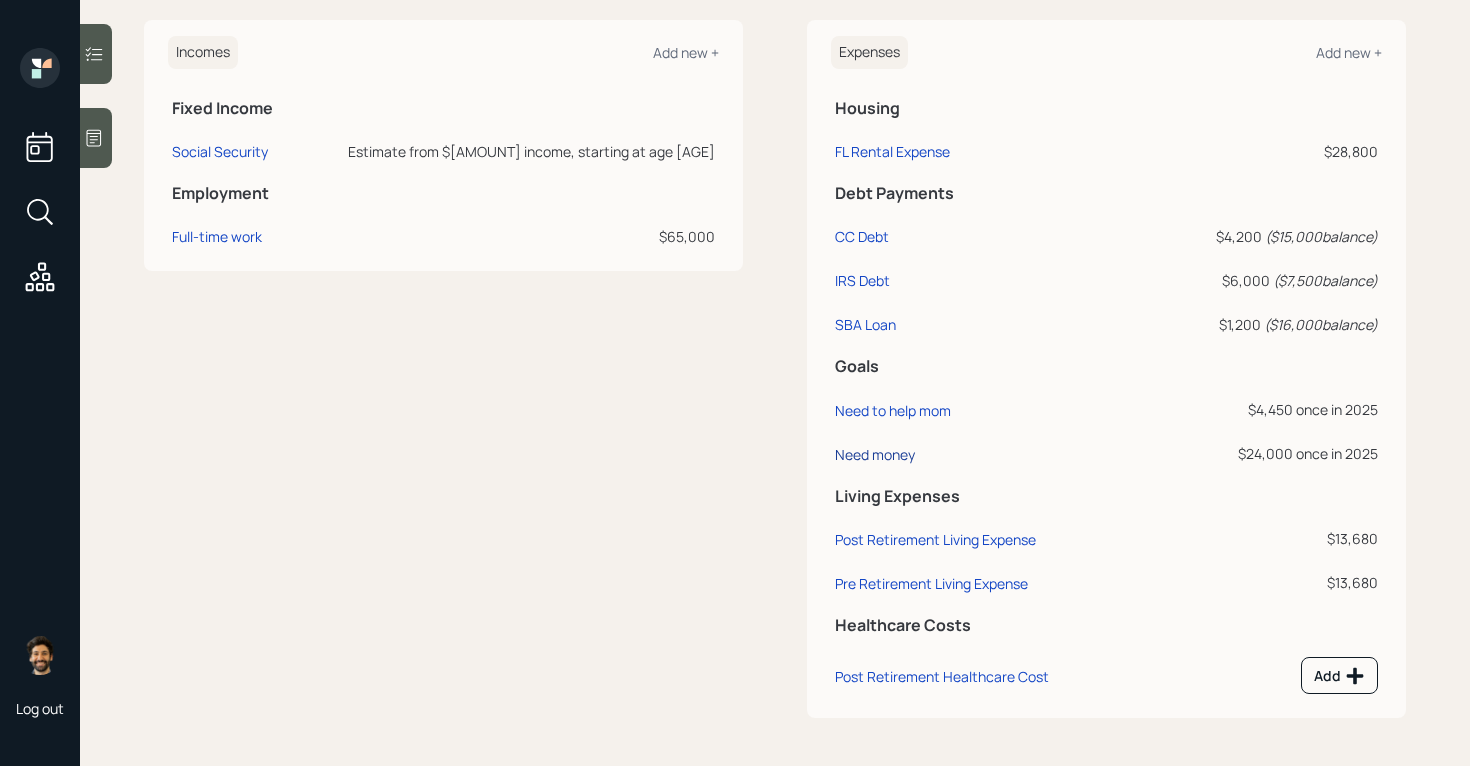 click on "Need money" at bounding box center [875, 454] 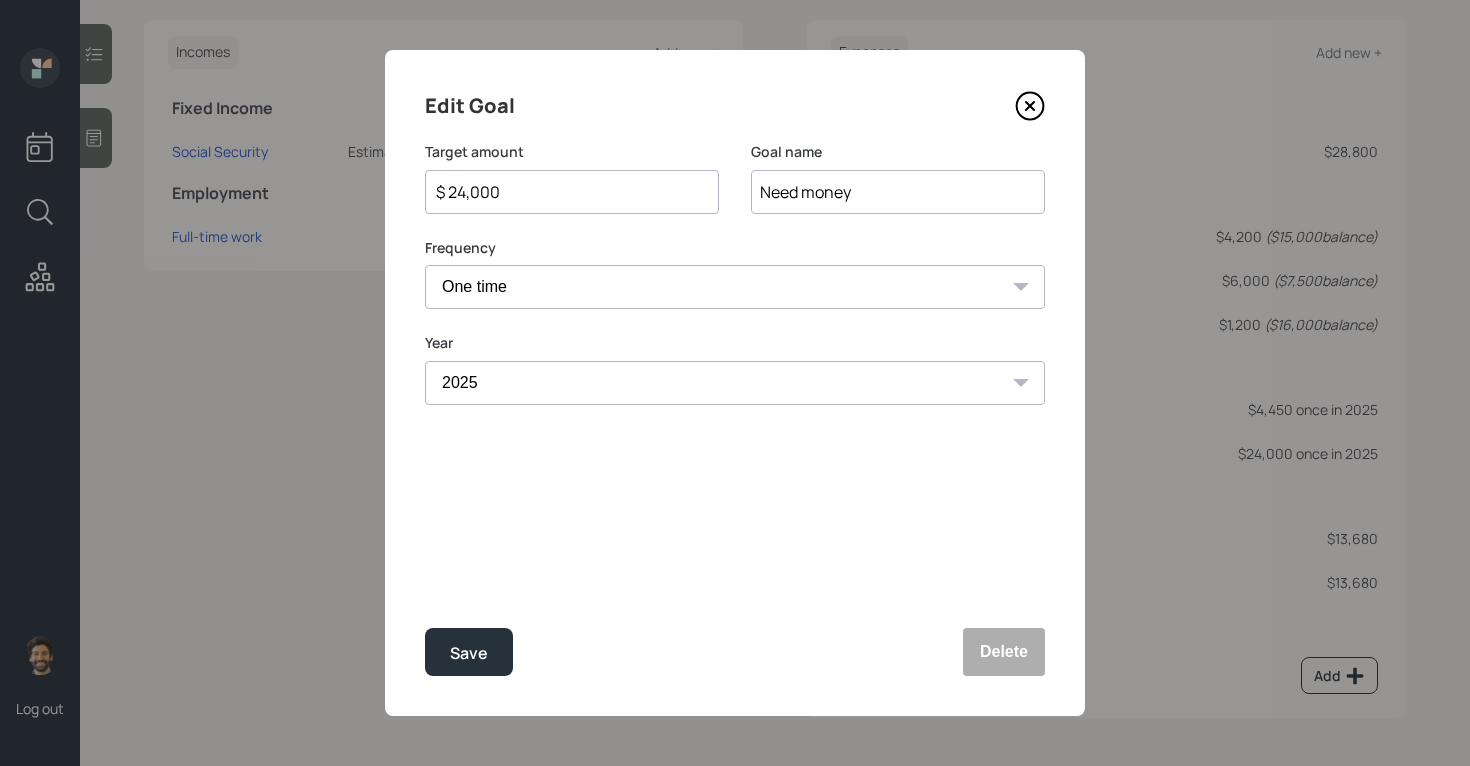 click on "$ 24,000" at bounding box center (572, 192) 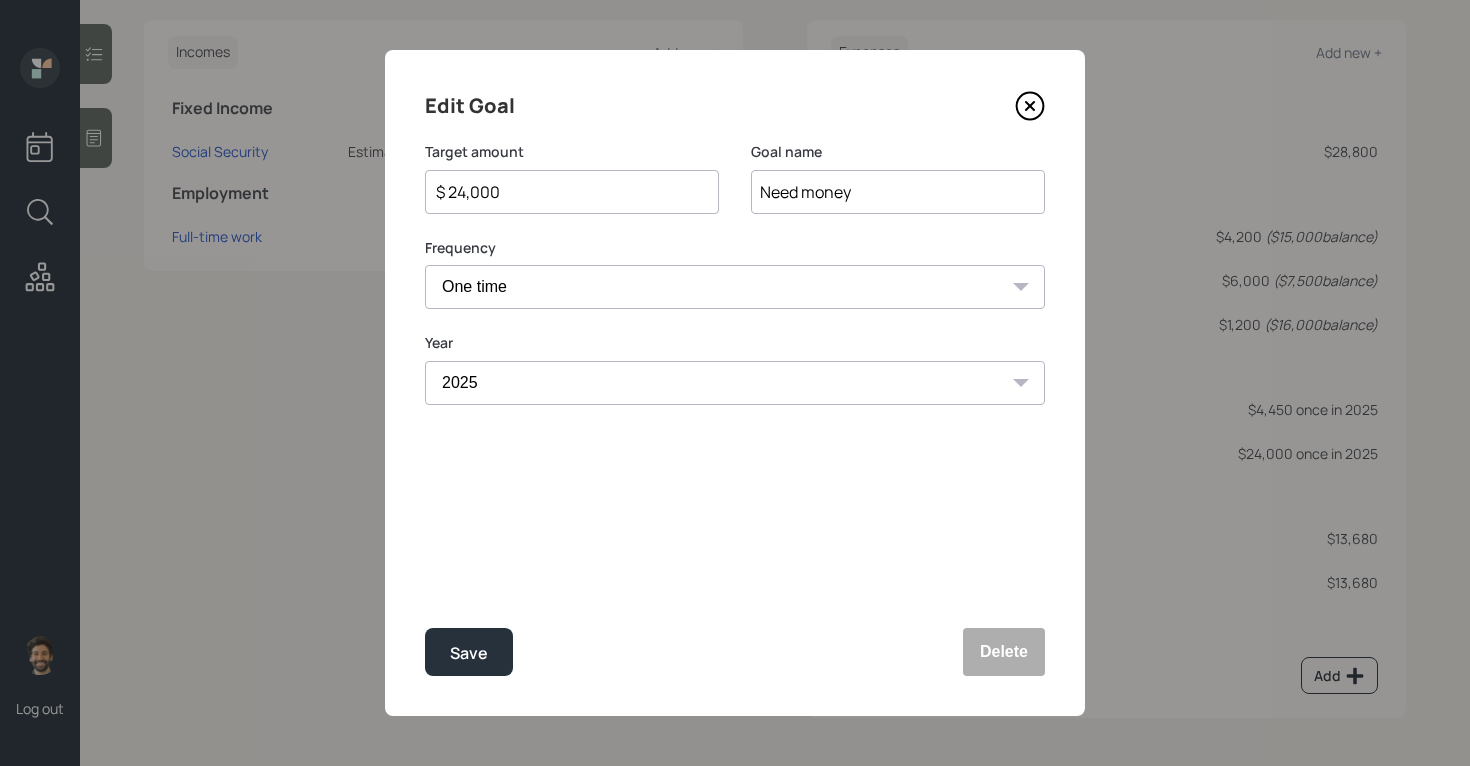 click on "$ 24,000" at bounding box center [564, 192] 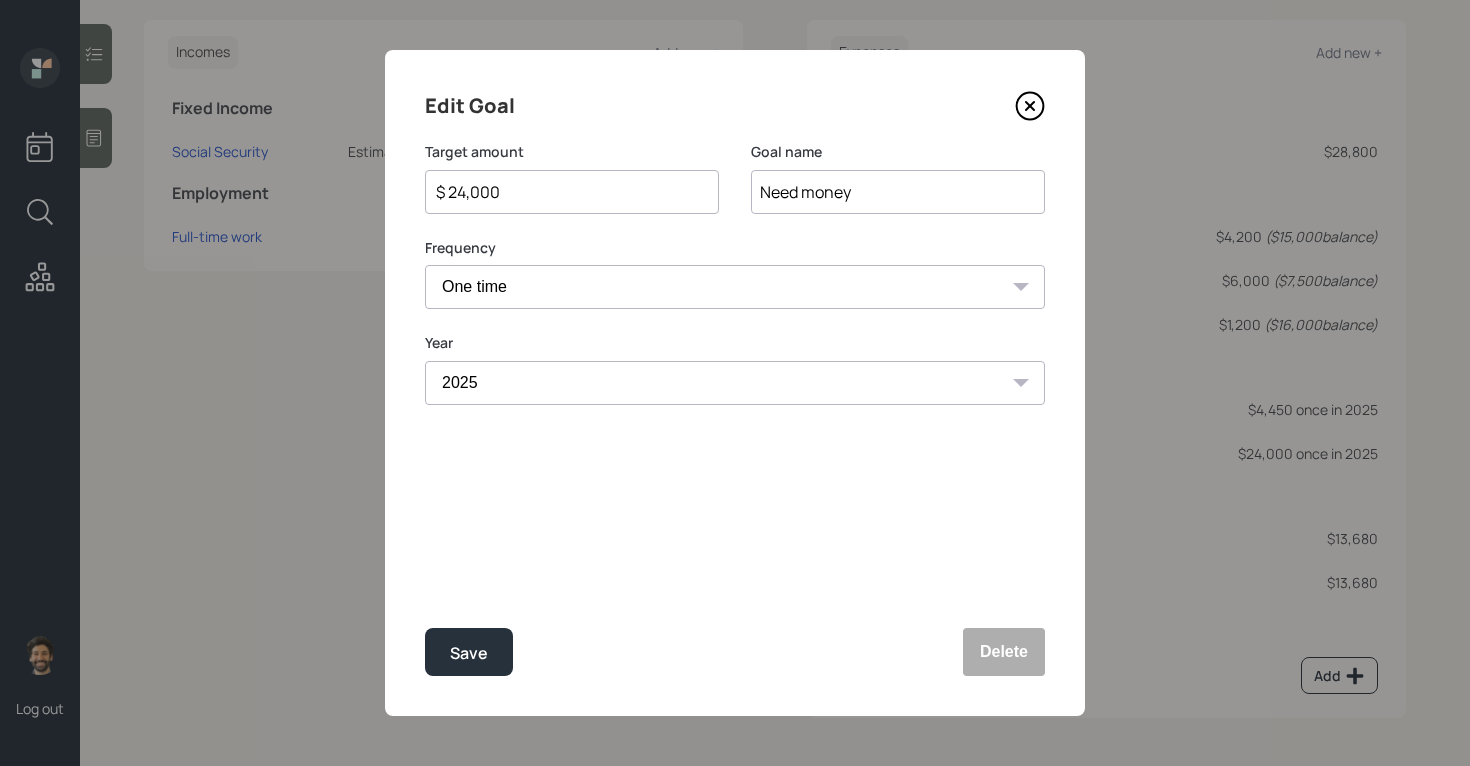 click on "$ 24,000" at bounding box center [564, 192] 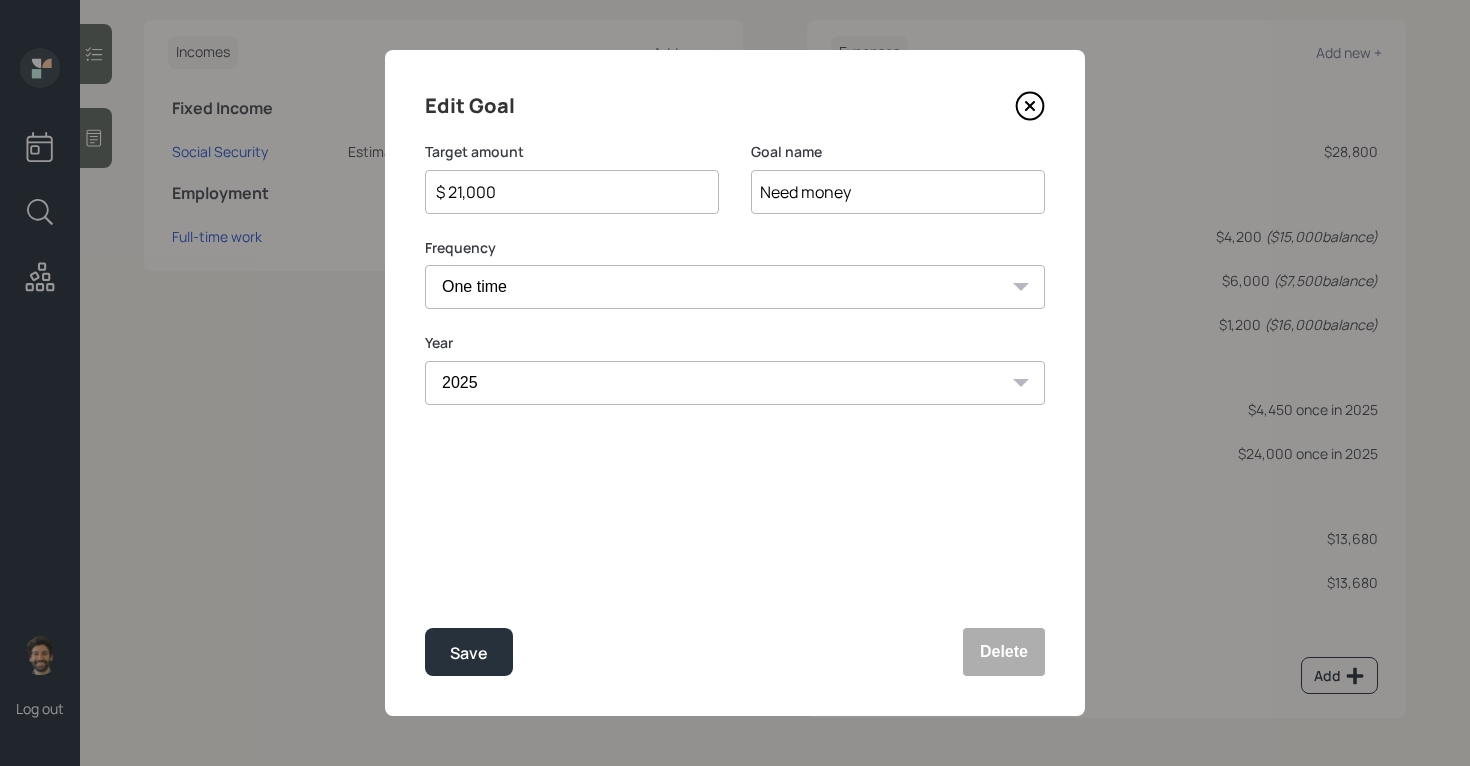 click on "Edit Goal Target amount $ 21,000 Goal name Need money Frequency One time Every 1 year Every 2 years Every 3 years Every 4 years Every 5 years Every 6 years Every 7 years Every 8 years Every 9 years Year 2025 2026 2027 2028 2029 2030 2031 2032 2033 2034 2035 2036 2037 2038 2039 2040 2041 2042 2043 2044 2045 2046 2047 2048 2049 2050 2051 2052 2053 2054 2055 2056 2057 2058 Save Delete" at bounding box center (735, 383) 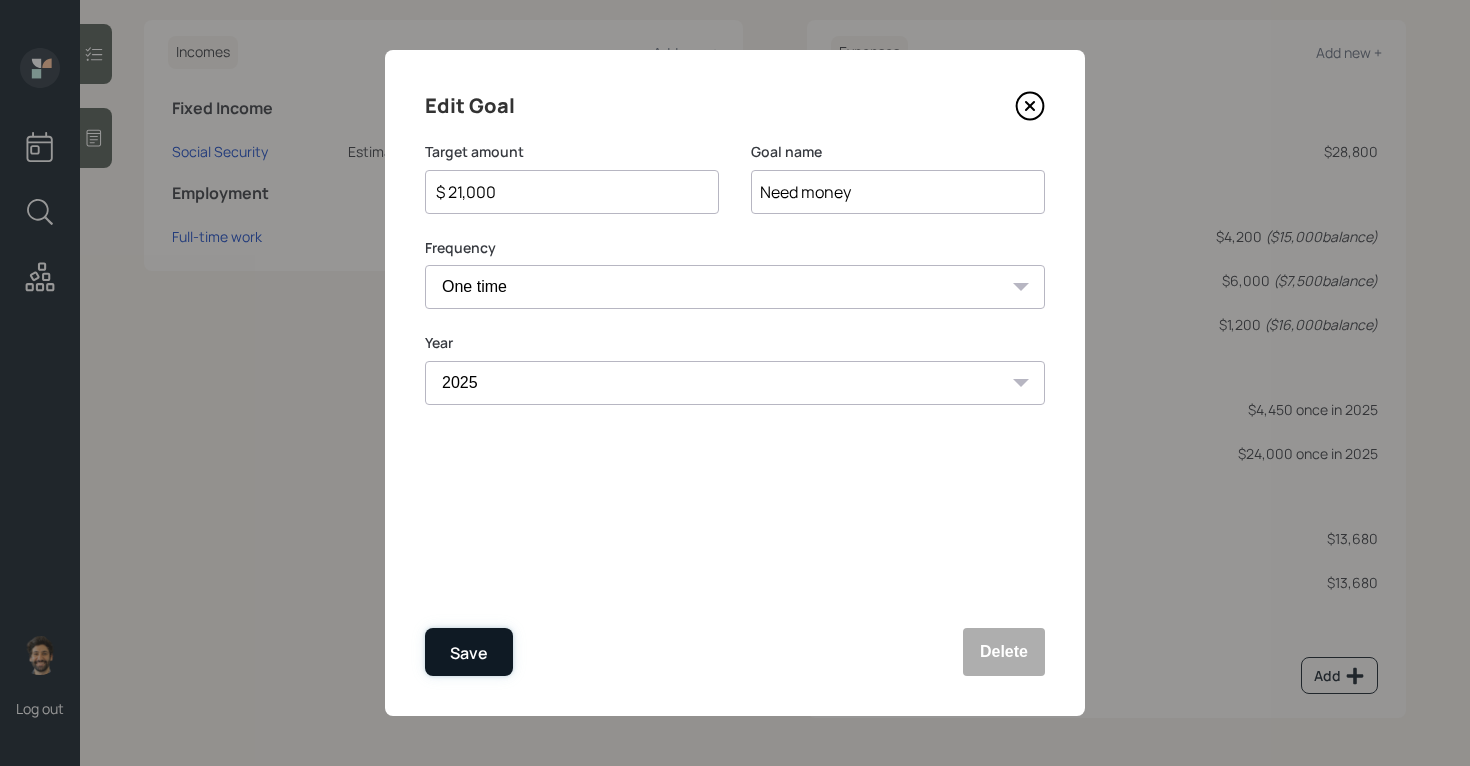 click on "Save" at bounding box center (469, 653) 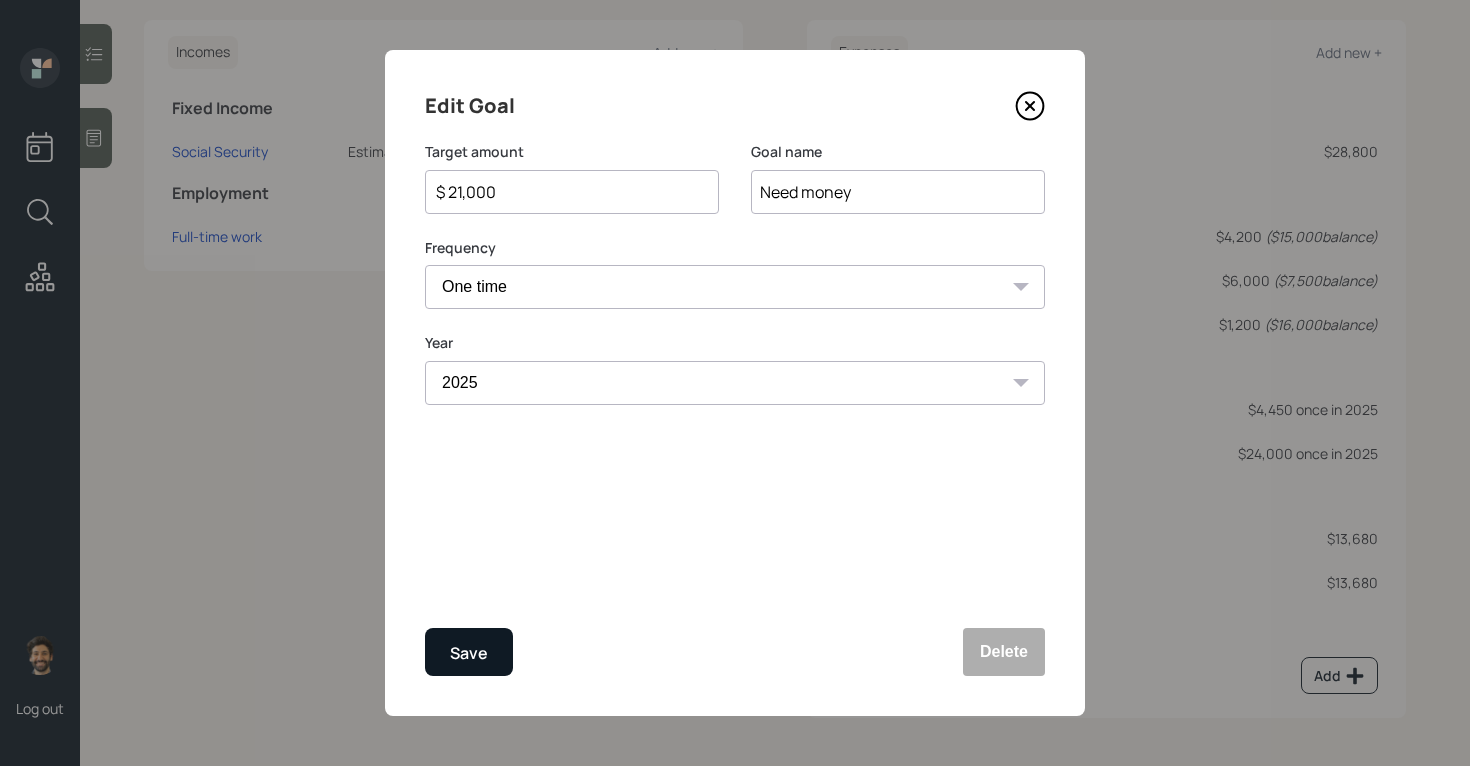 type on "$ 24,000" 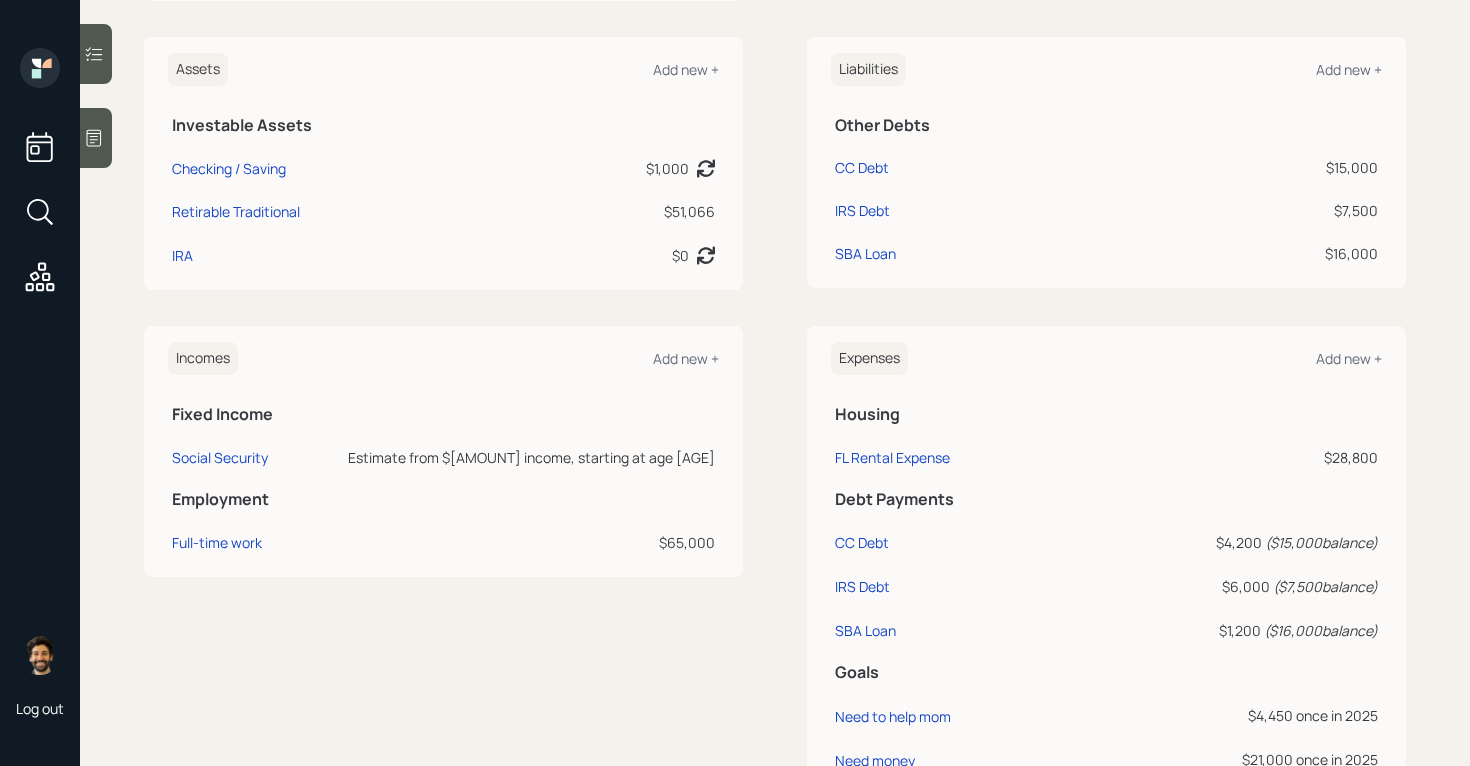 scroll, scrollTop: 0, scrollLeft: 0, axis: both 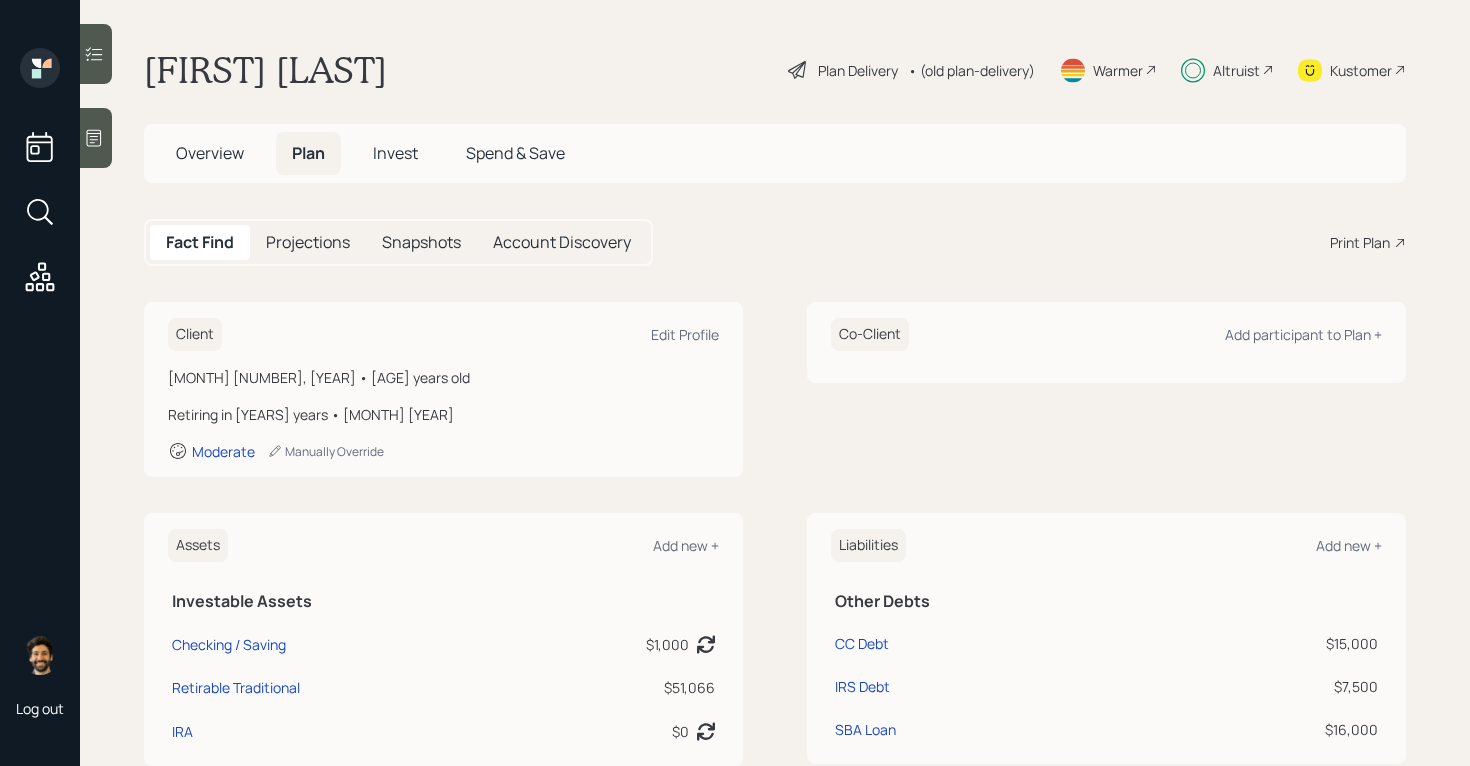 click on "Invest" at bounding box center (395, 153) 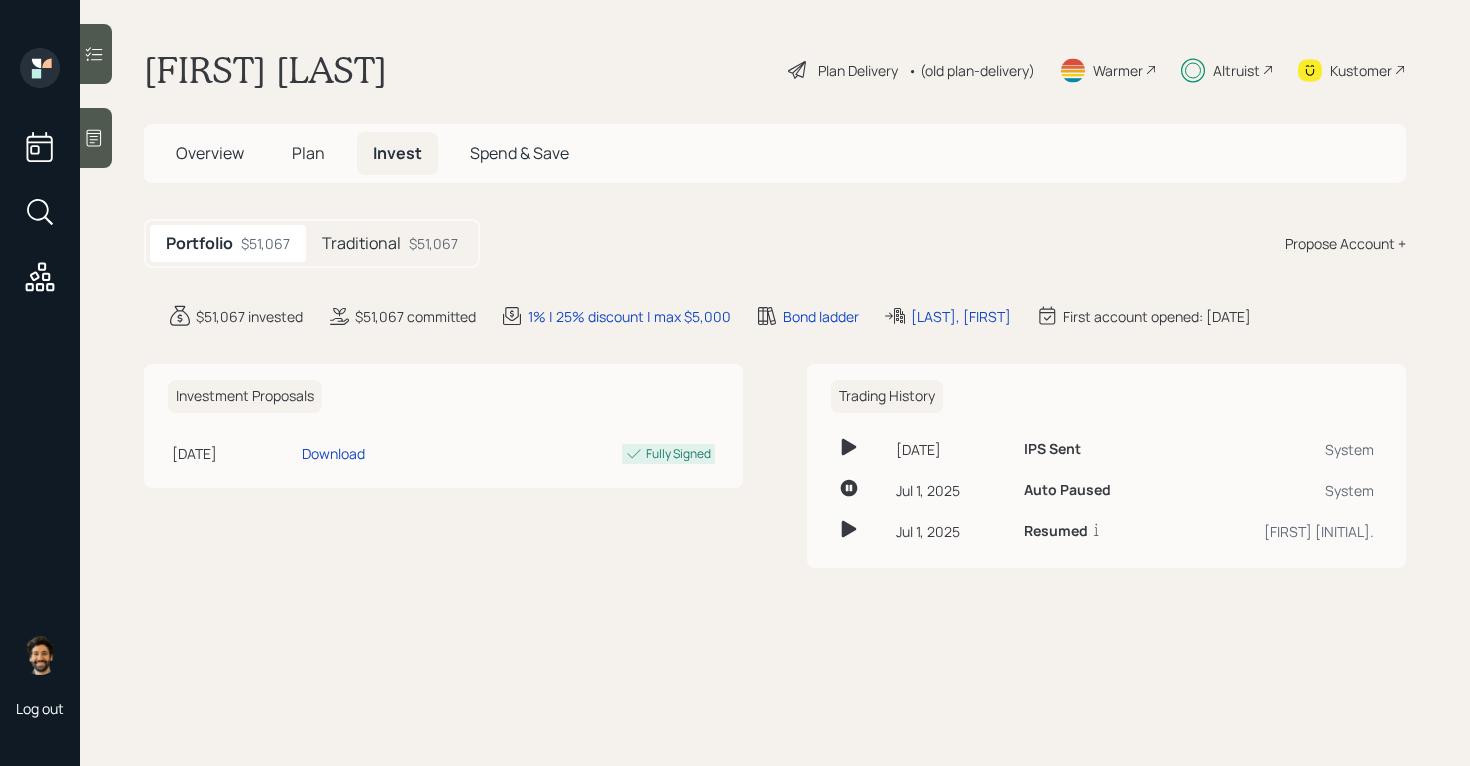 click on "Traditional" at bounding box center [361, 243] 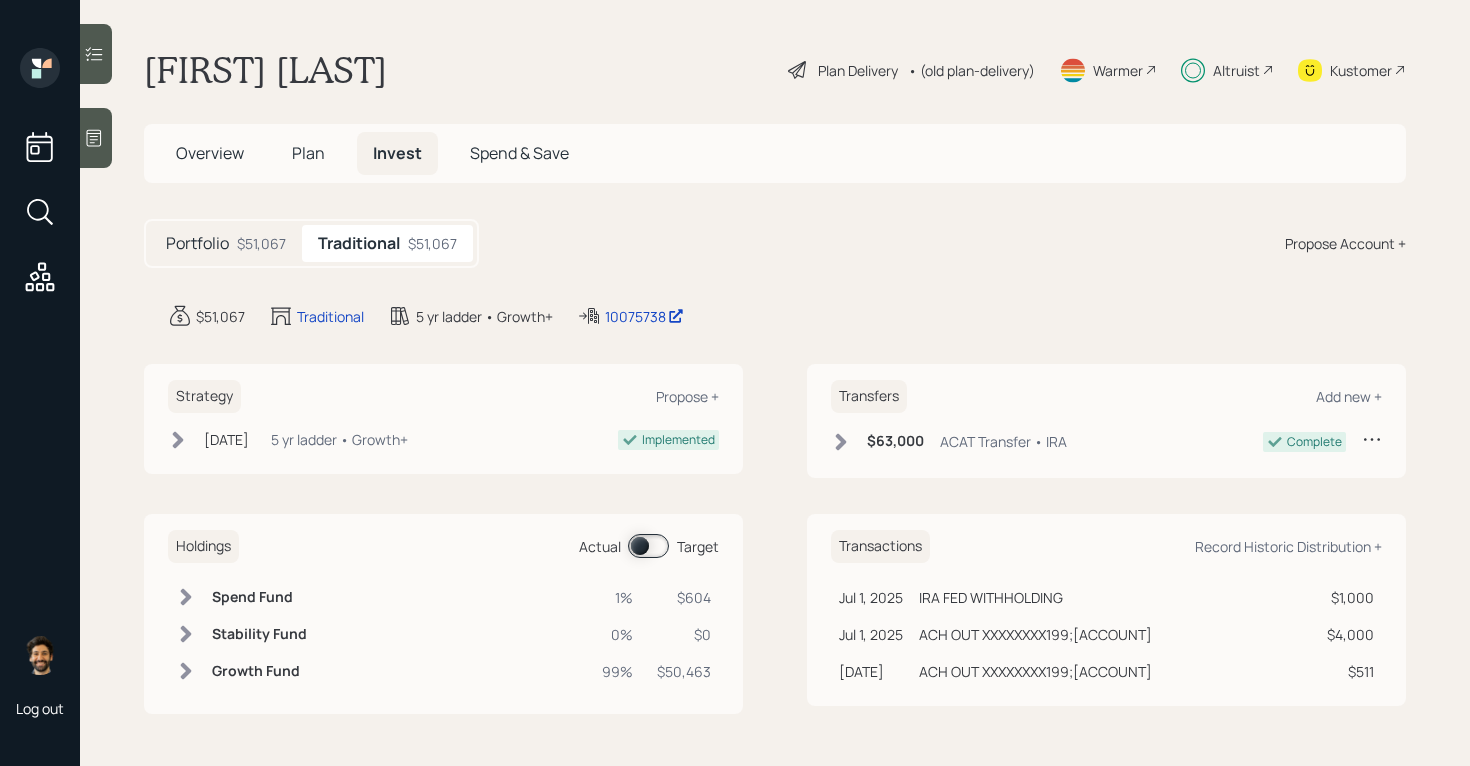 click on "Spend Fund" at bounding box center [259, 597] 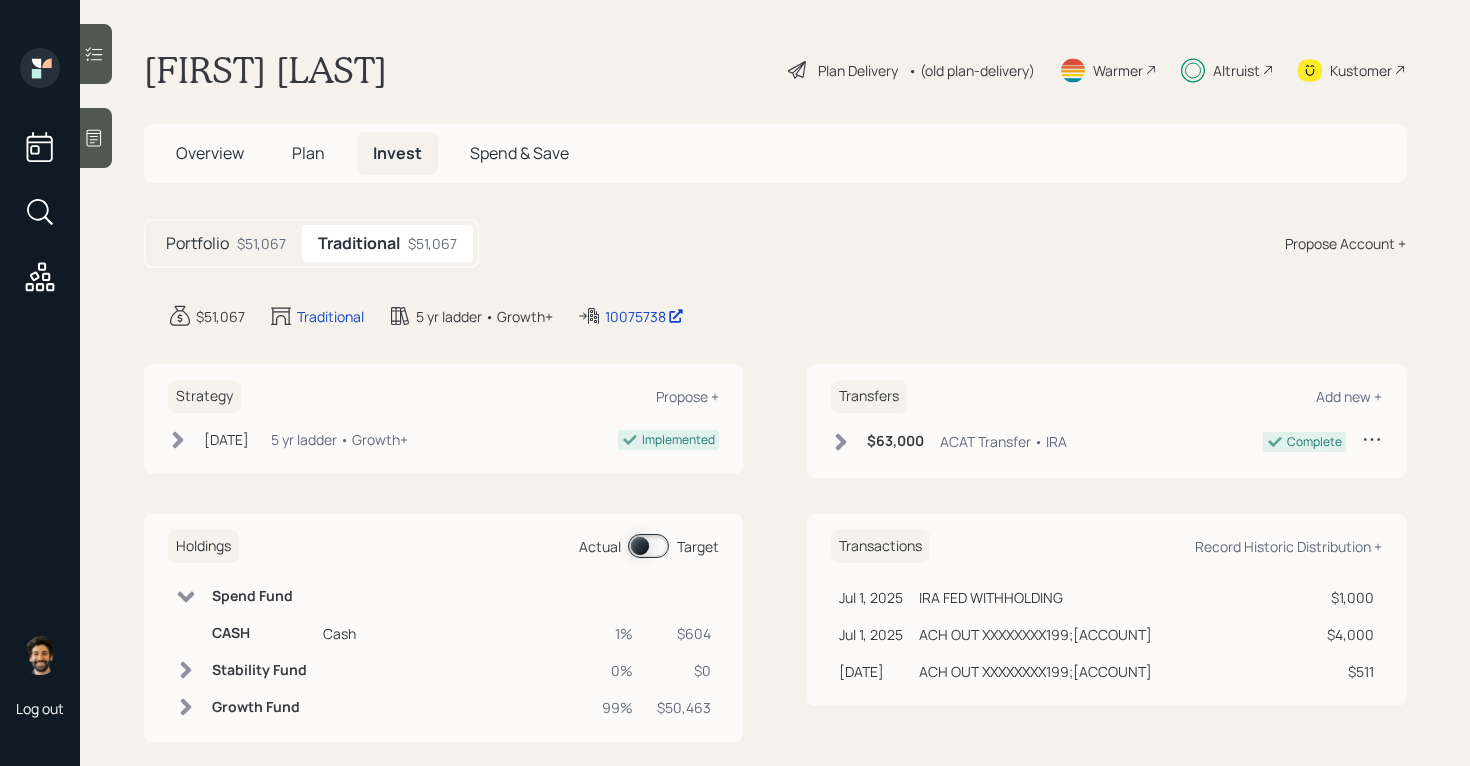 click on "Spend Fund" at bounding box center (259, 596) 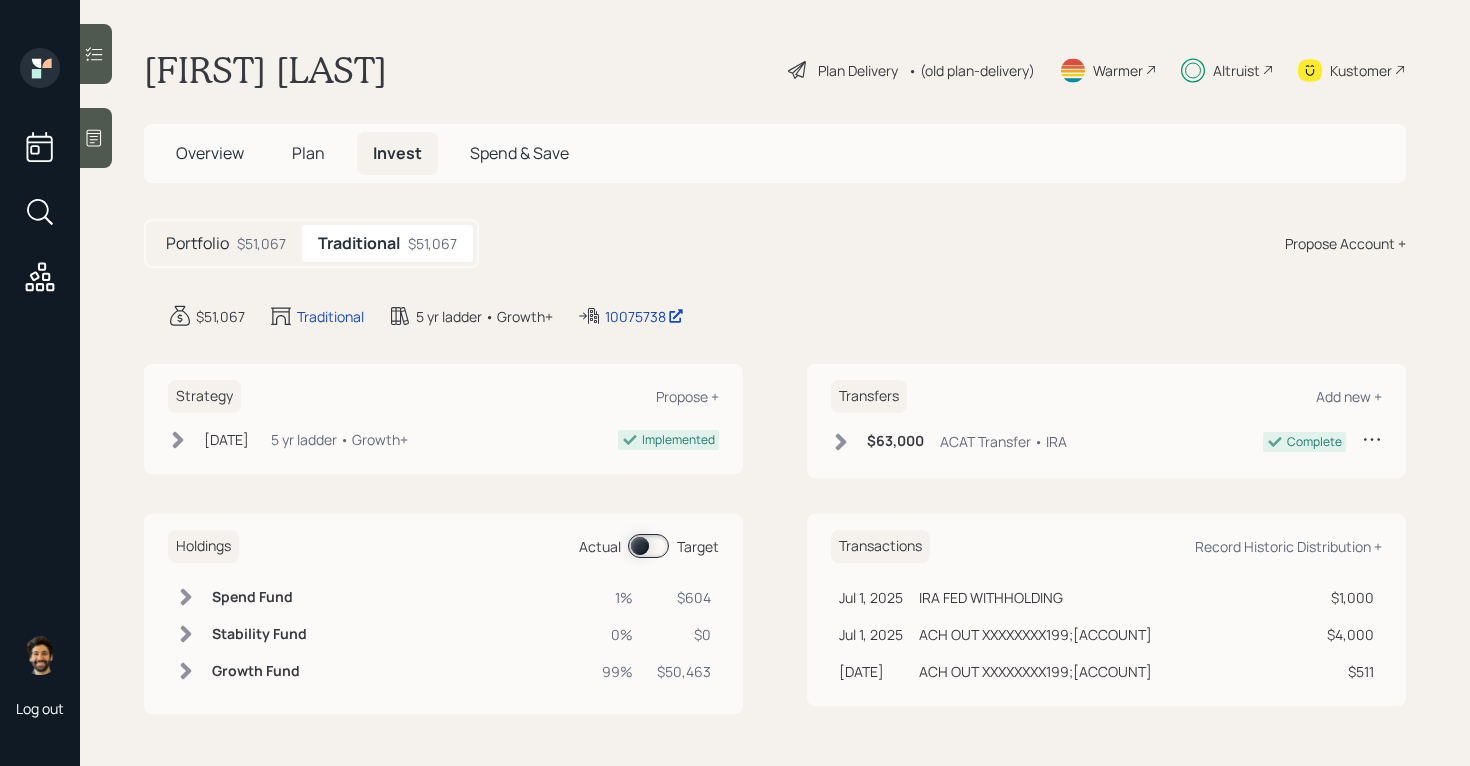 click at bounding box center [648, 546] 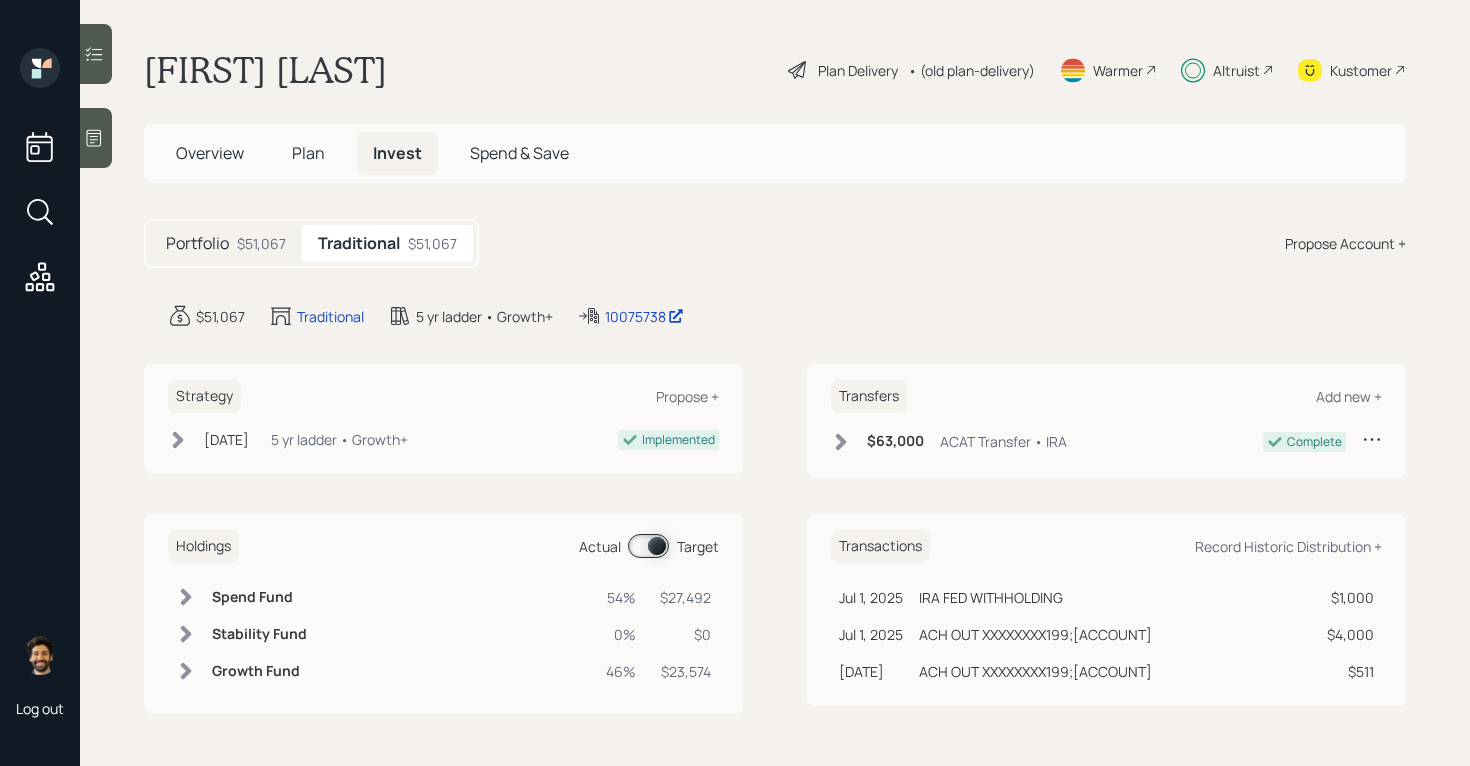 click at bounding box center (648, 546) 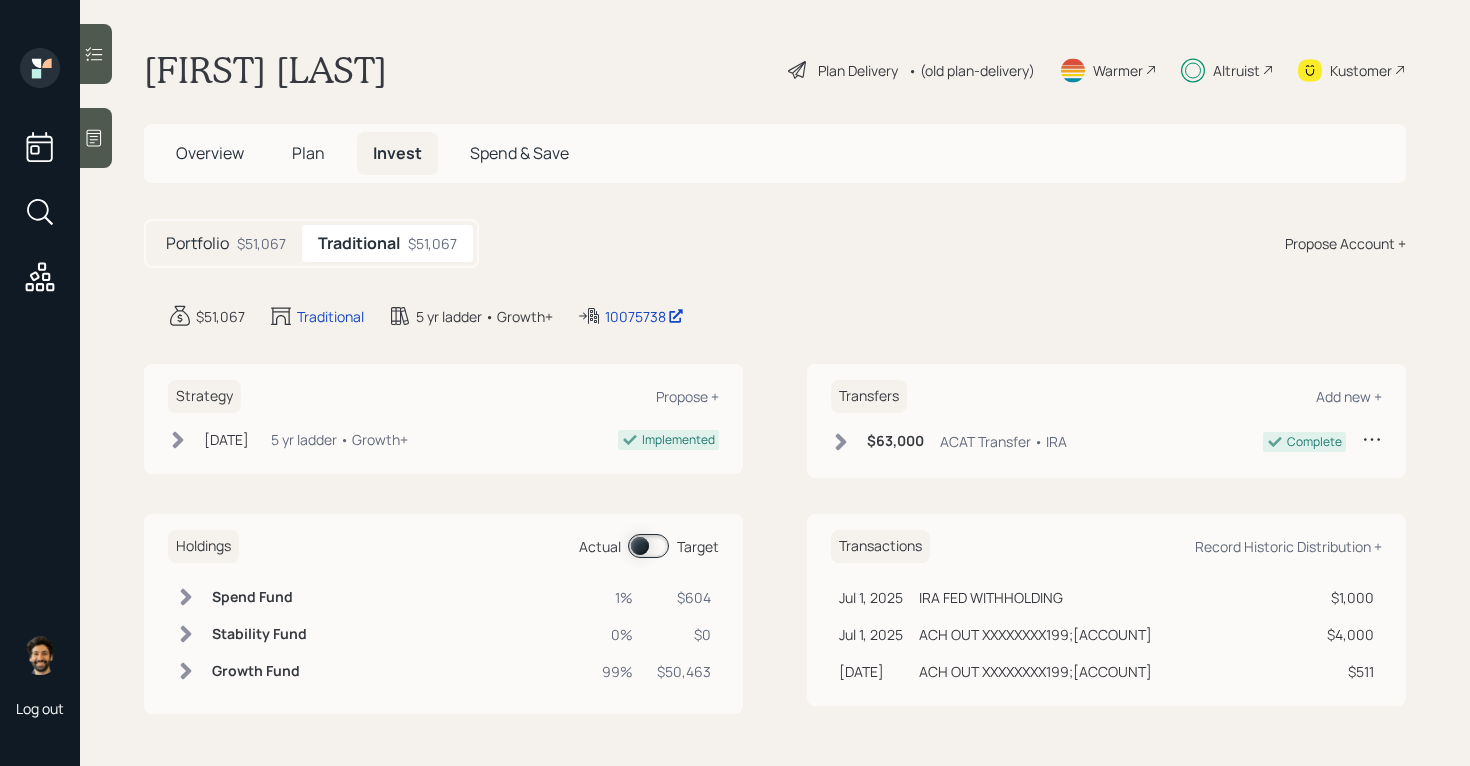 click on "Plan" at bounding box center (308, 153) 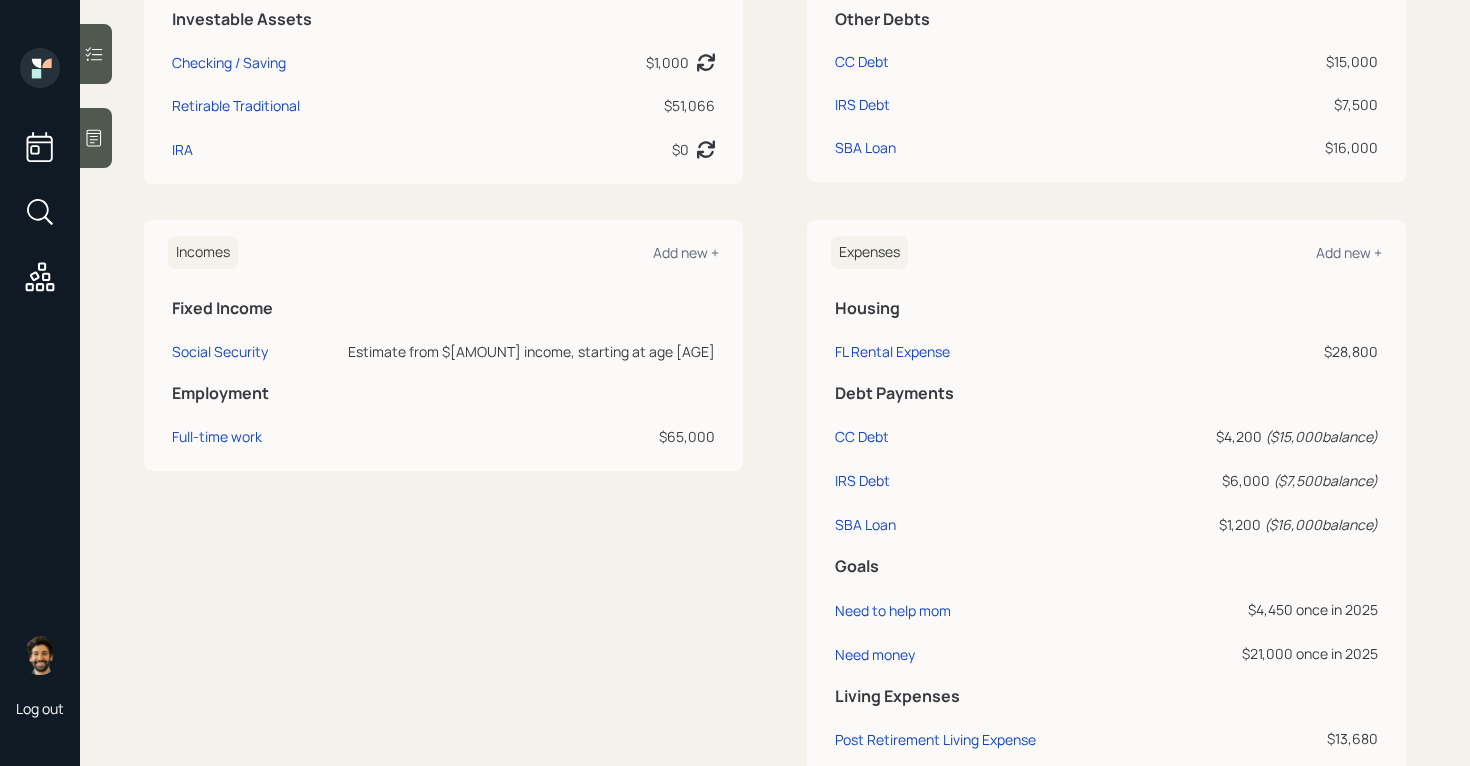 scroll, scrollTop: 637, scrollLeft: 0, axis: vertical 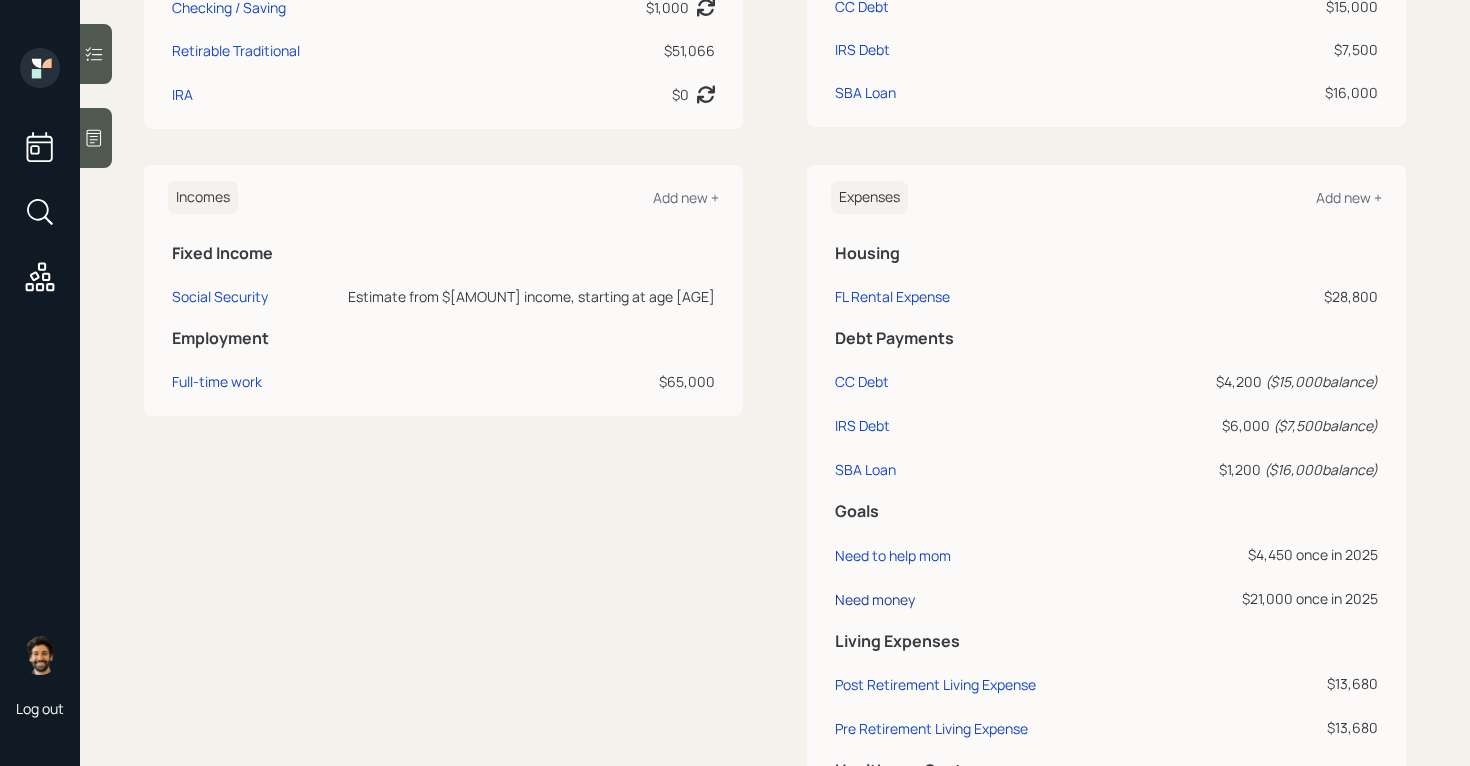 click on "Need money" at bounding box center (875, 599) 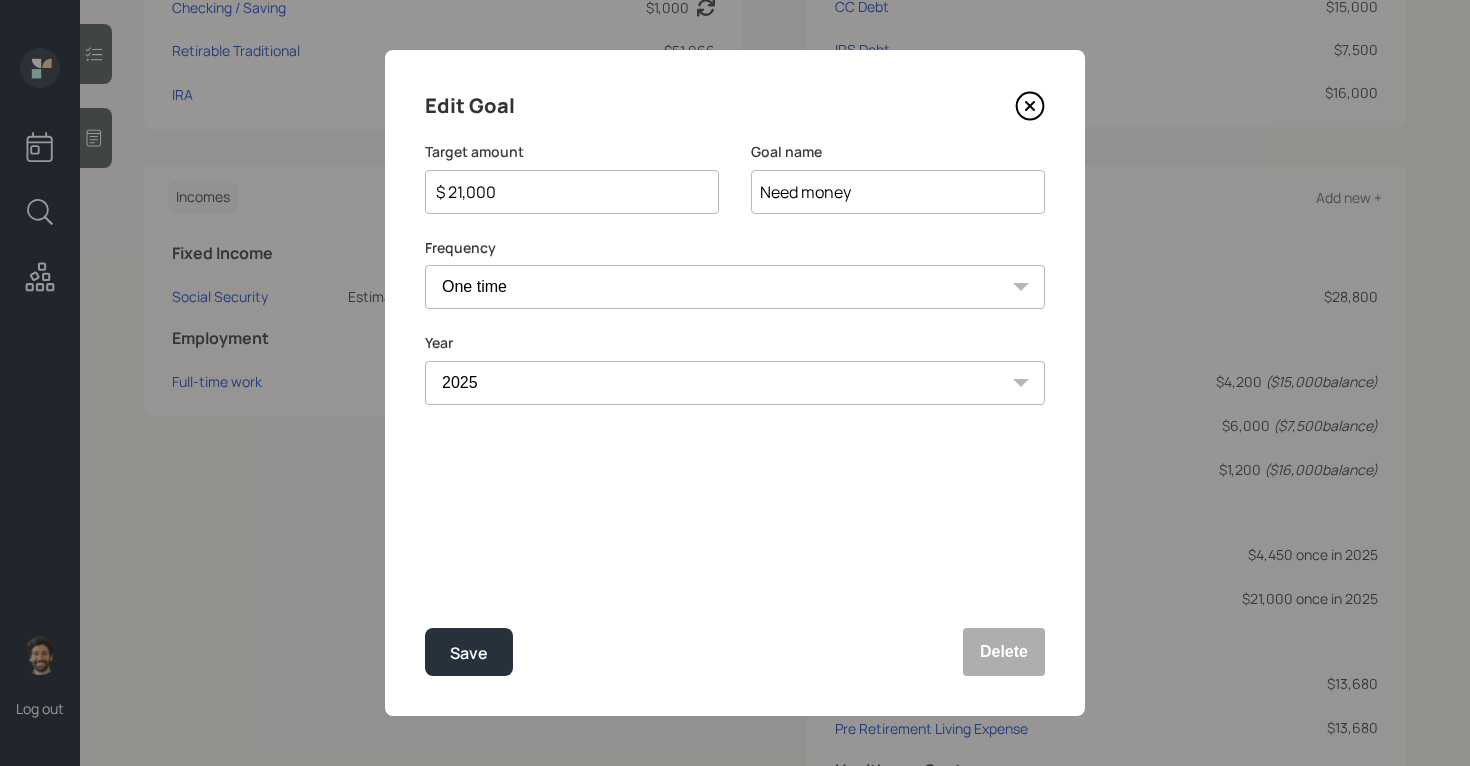 click on "$ 21,000" at bounding box center [564, 192] 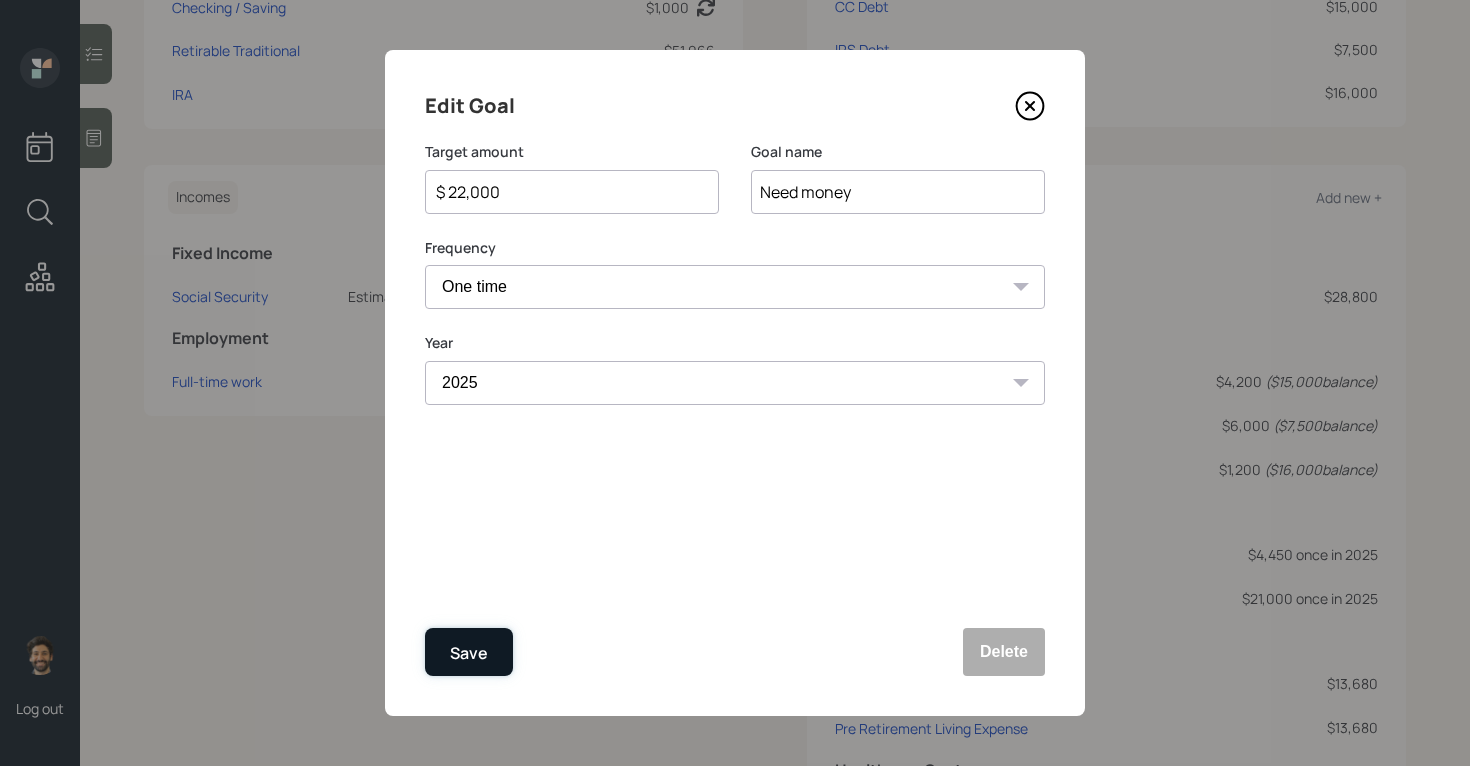 click on "Save" at bounding box center [469, 653] 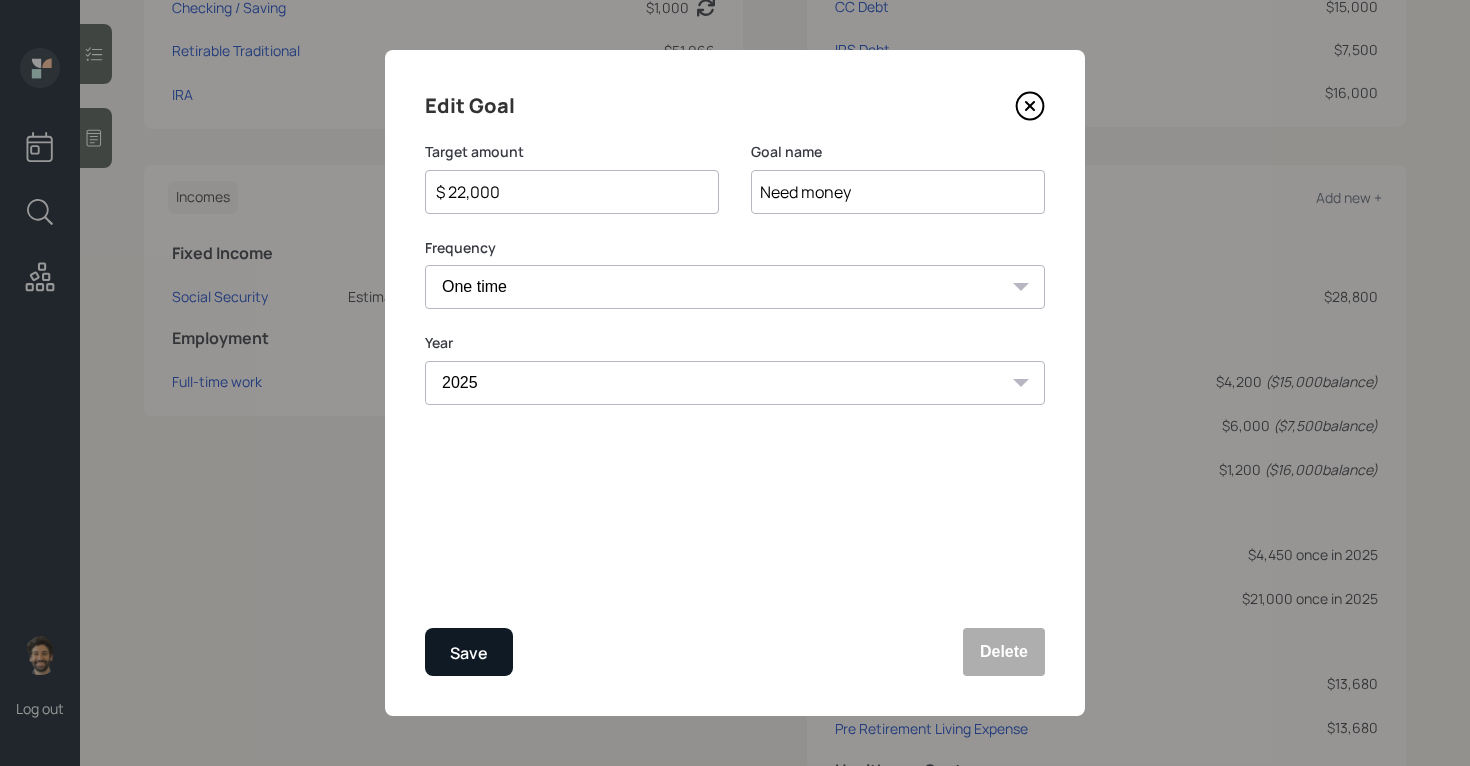 type on "$ 21,000" 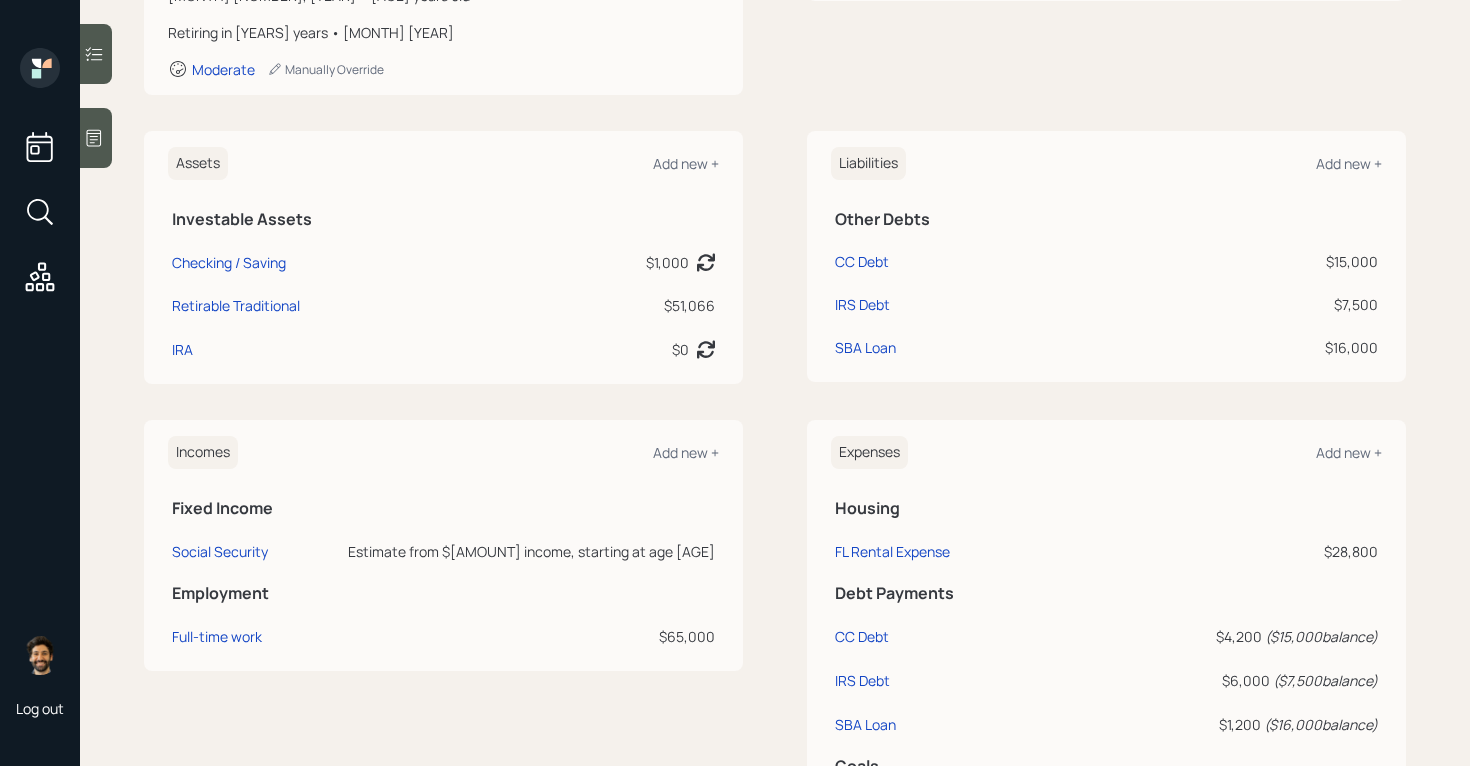 scroll, scrollTop: 0, scrollLeft: 0, axis: both 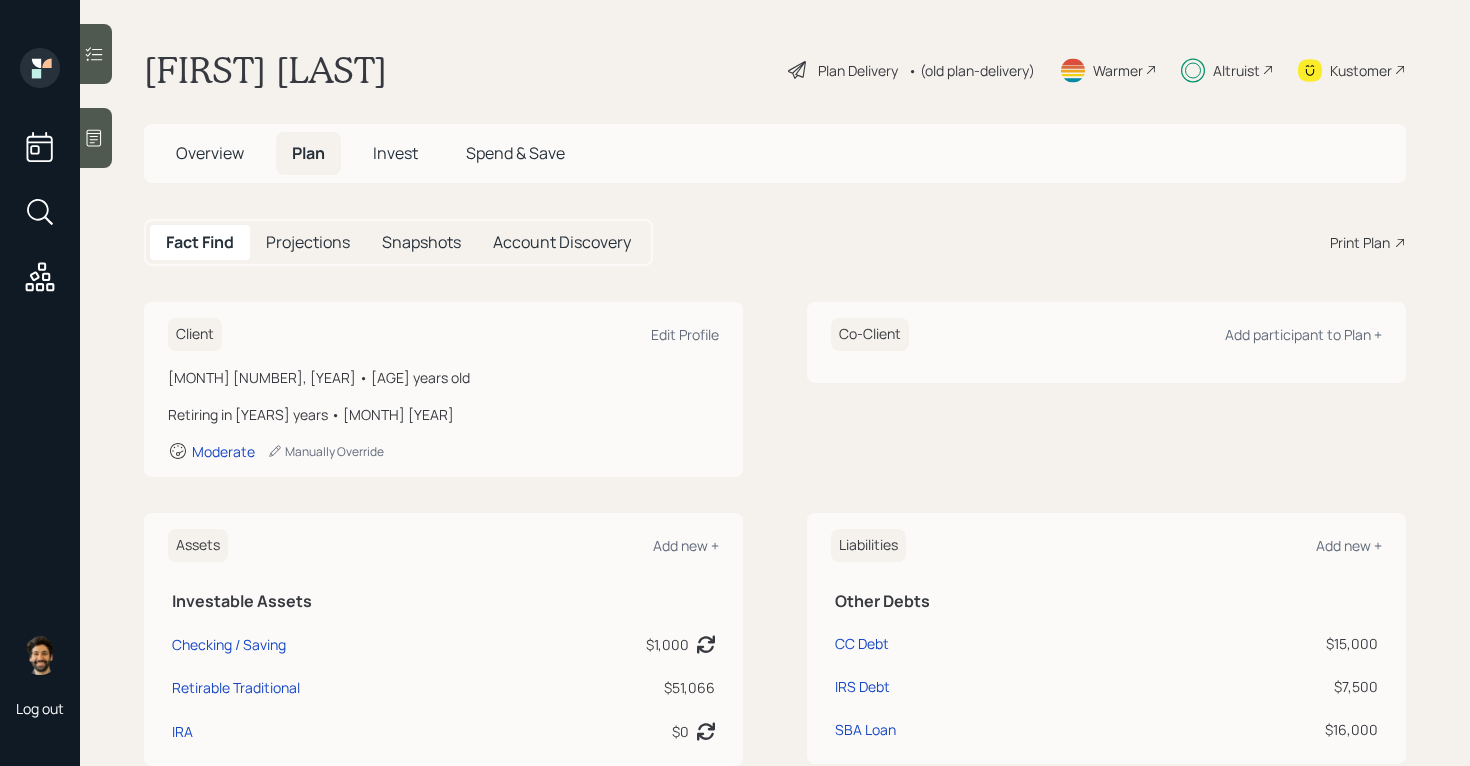 click on "Invest" at bounding box center (395, 153) 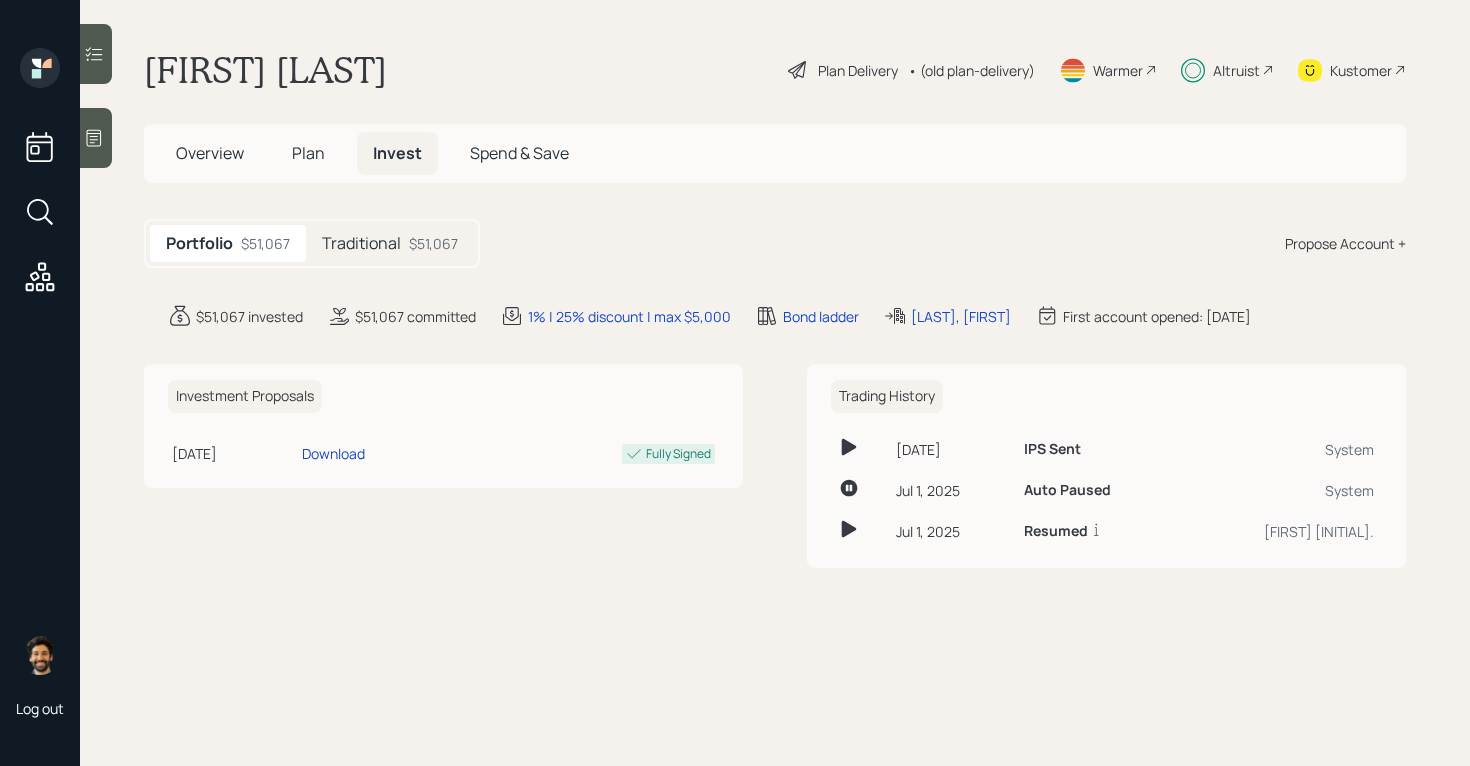 click on "Traditional" at bounding box center (361, 243) 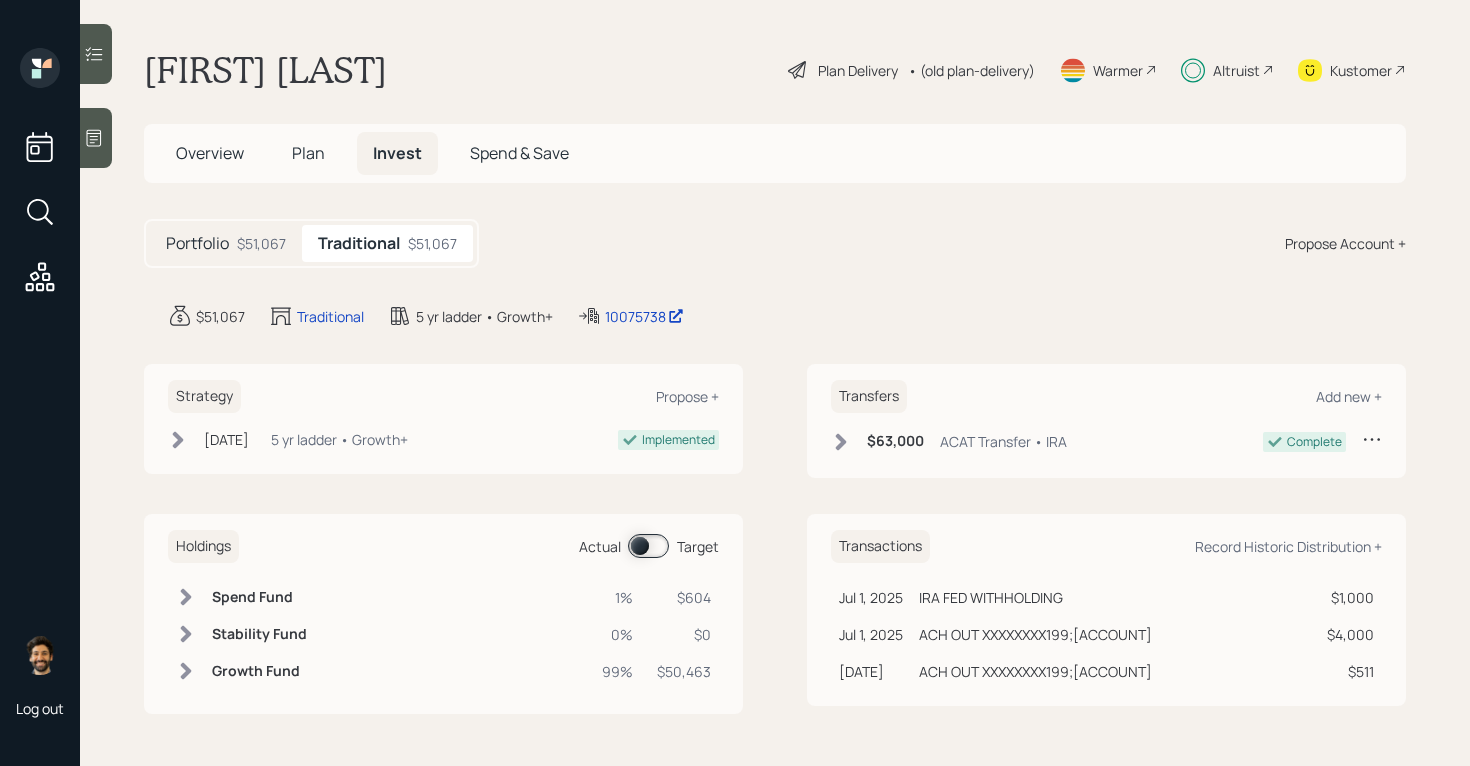 click at bounding box center (648, 546) 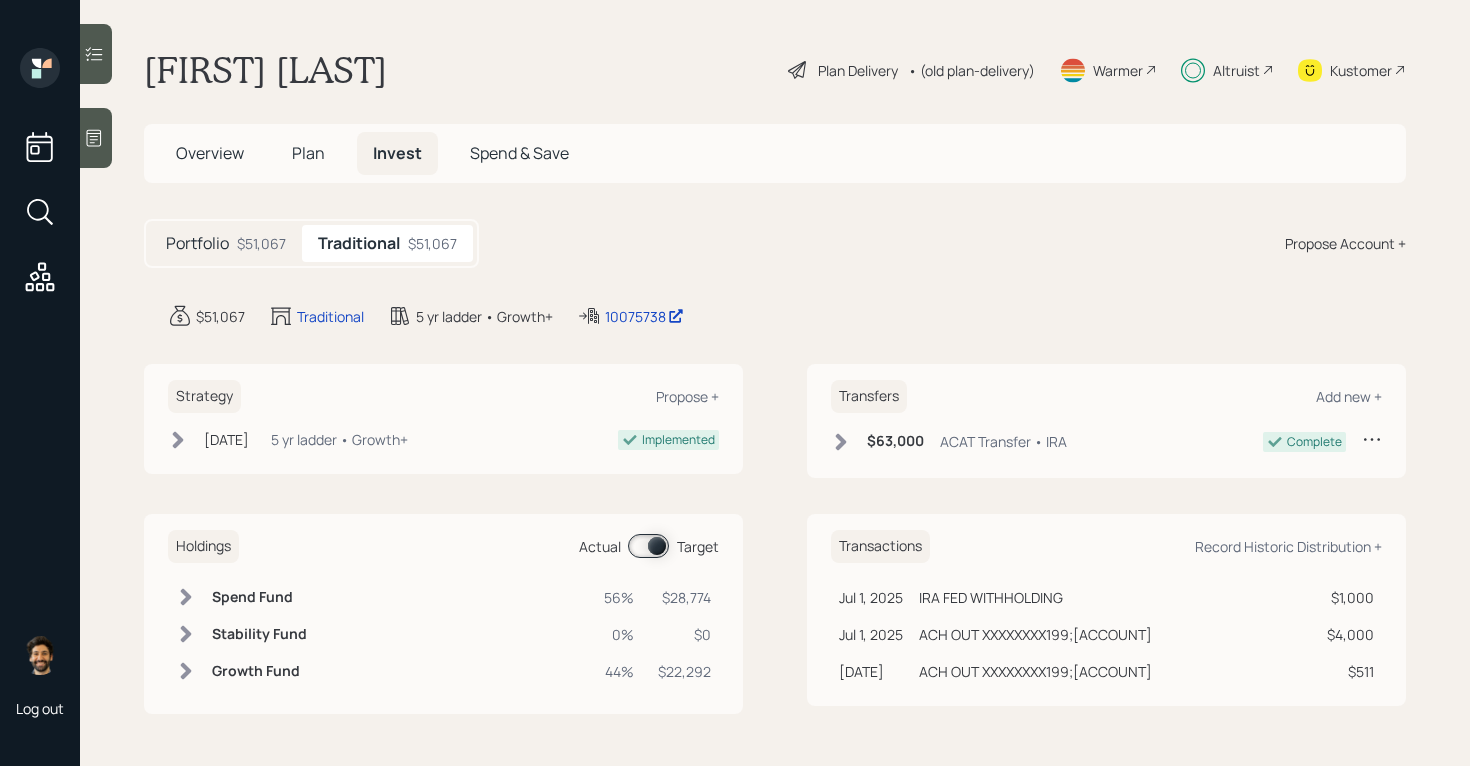 click on "Plan" at bounding box center (308, 153) 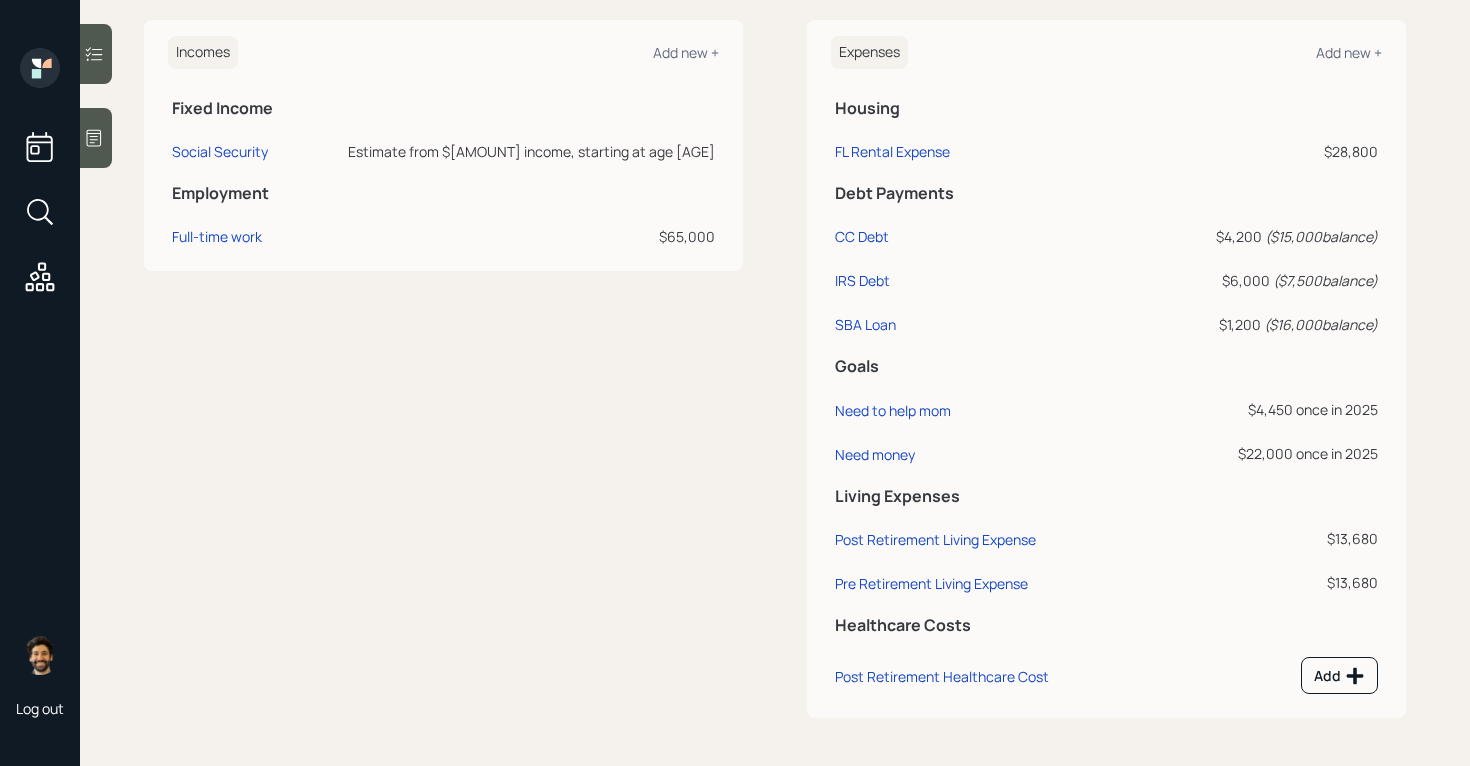 scroll, scrollTop: 0, scrollLeft: 0, axis: both 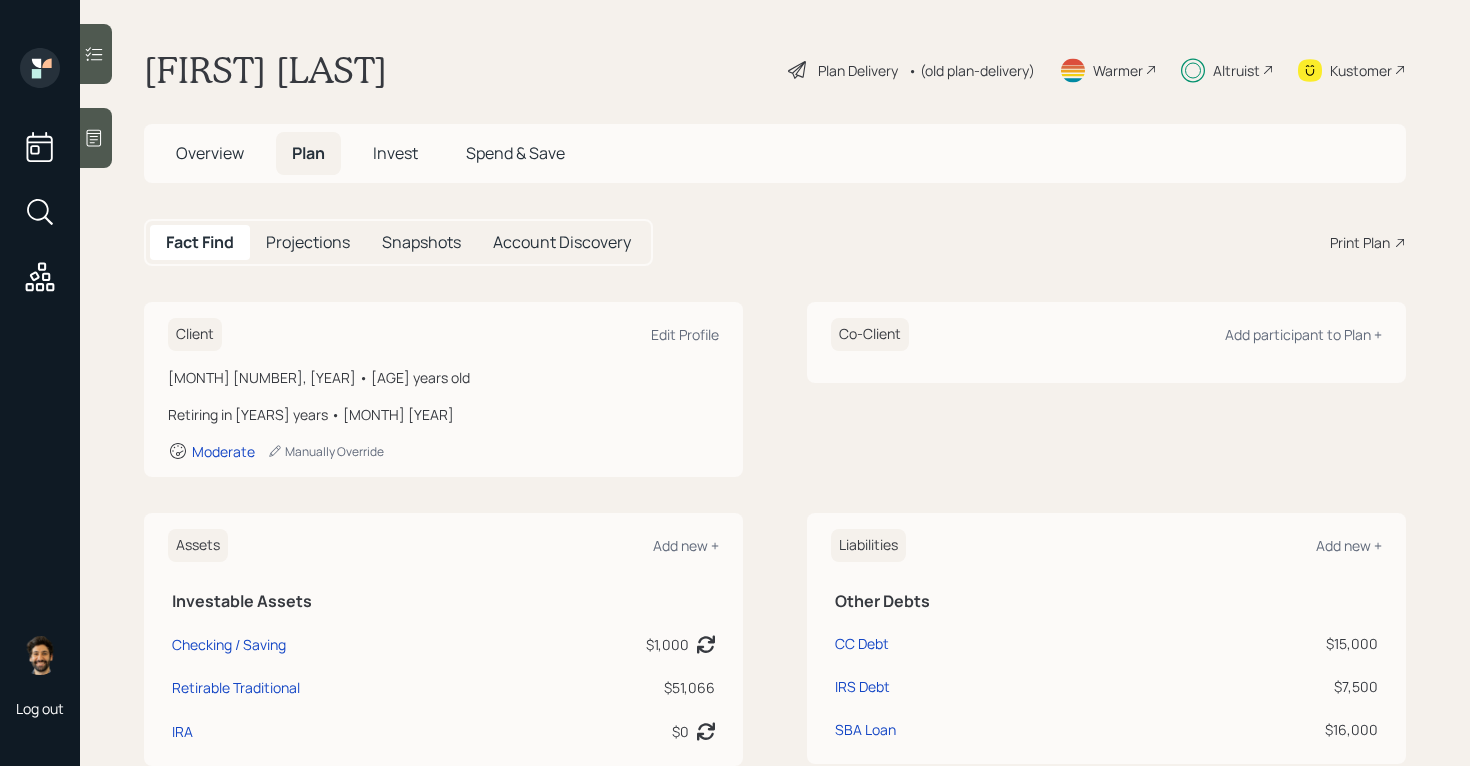click on "Invest" at bounding box center (395, 153) 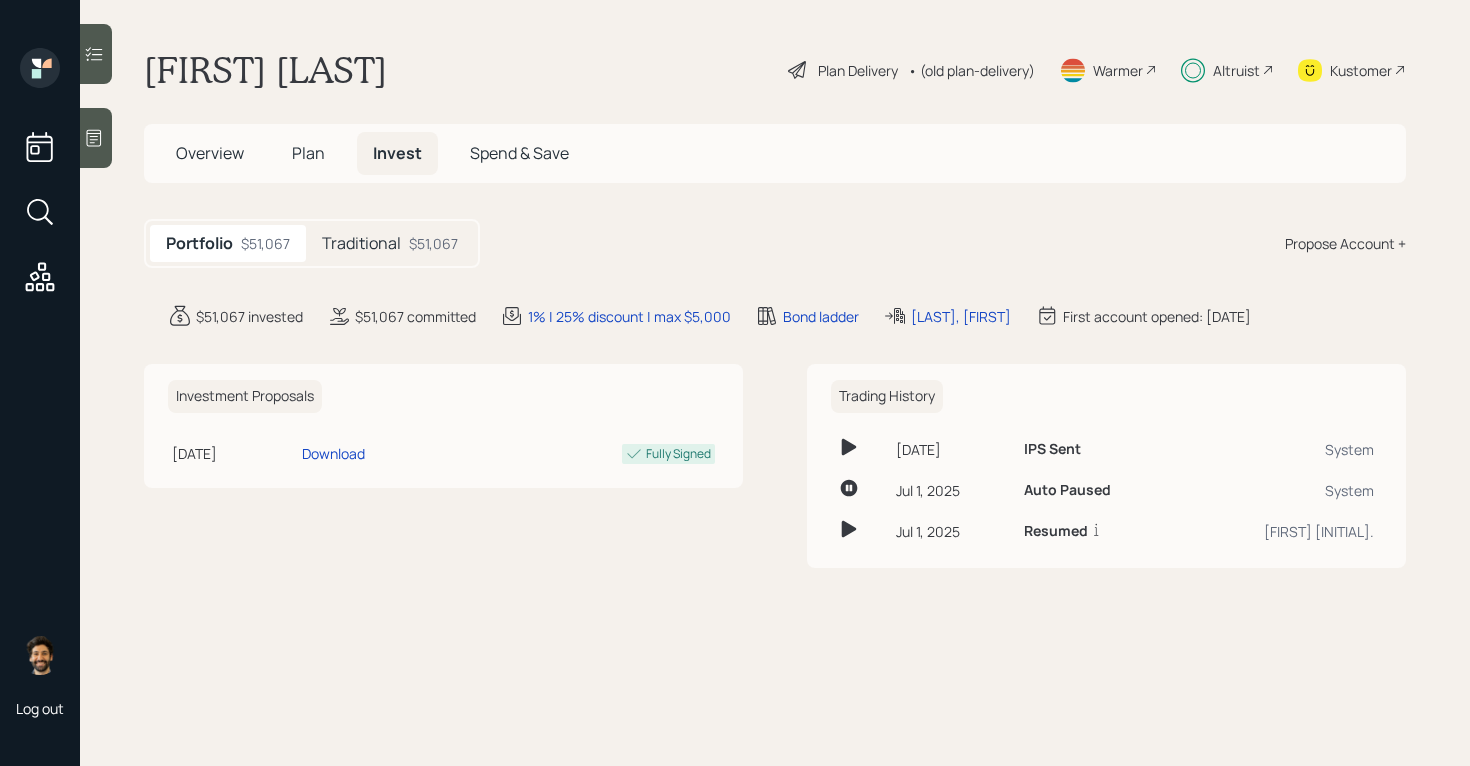 click on "Traditional" at bounding box center (361, 243) 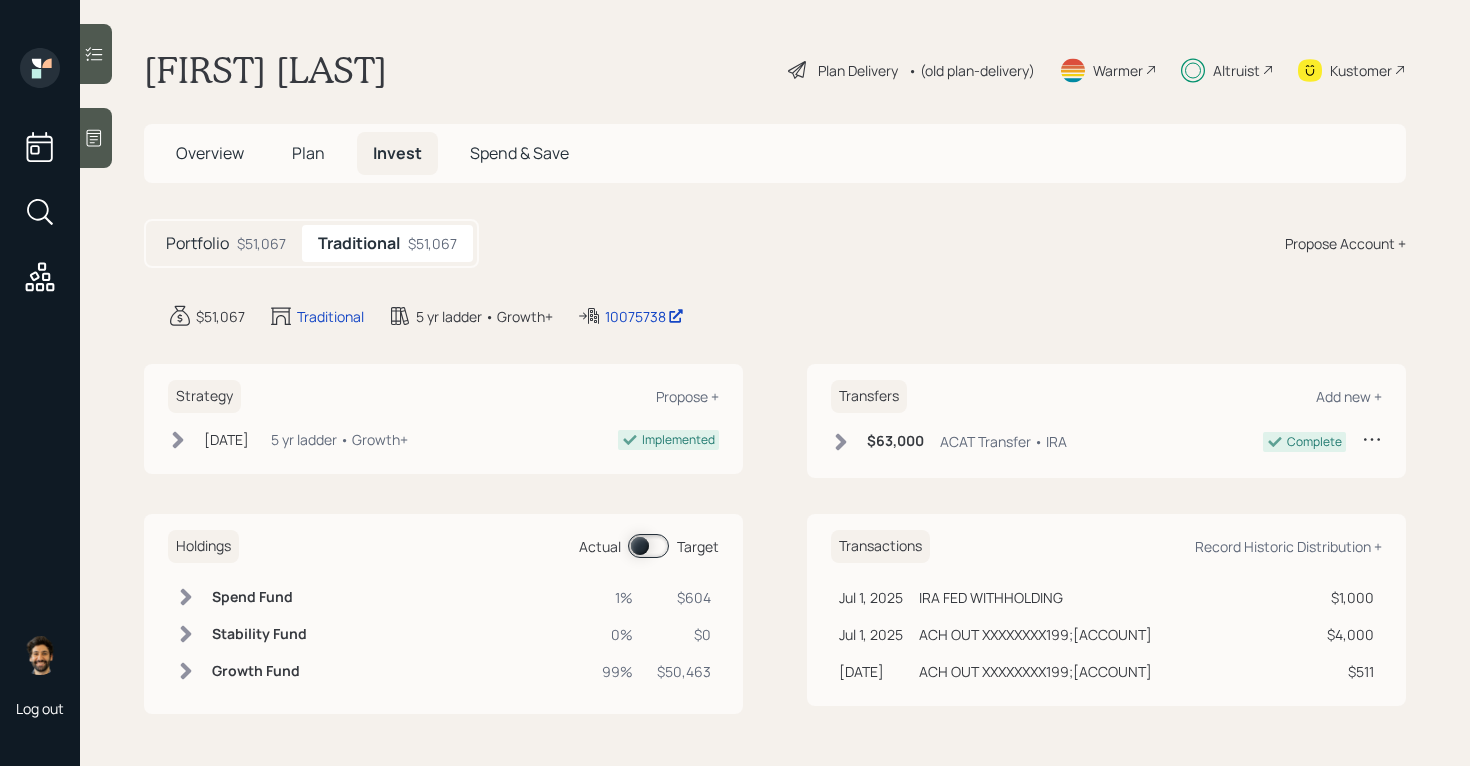 click at bounding box center (648, 546) 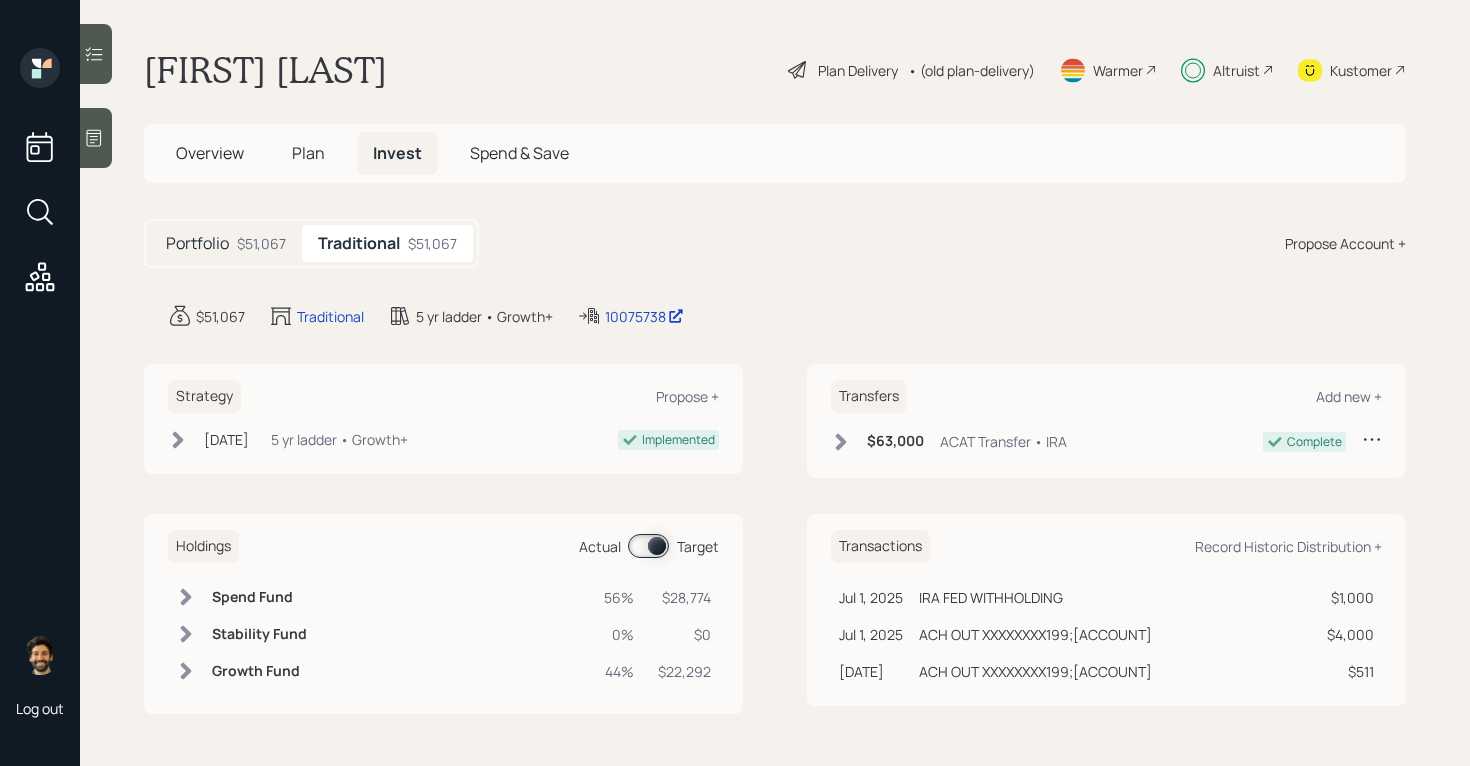 click on "Spend Fund" at bounding box center [259, 597] 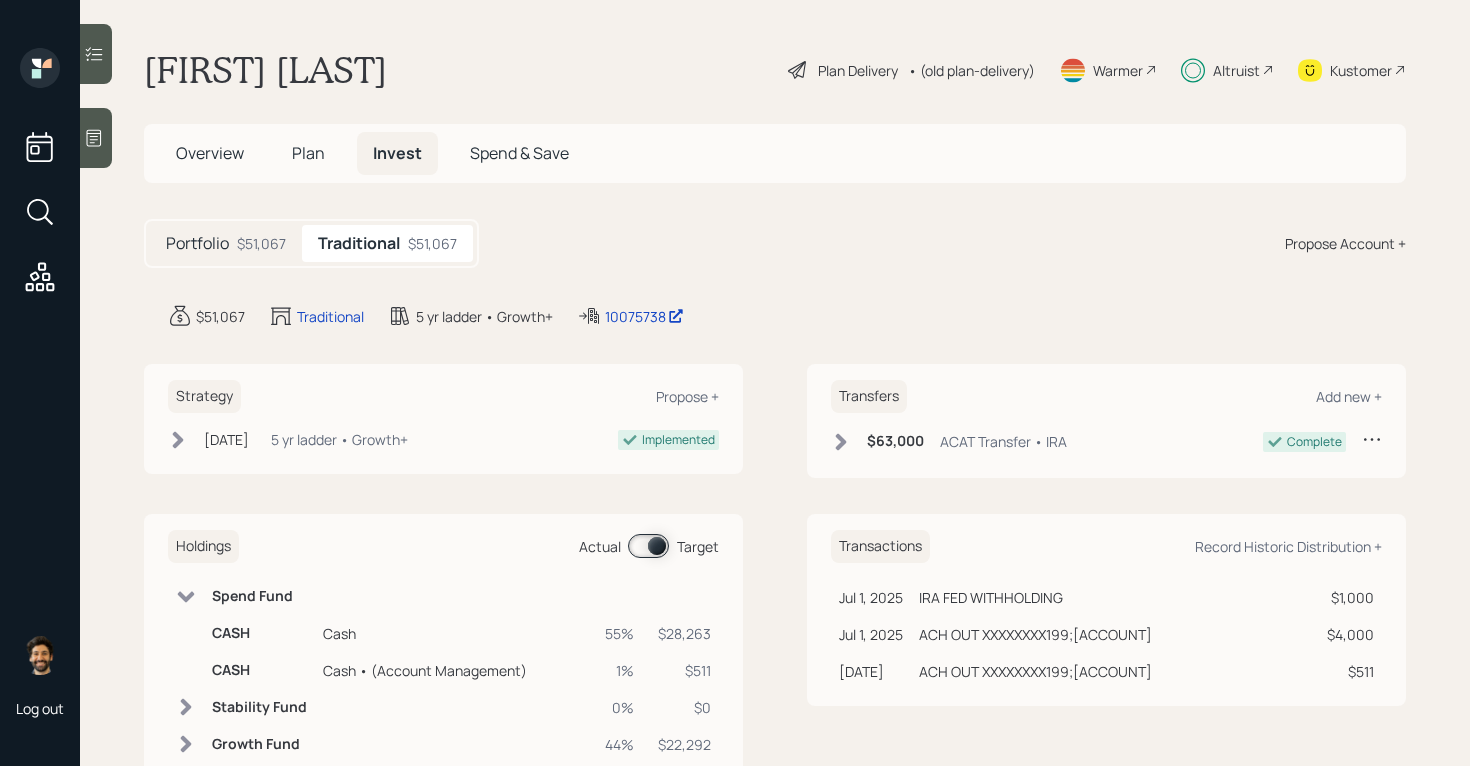 click on "Plan" at bounding box center [308, 153] 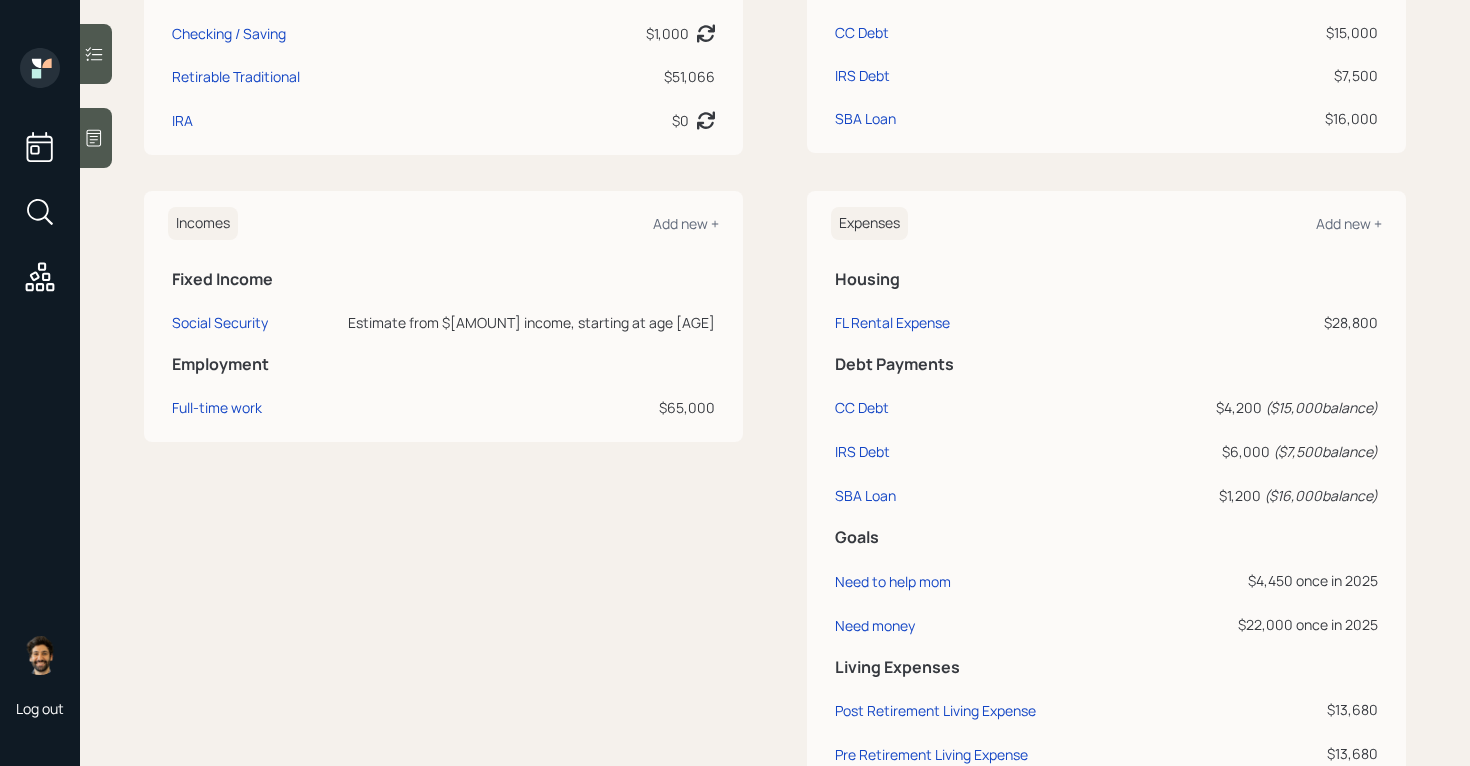 scroll, scrollTop: 782, scrollLeft: 0, axis: vertical 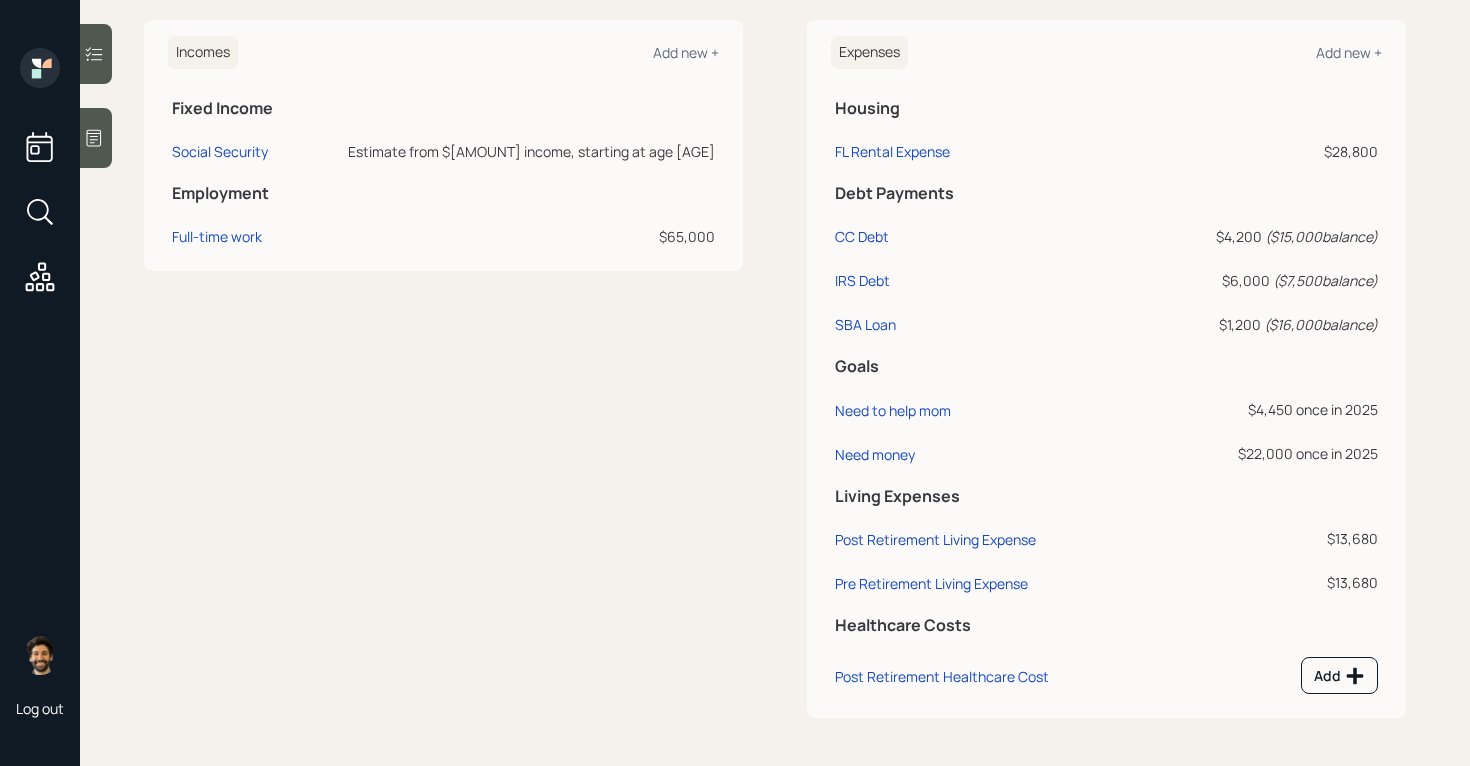 click on "Need money" at bounding box center (987, 451) 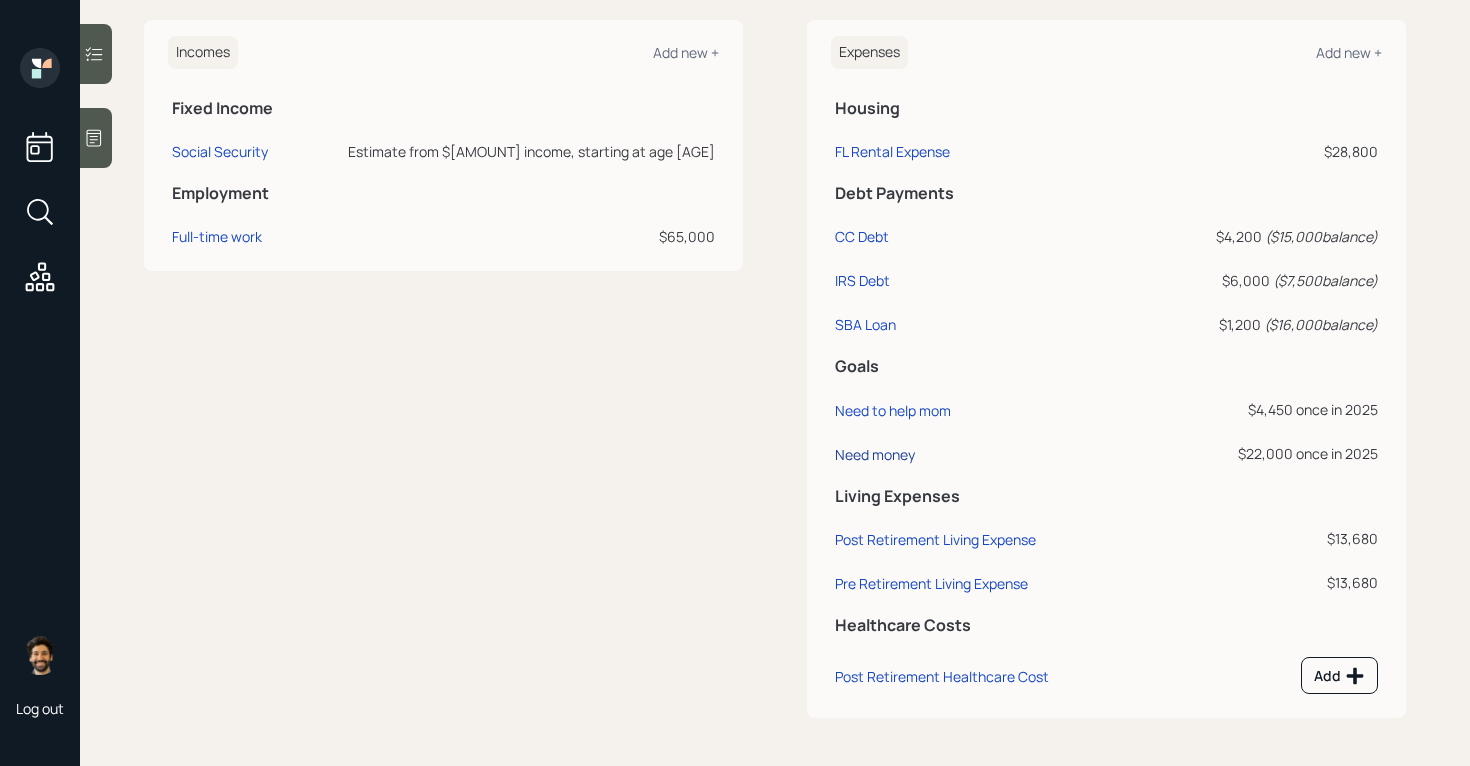 click on "Need money" at bounding box center (875, 454) 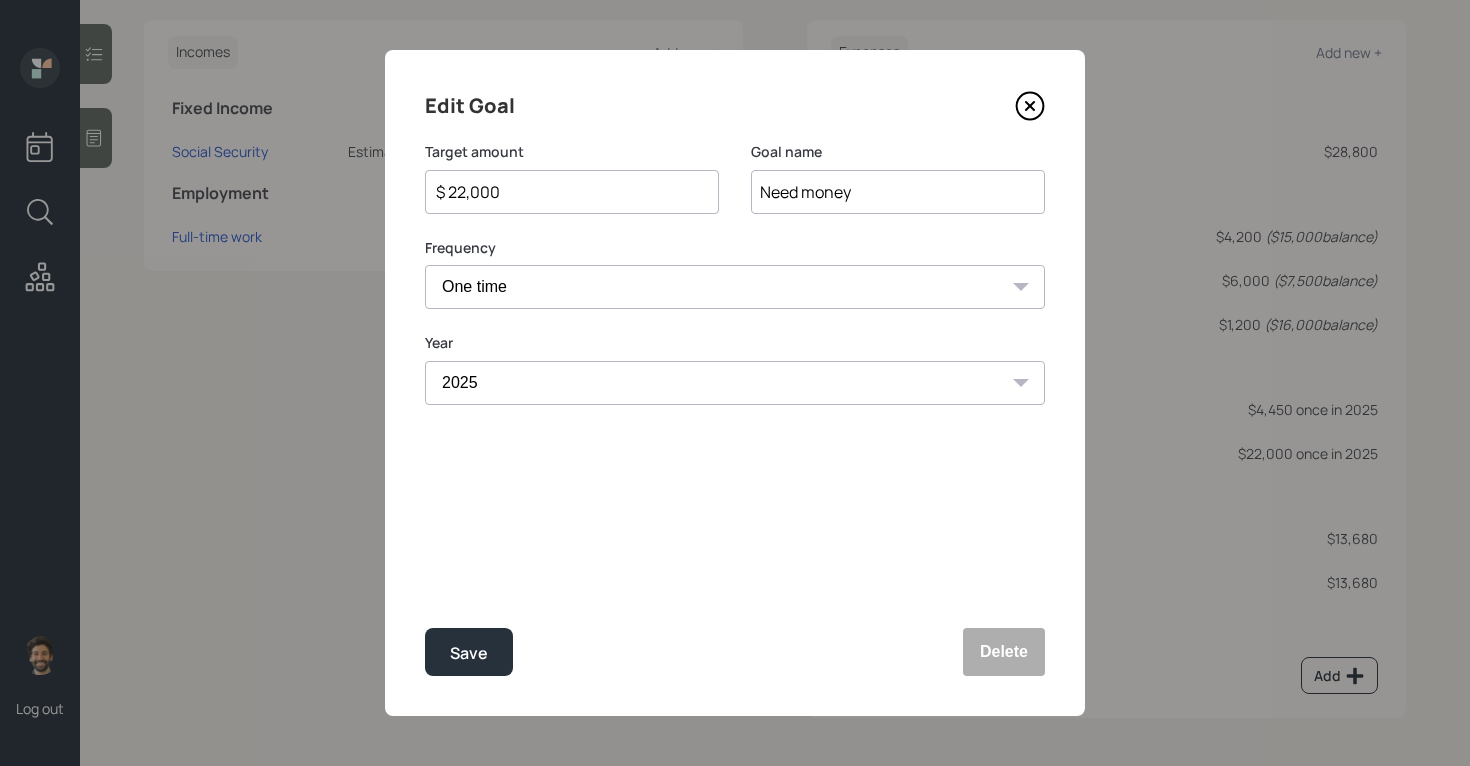 click on "$ 22,000" at bounding box center [564, 192] 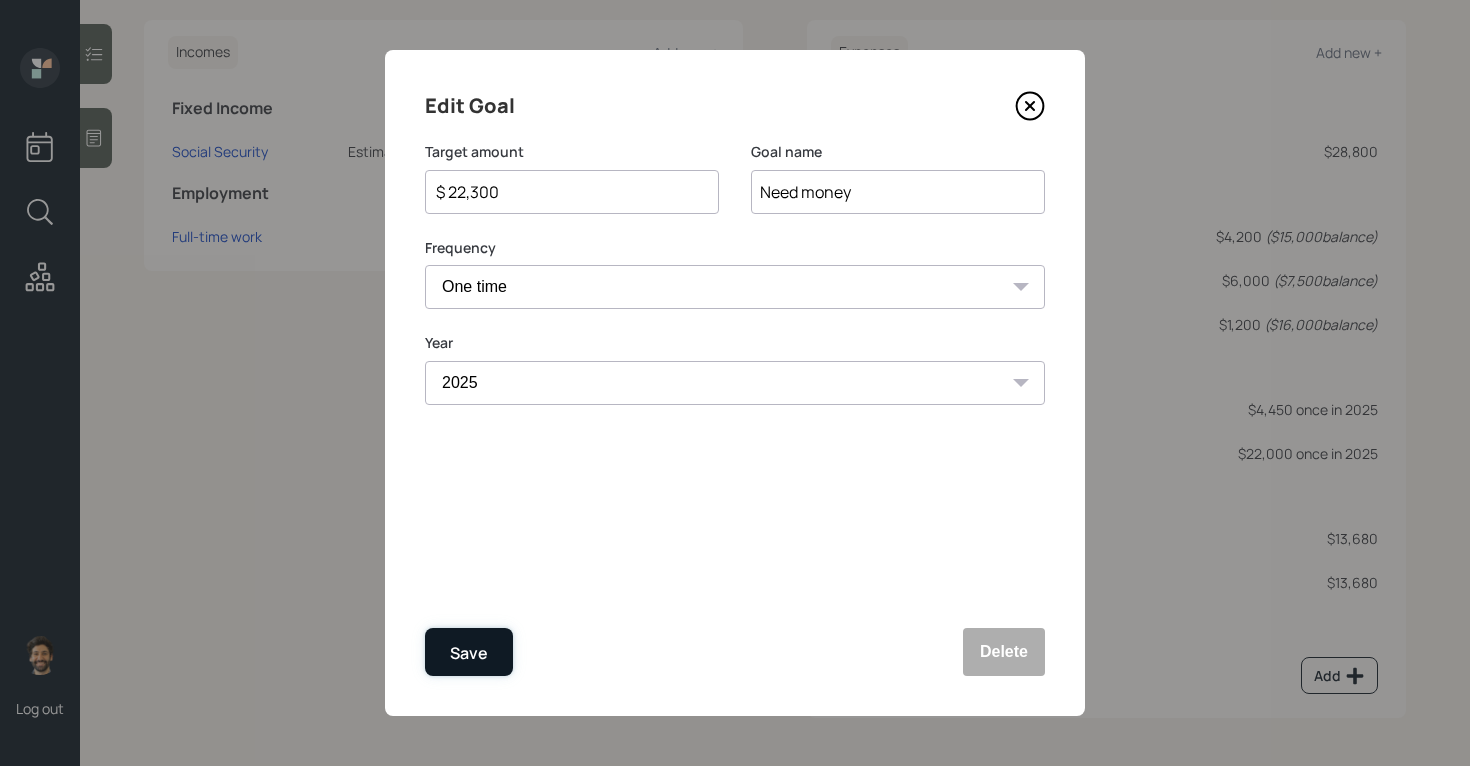 click on "Save" at bounding box center (469, 653) 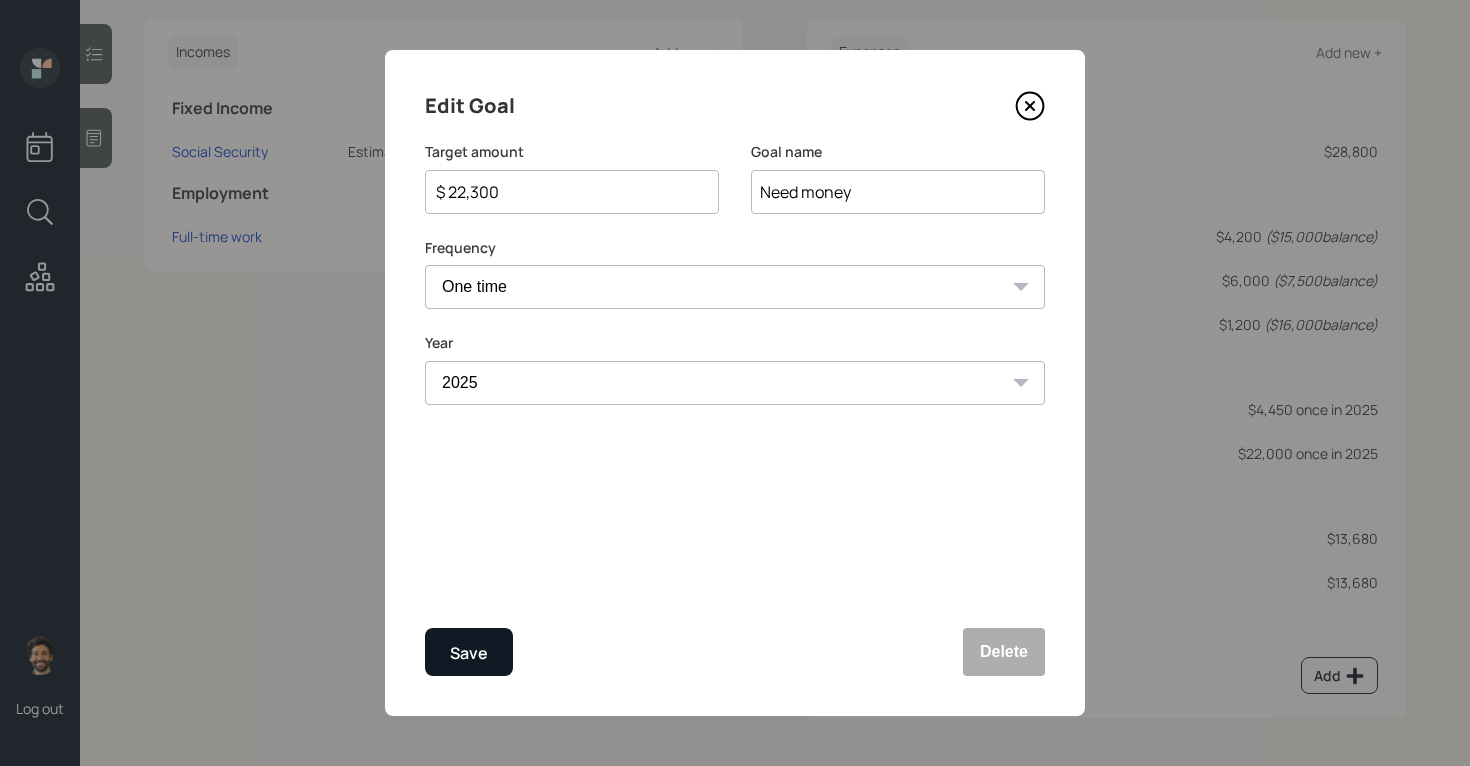 type on "$ 22,000" 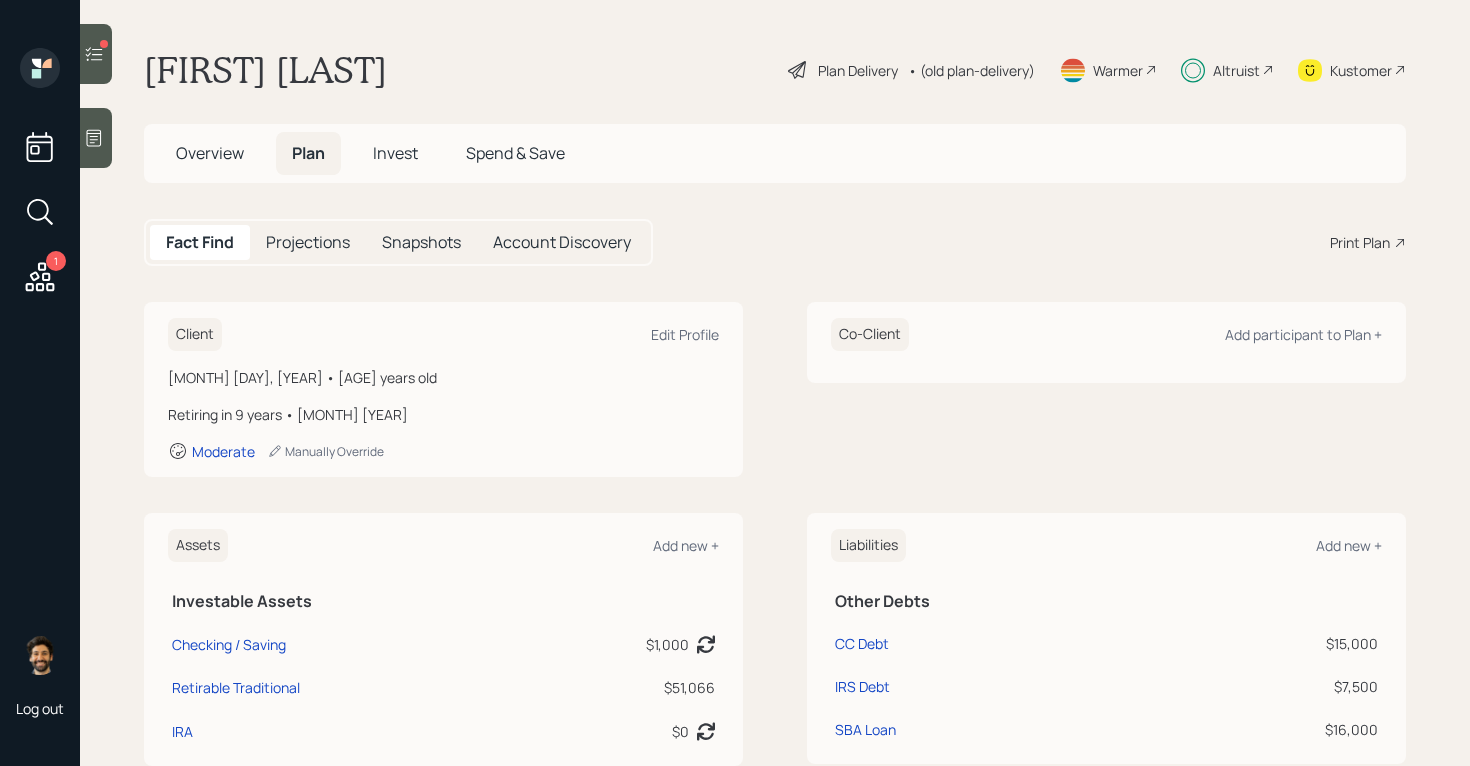scroll, scrollTop: 0, scrollLeft: 0, axis: both 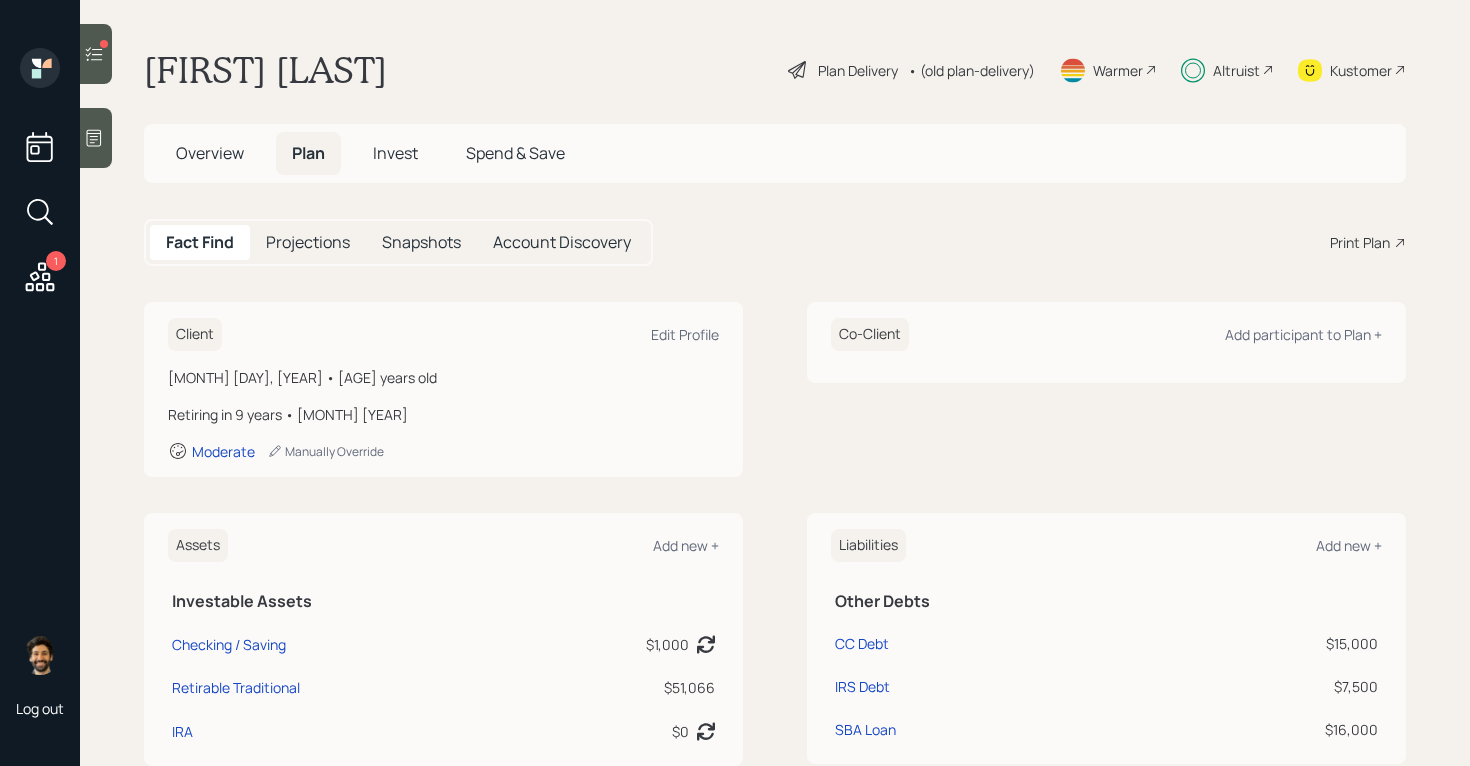 click on "Invest" at bounding box center [395, 153] 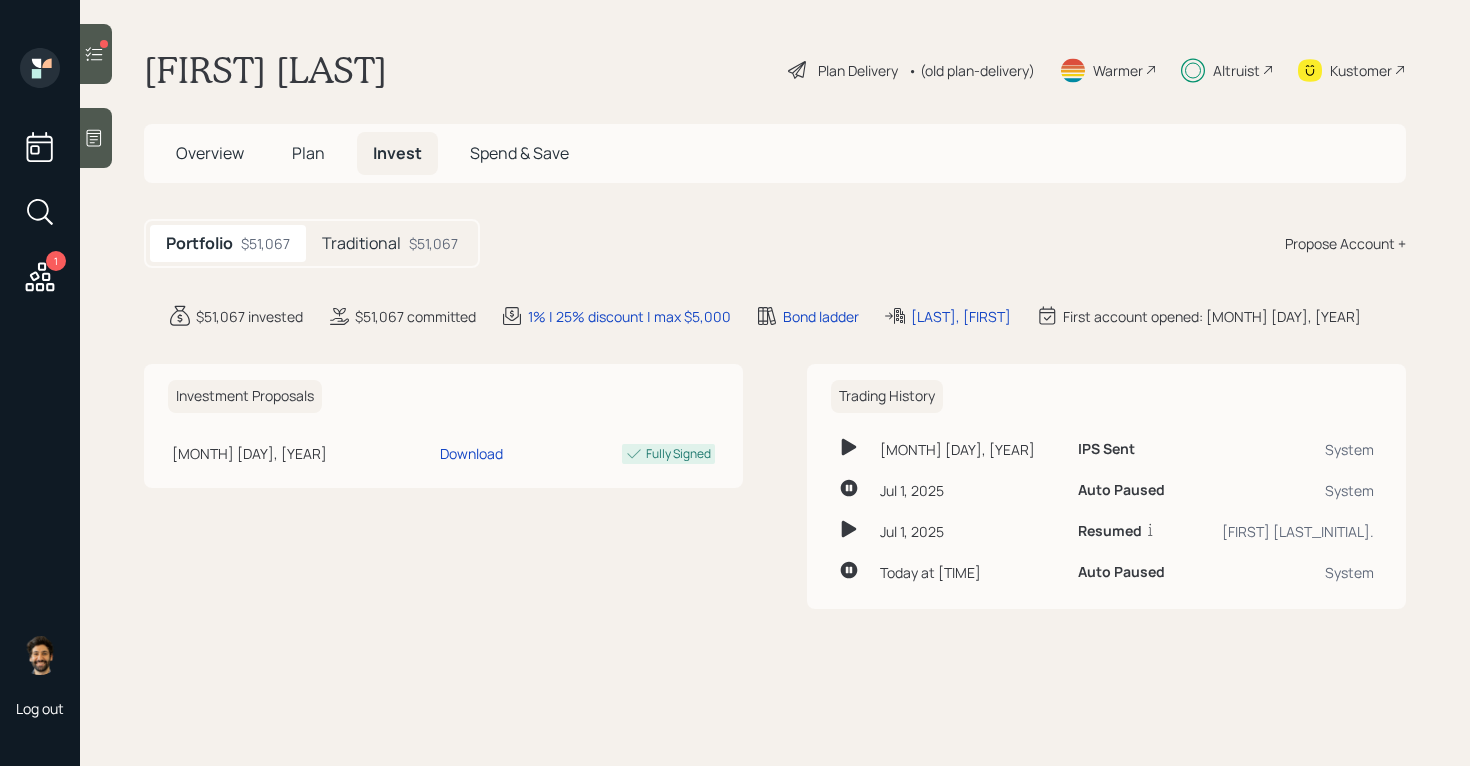 click on "Traditional $51,067" at bounding box center [390, 243] 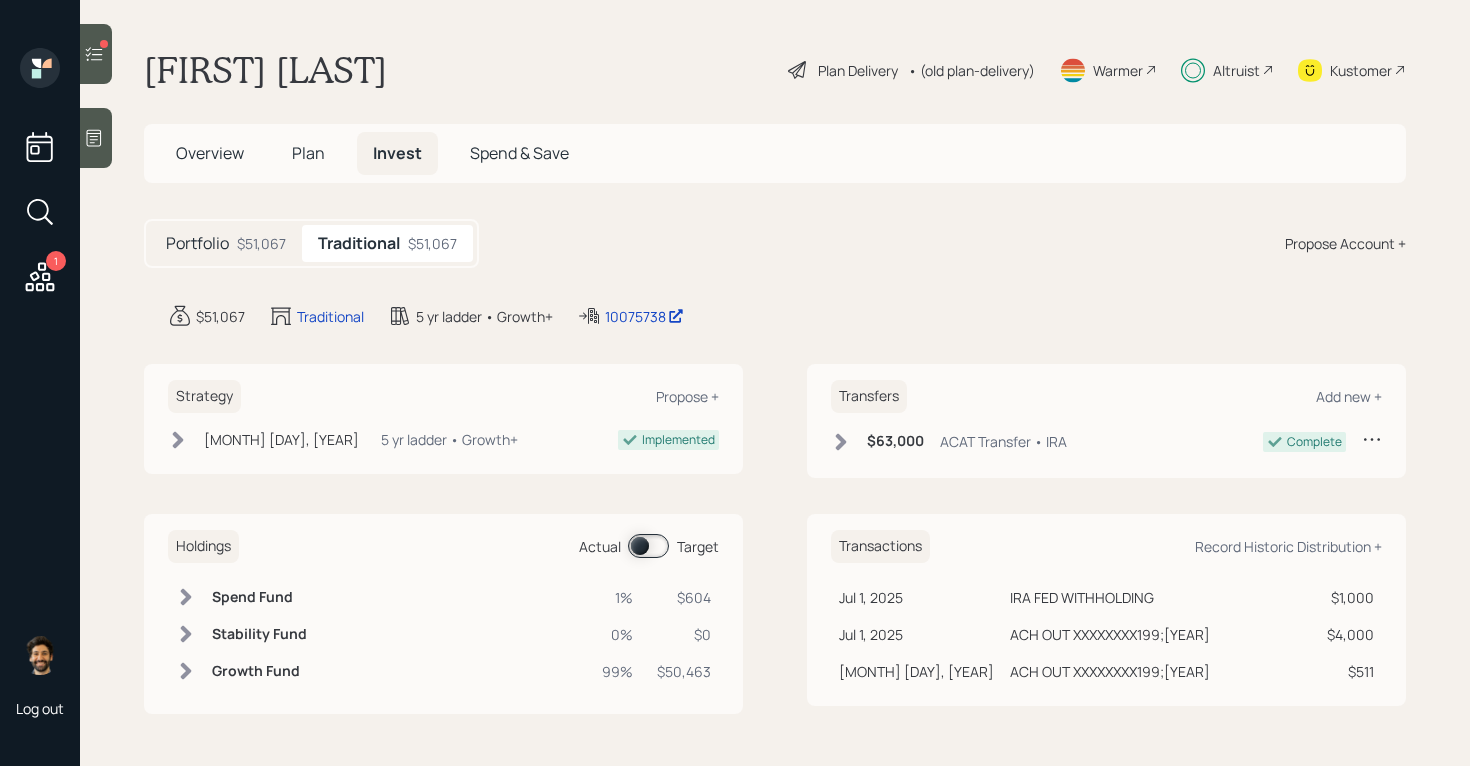 click at bounding box center (648, 546) 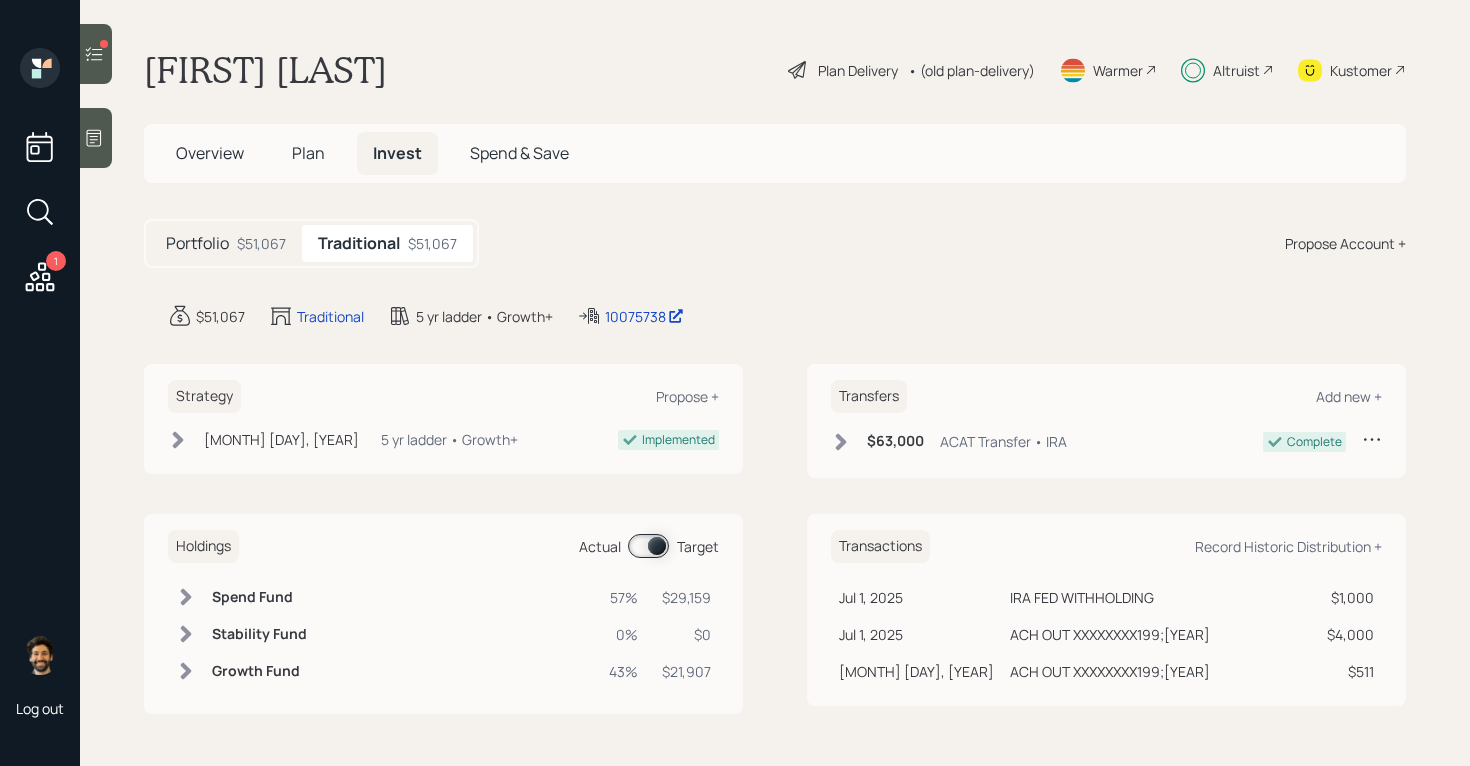 click on "Spend Fund" at bounding box center (259, 597) 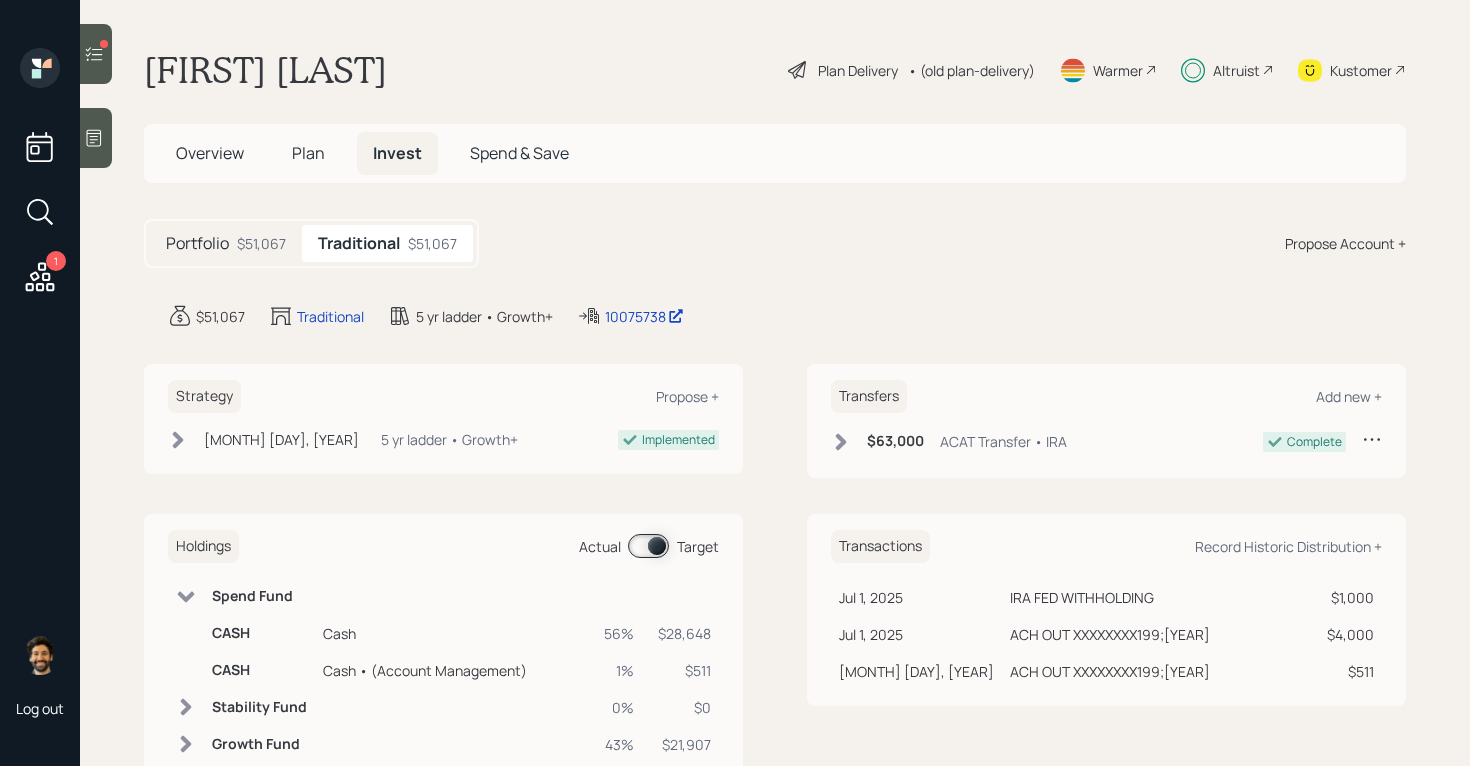 click on "$51,067" at bounding box center (261, 243) 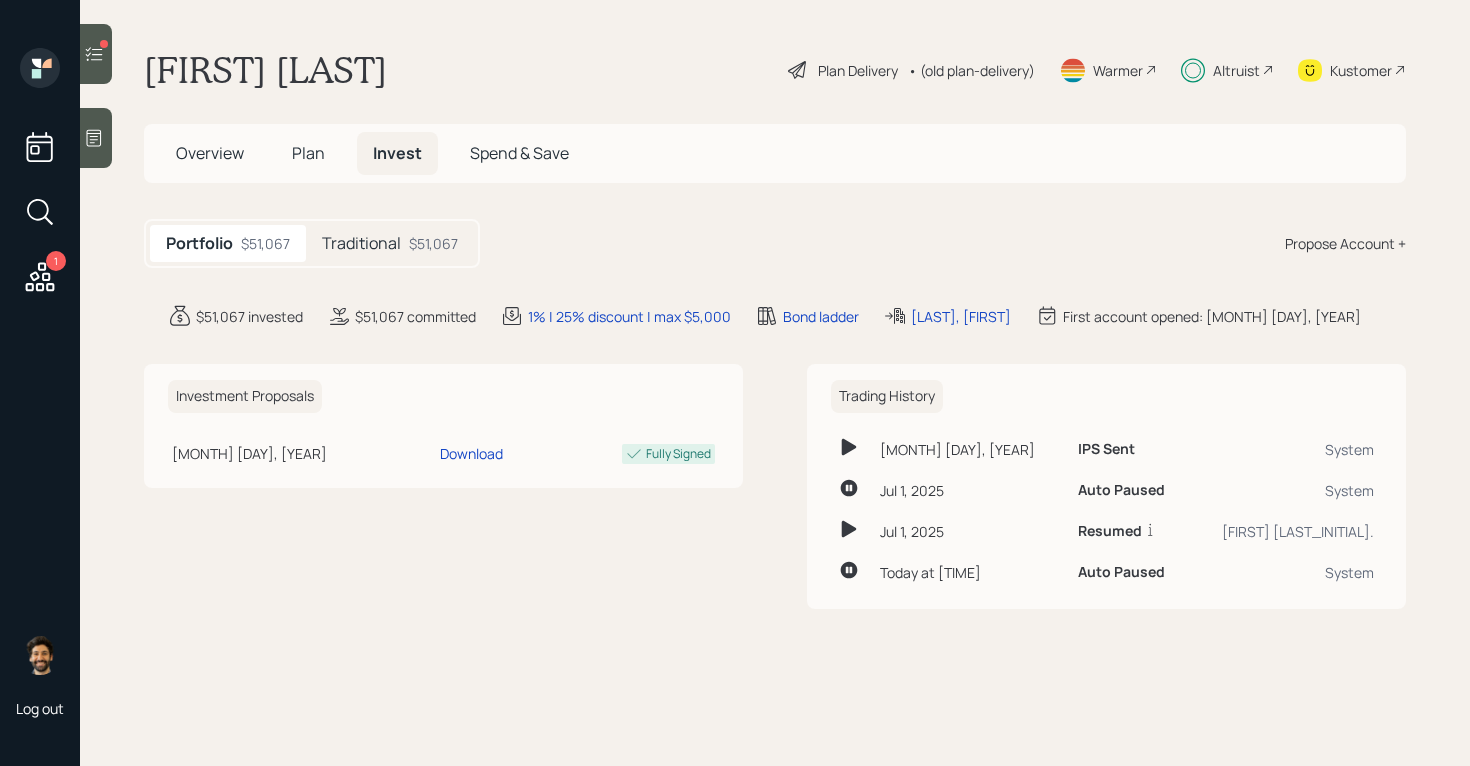 click 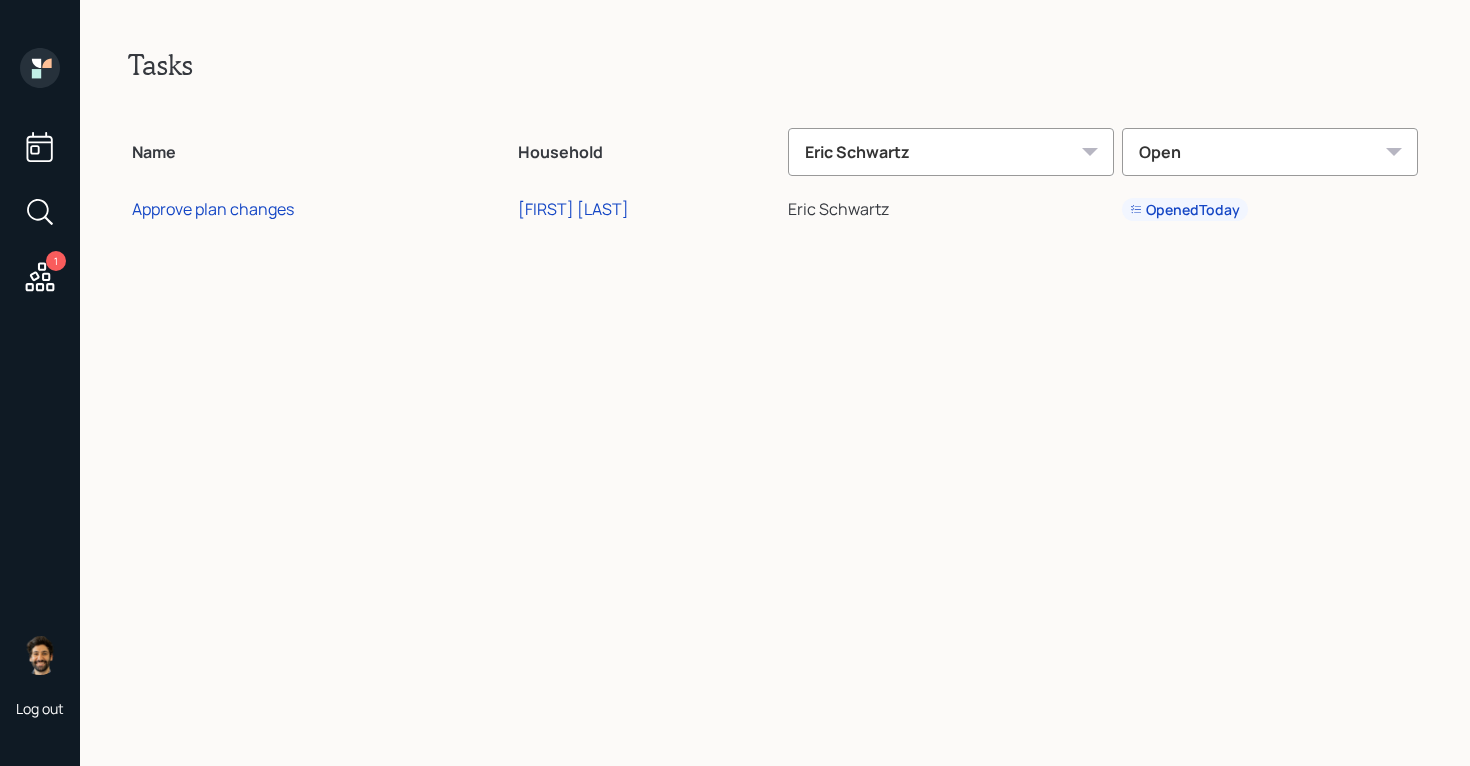 click on "Sandee Mahler" at bounding box center (649, 207) 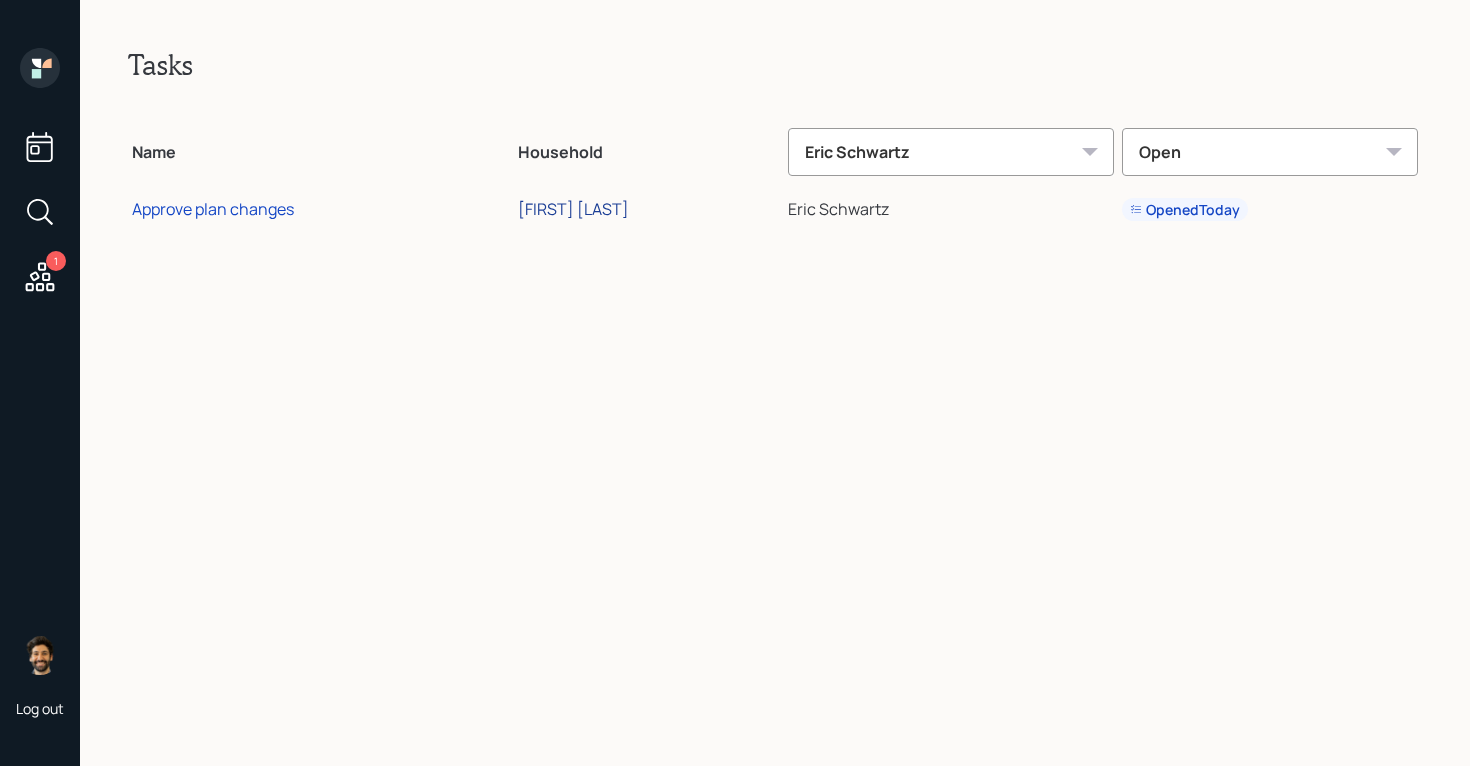 click on "Sandee Mahler" at bounding box center [573, 209] 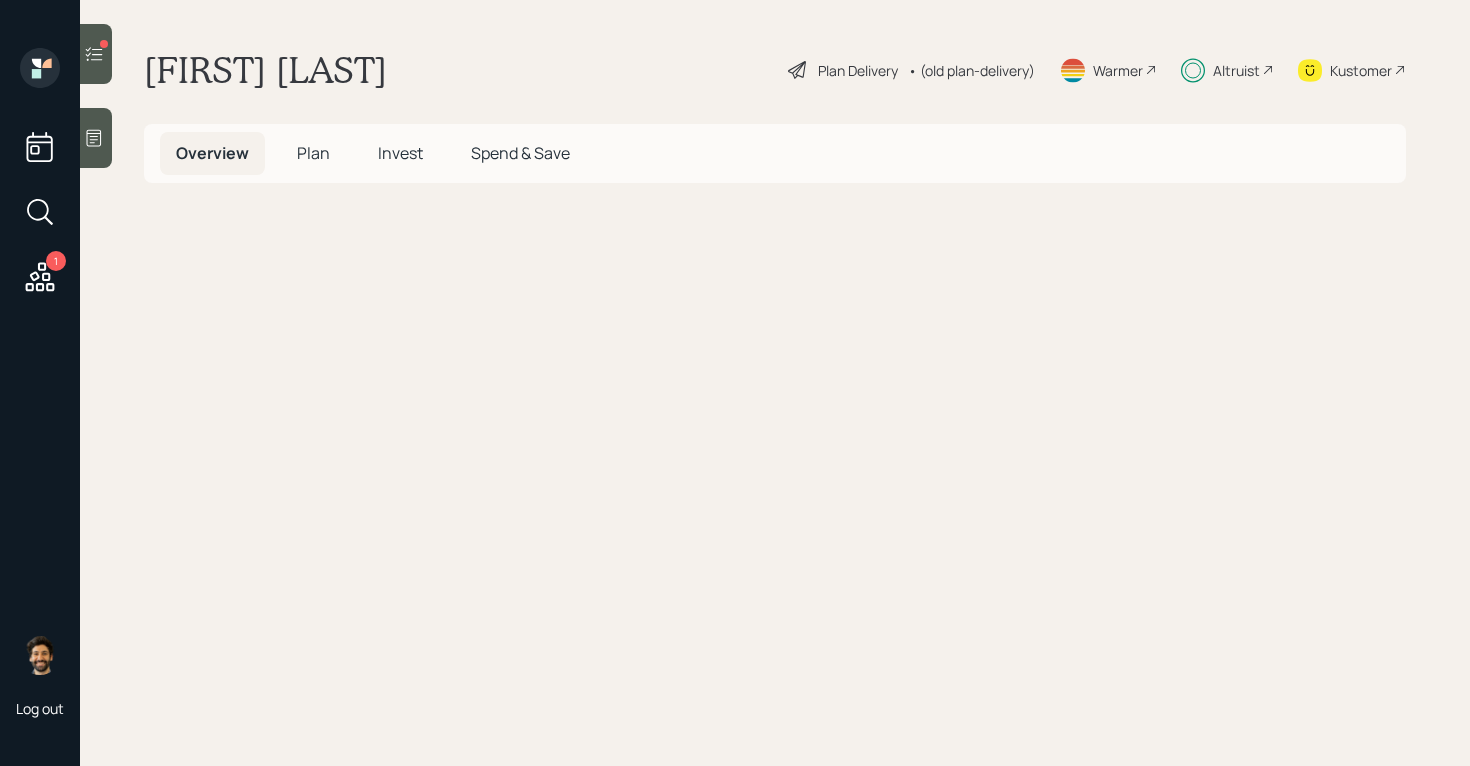 scroll, scrollTop: 0, scrollLeft: 0, axis: both 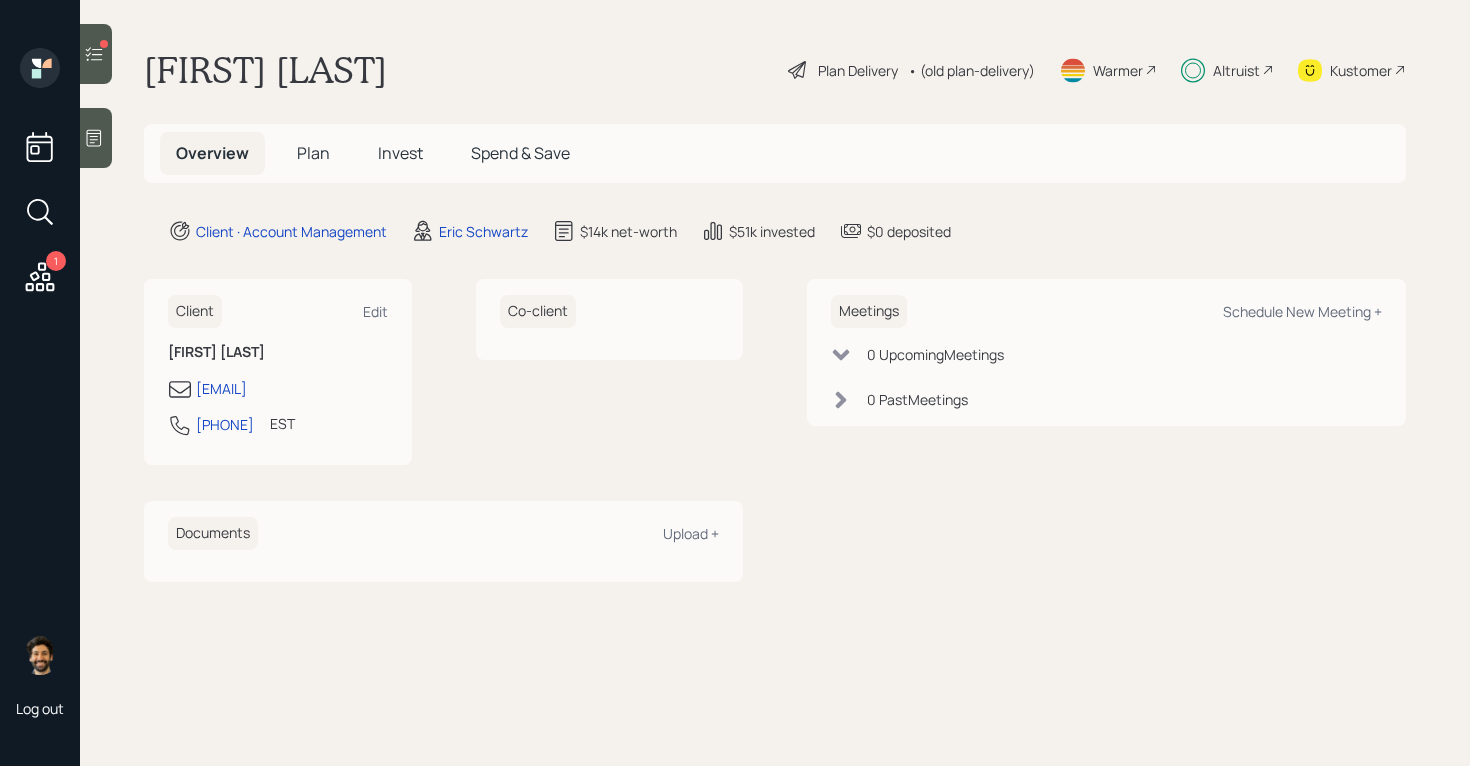 click 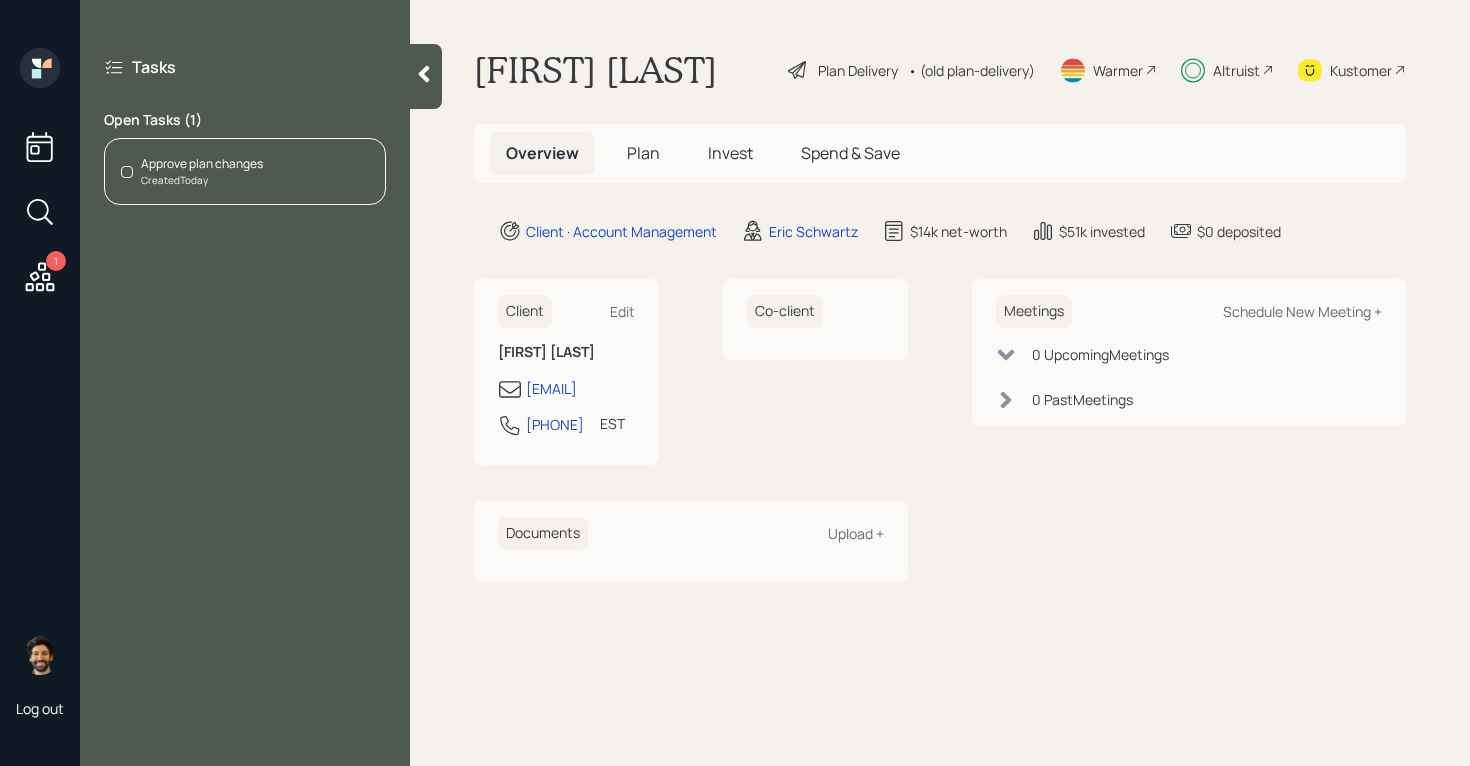 click on "Approve plan changes Created  Today" at bounding box center [245, 171] 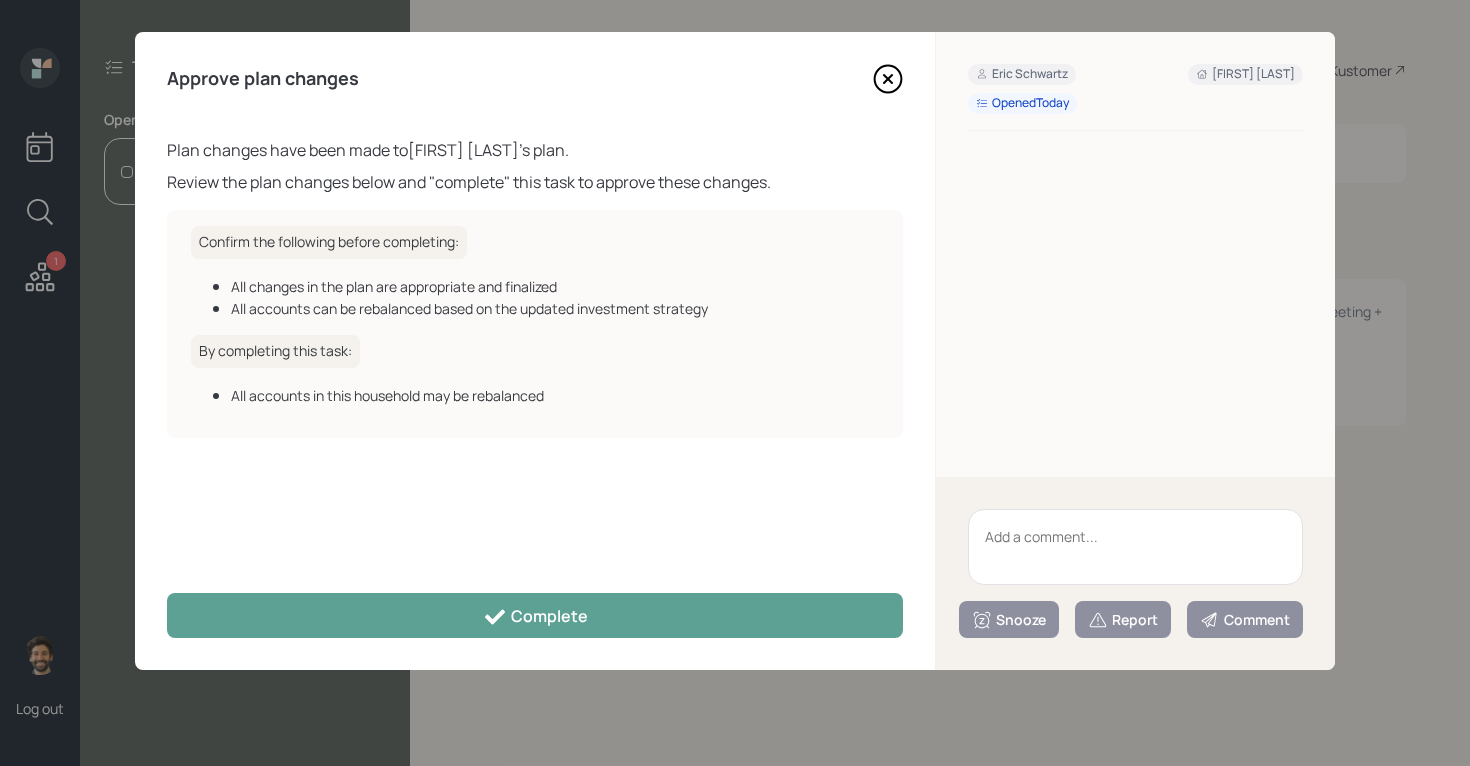 click at bounding box center [1135, 547] 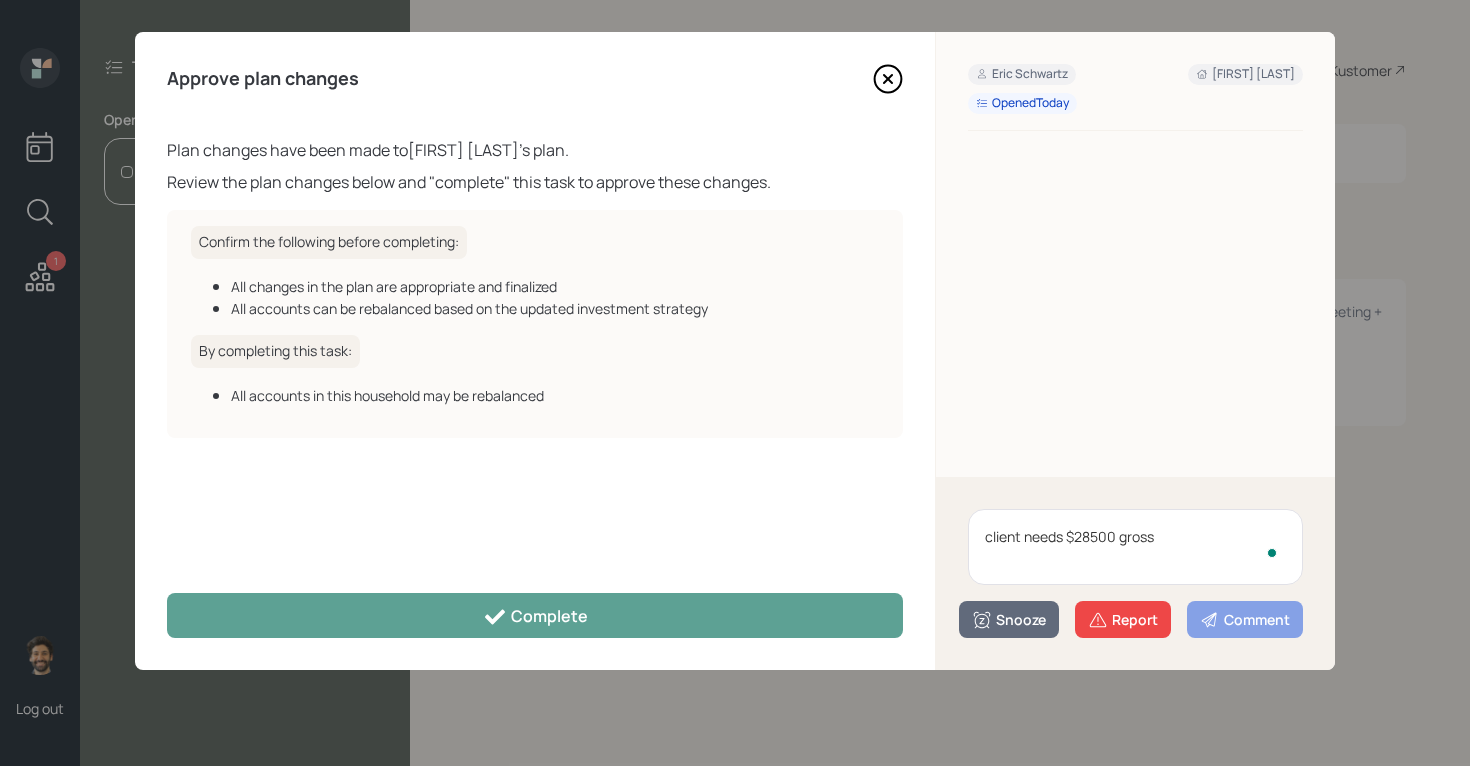 type on "client needs $28500 gross" 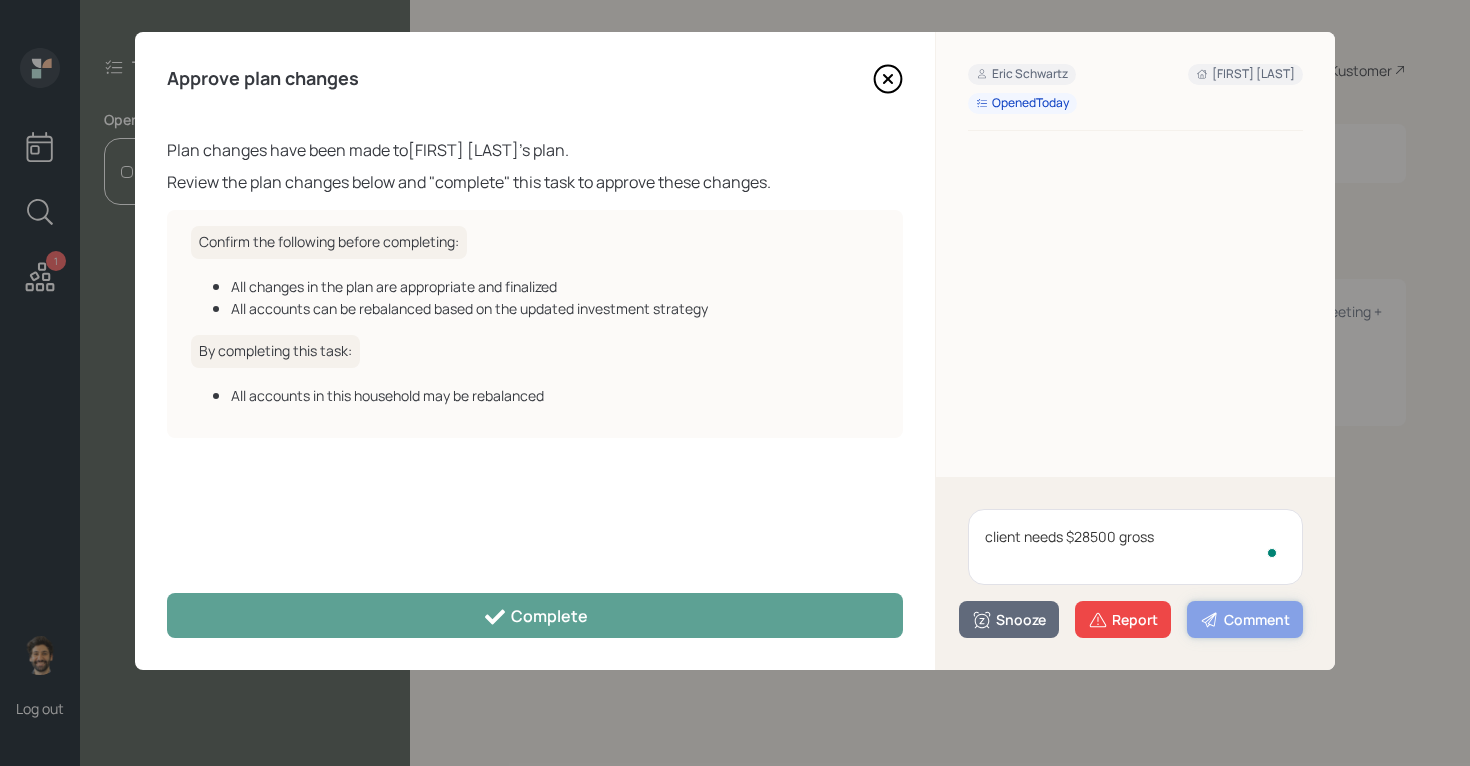 click 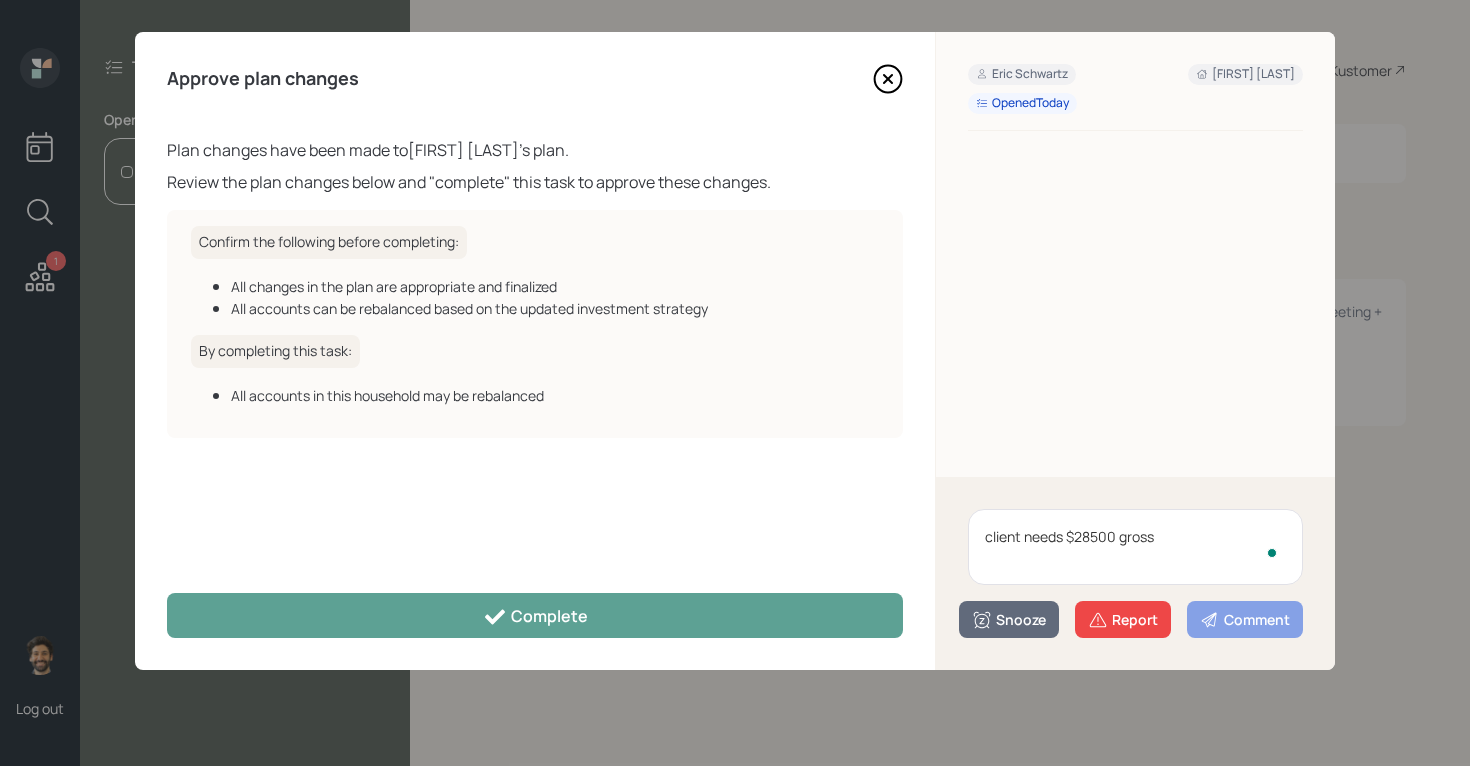 type 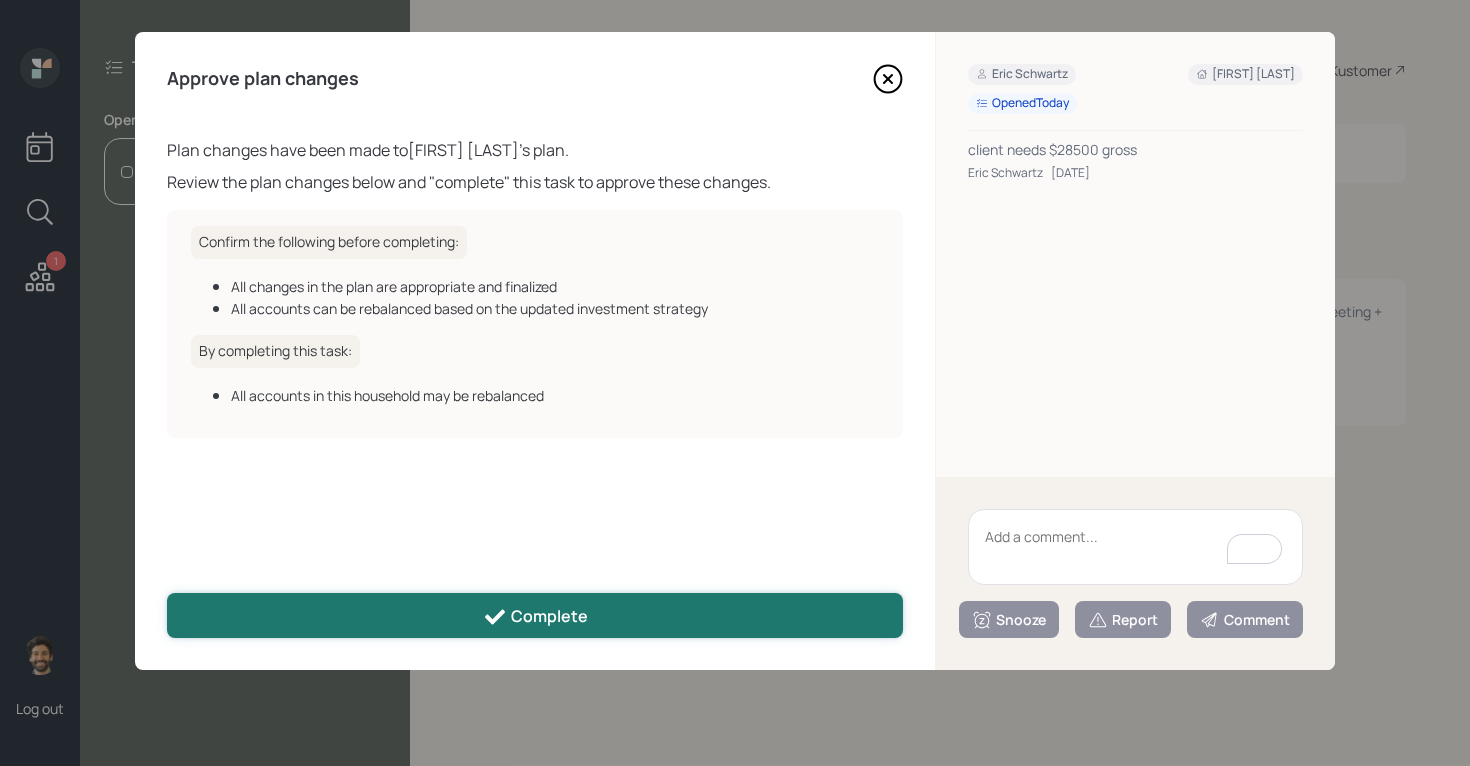click on "Complete" at bounding box center [535, 617] 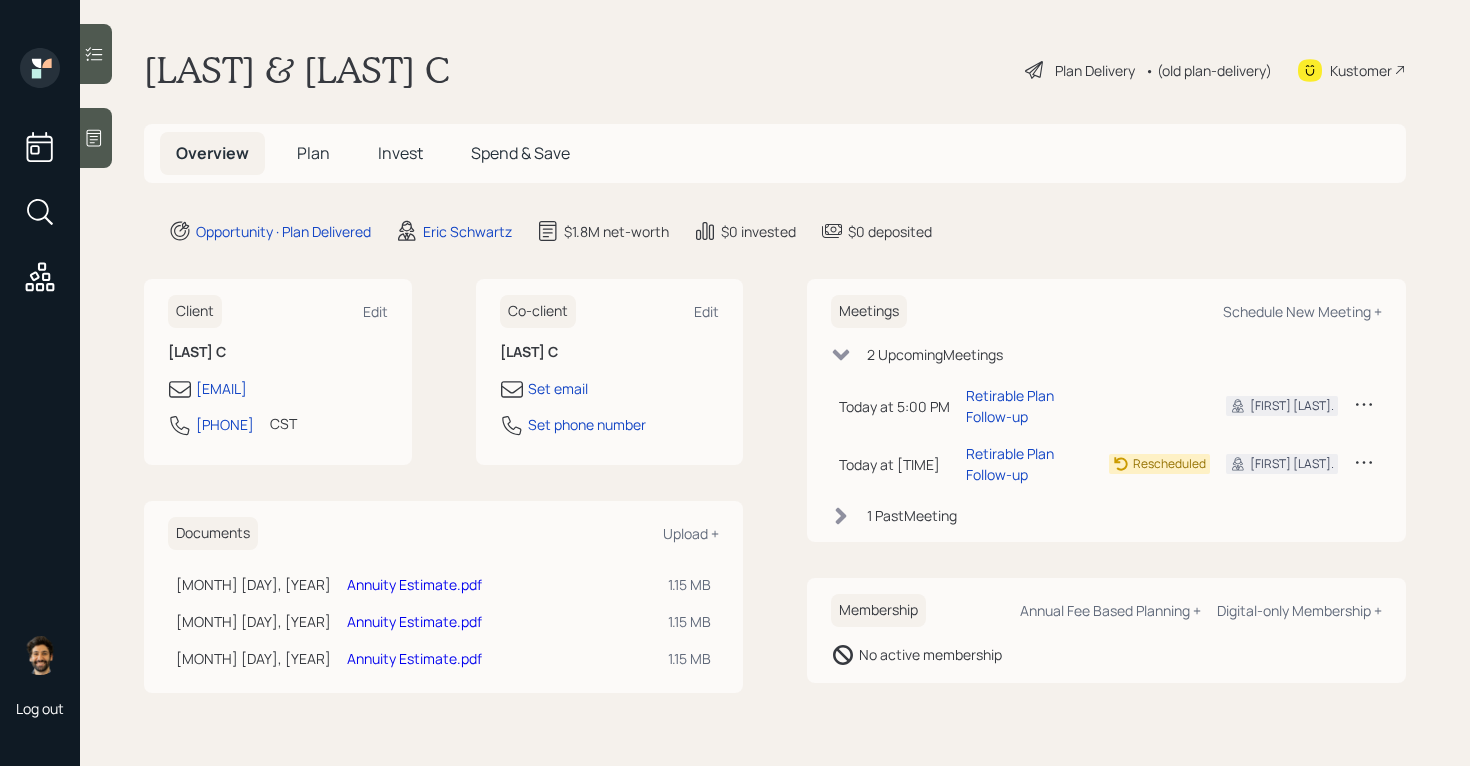 scroll, scrollTop: 0, scrollLeft: 0, axis: both 